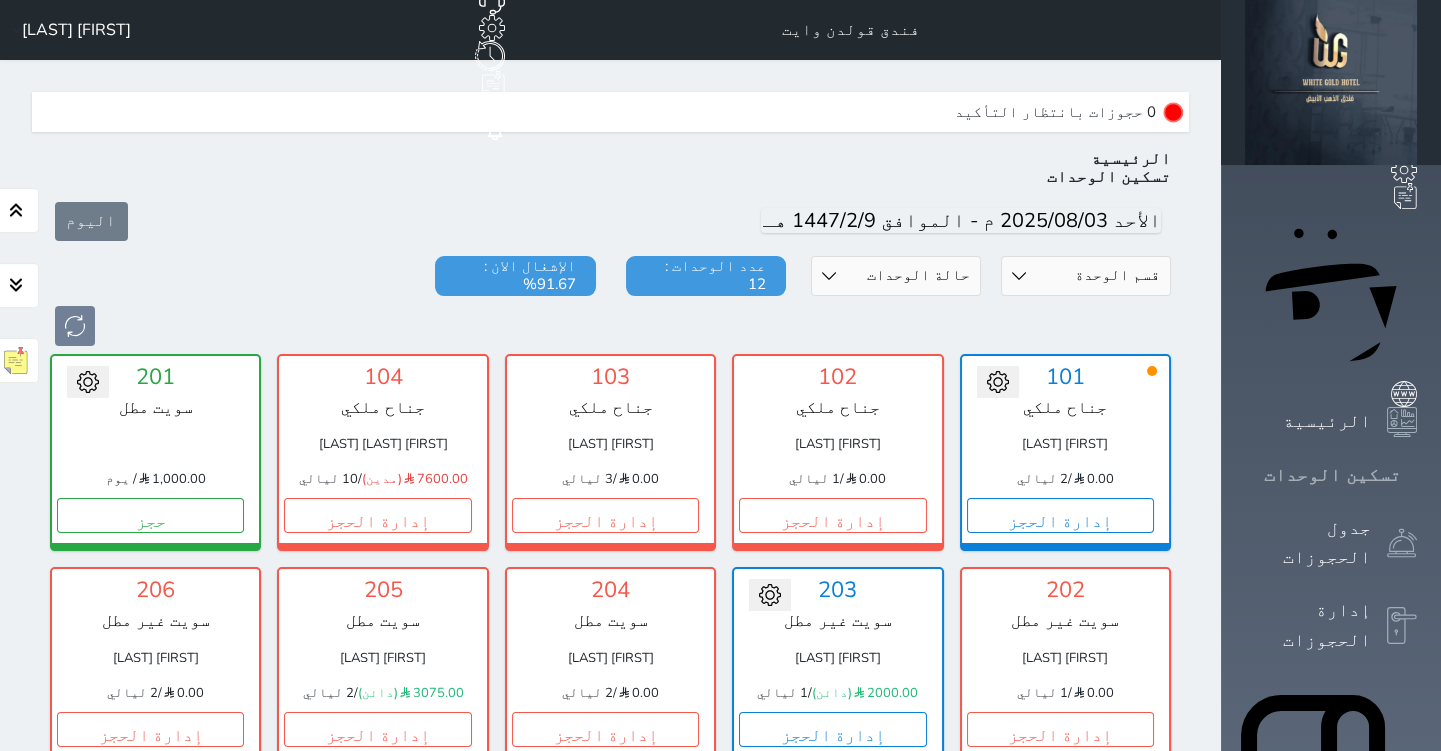 scroll, scrollTop: 60, scrollLeft: 0, axis: vertical 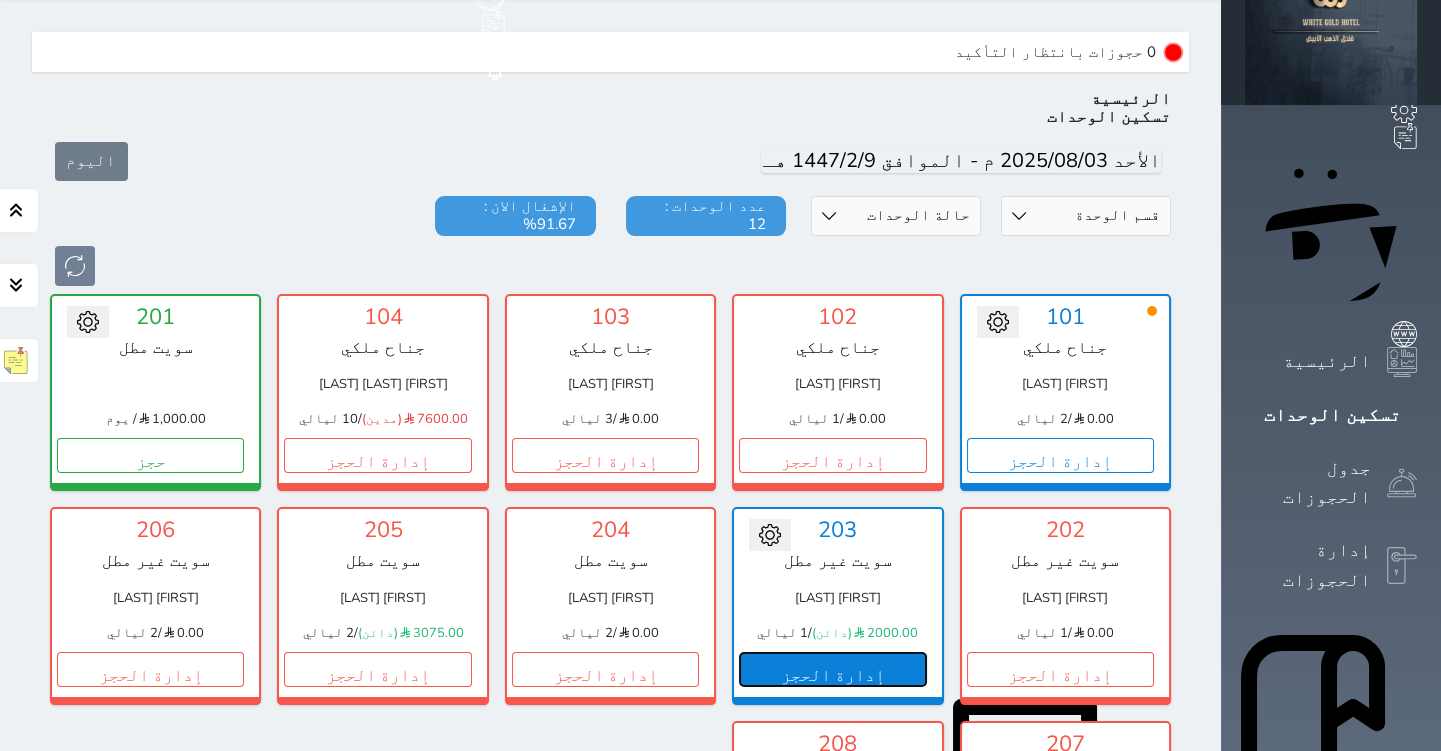 click on "إدارة الحجز" at bounding box center (832, 669) 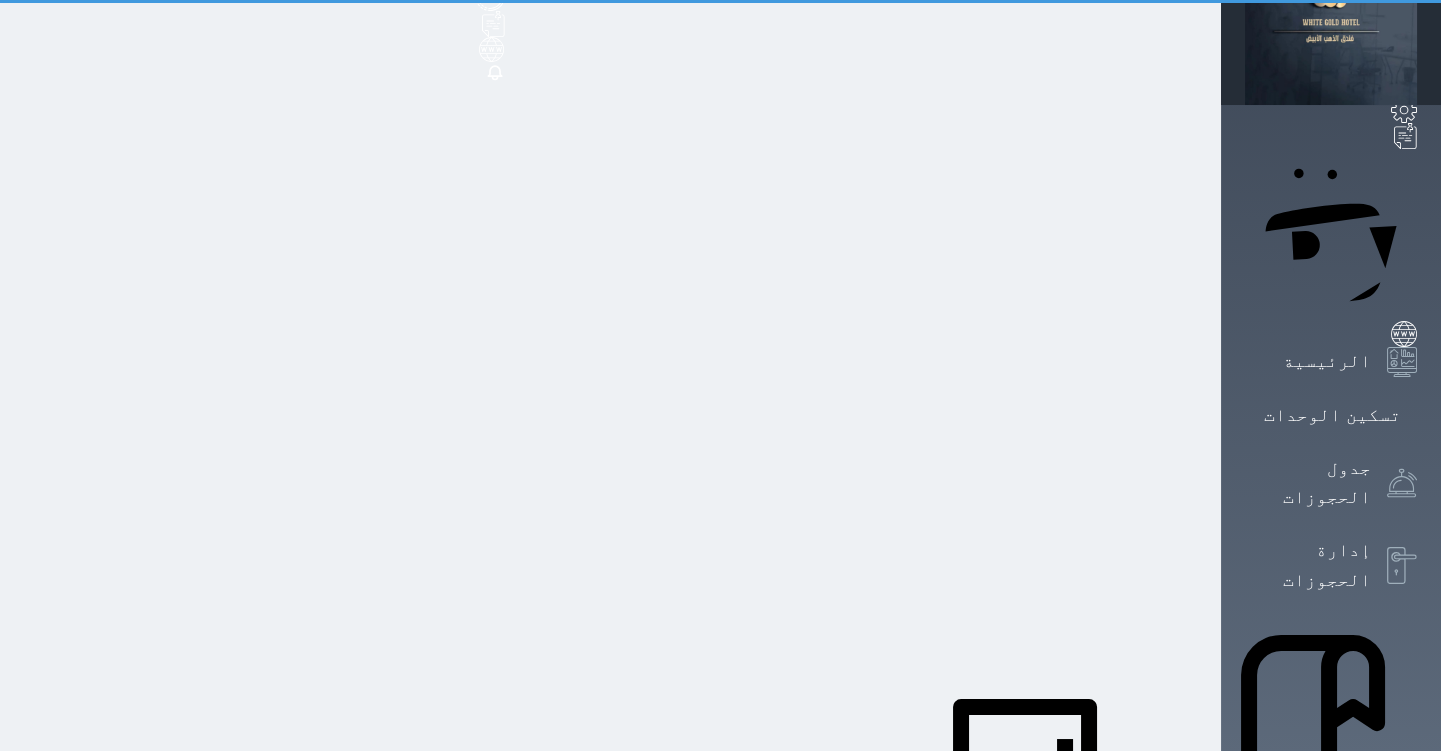 scroll, scrollTop: 0, scrollLeft: 0, axis: both 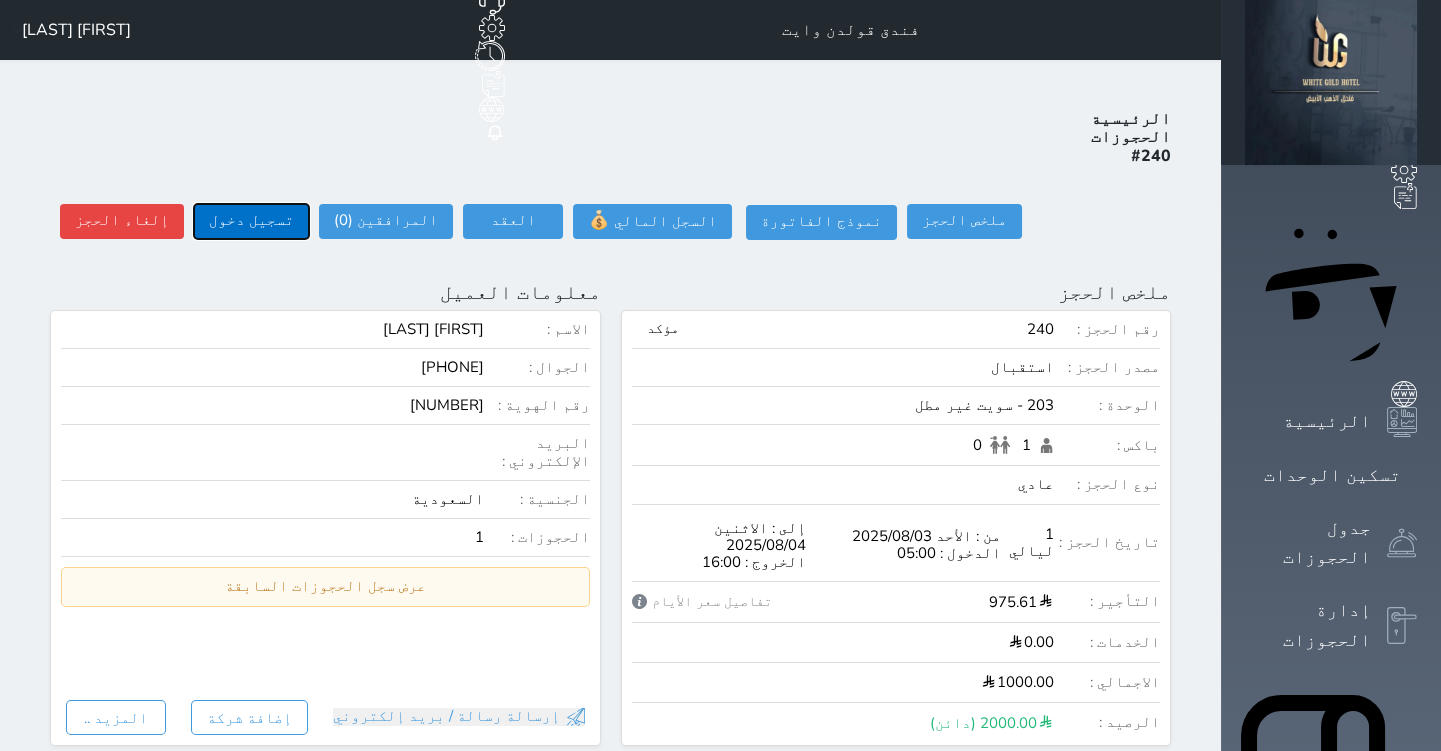 click on "تسجيل دخول" at bounding box center (251, 221) 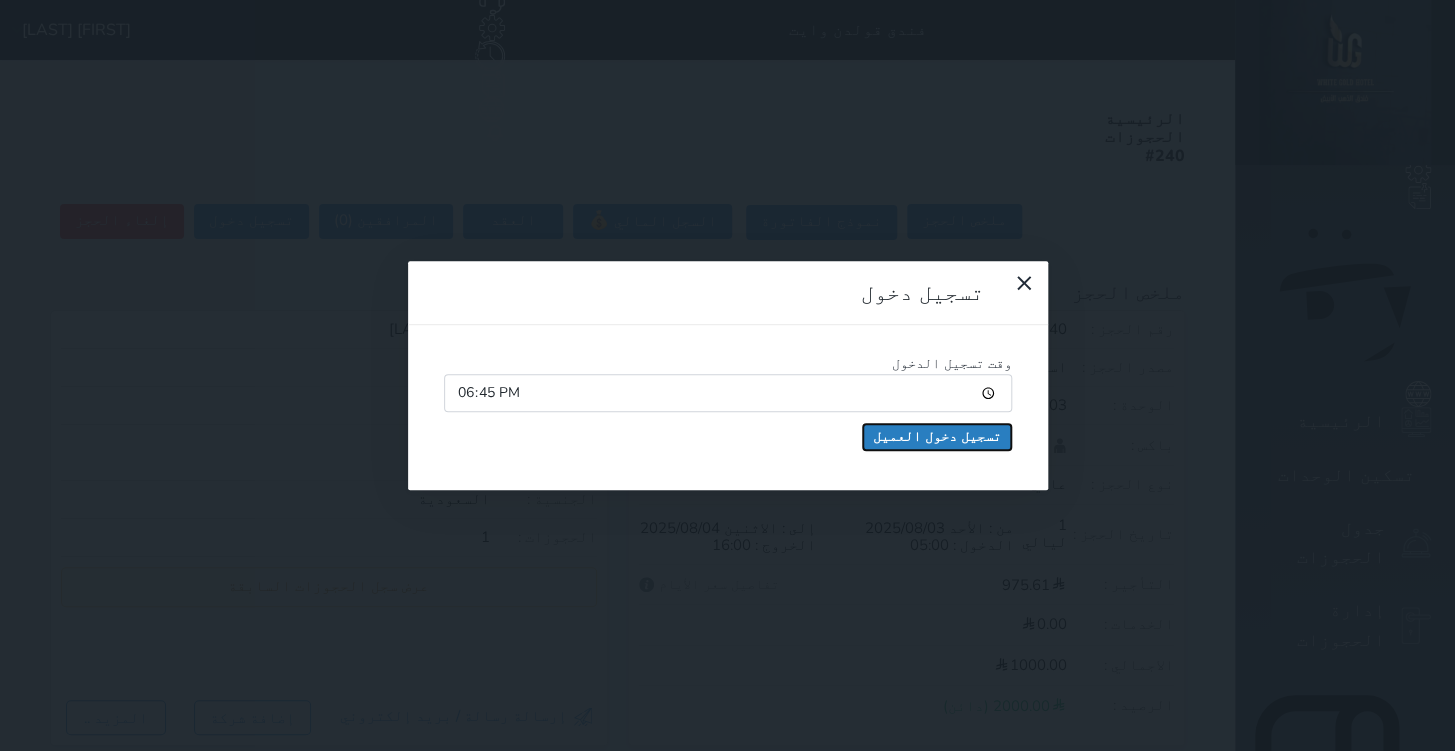 click on "تسجيل دخول العميل" at bounding box center [937, 437] 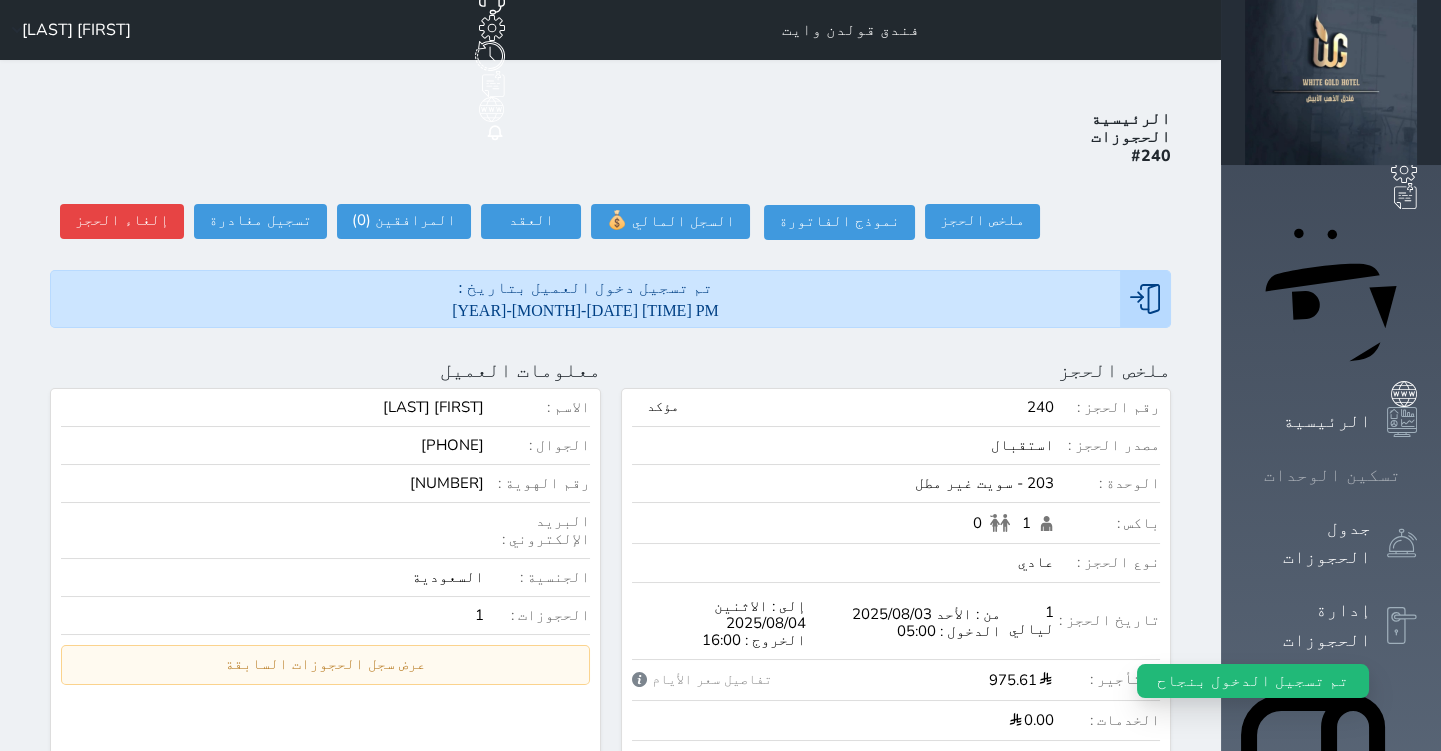 click 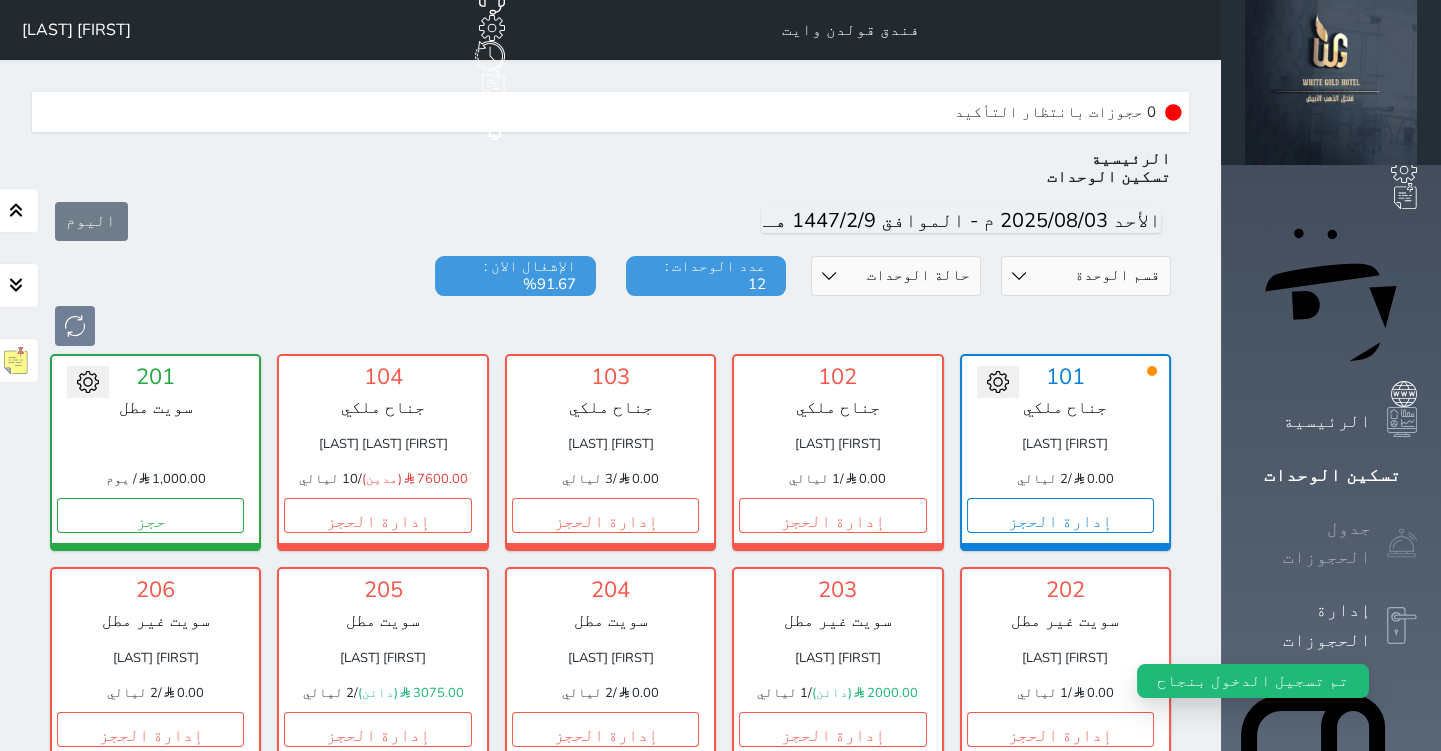 scroll, scrollTop: 60, scrollLeft: 0, axis: vertical 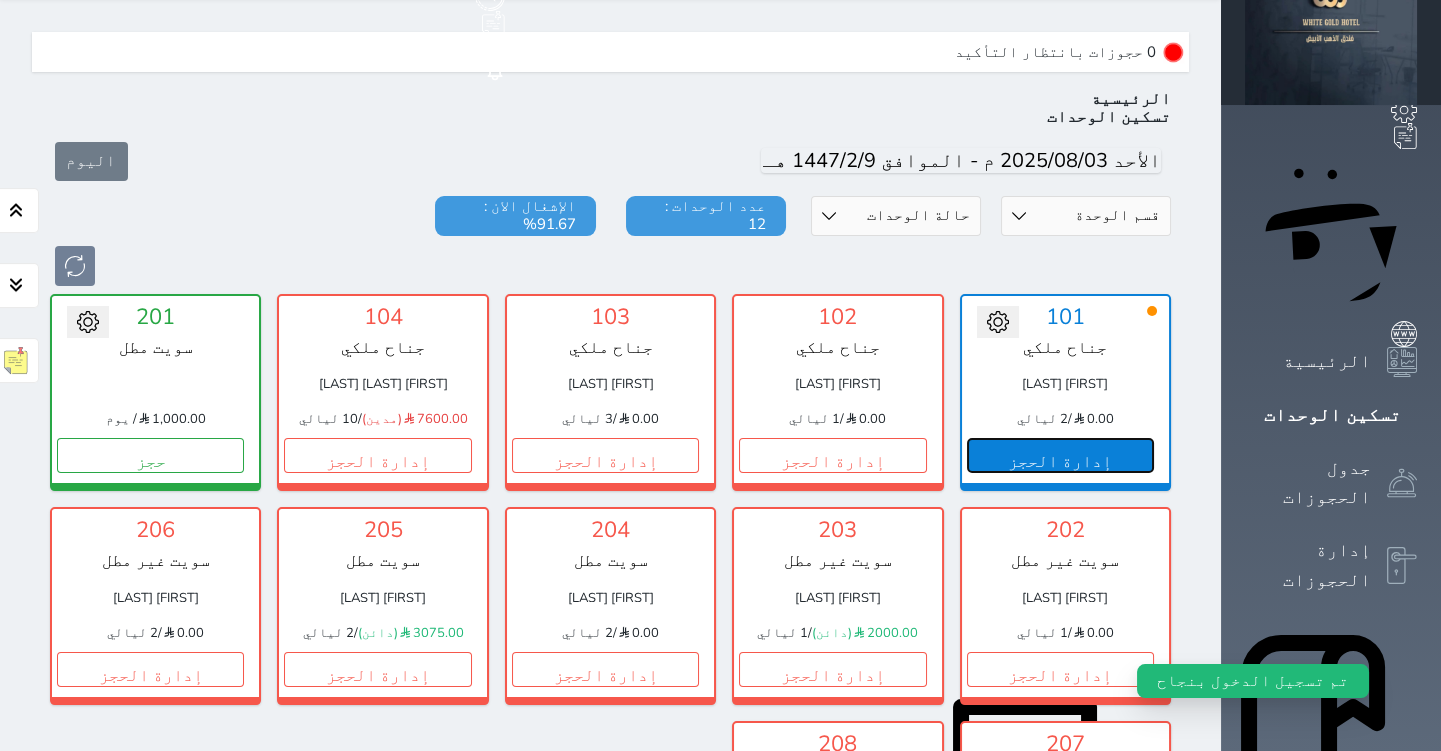 click on "إدارة الحجز" at bounding box center [1060, 455] 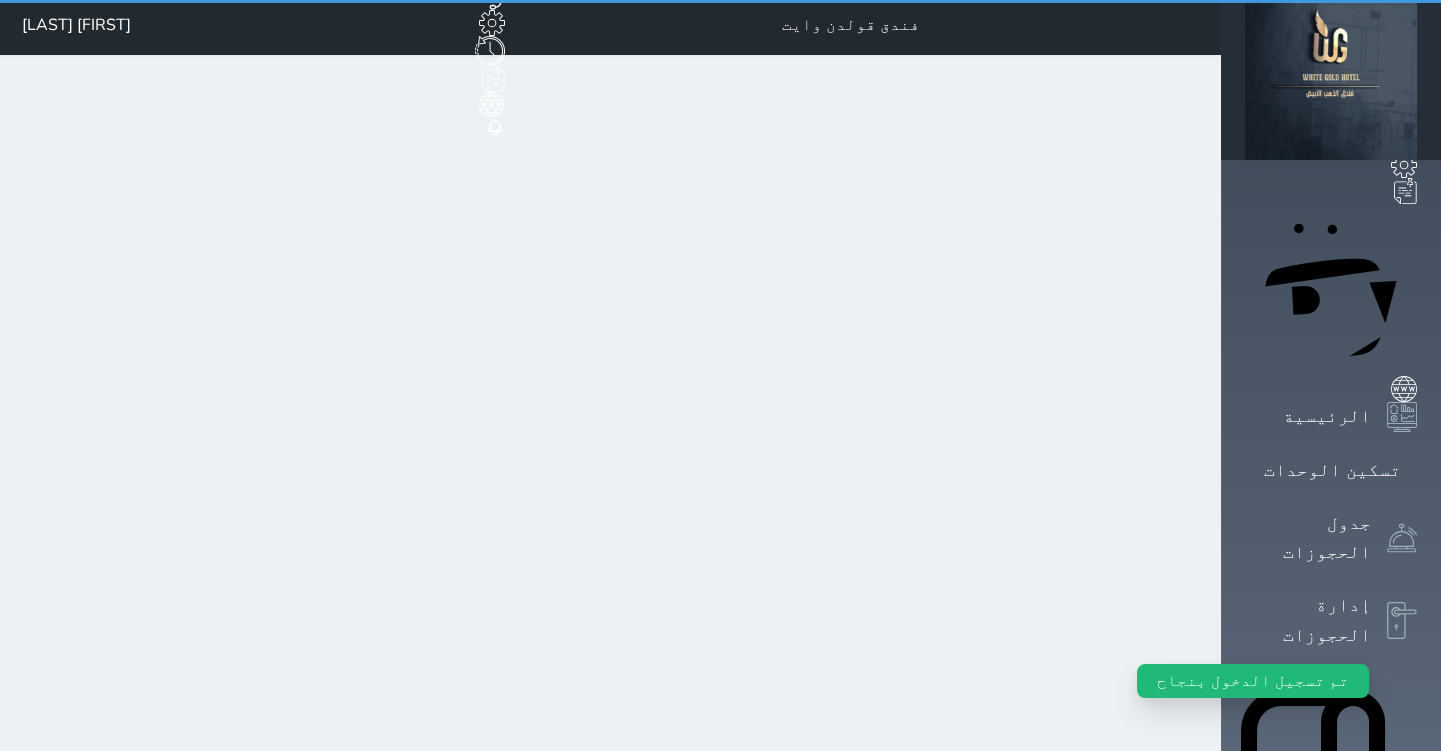 scroll, scrollTop: 0, scrollLeft: 0, axis: both 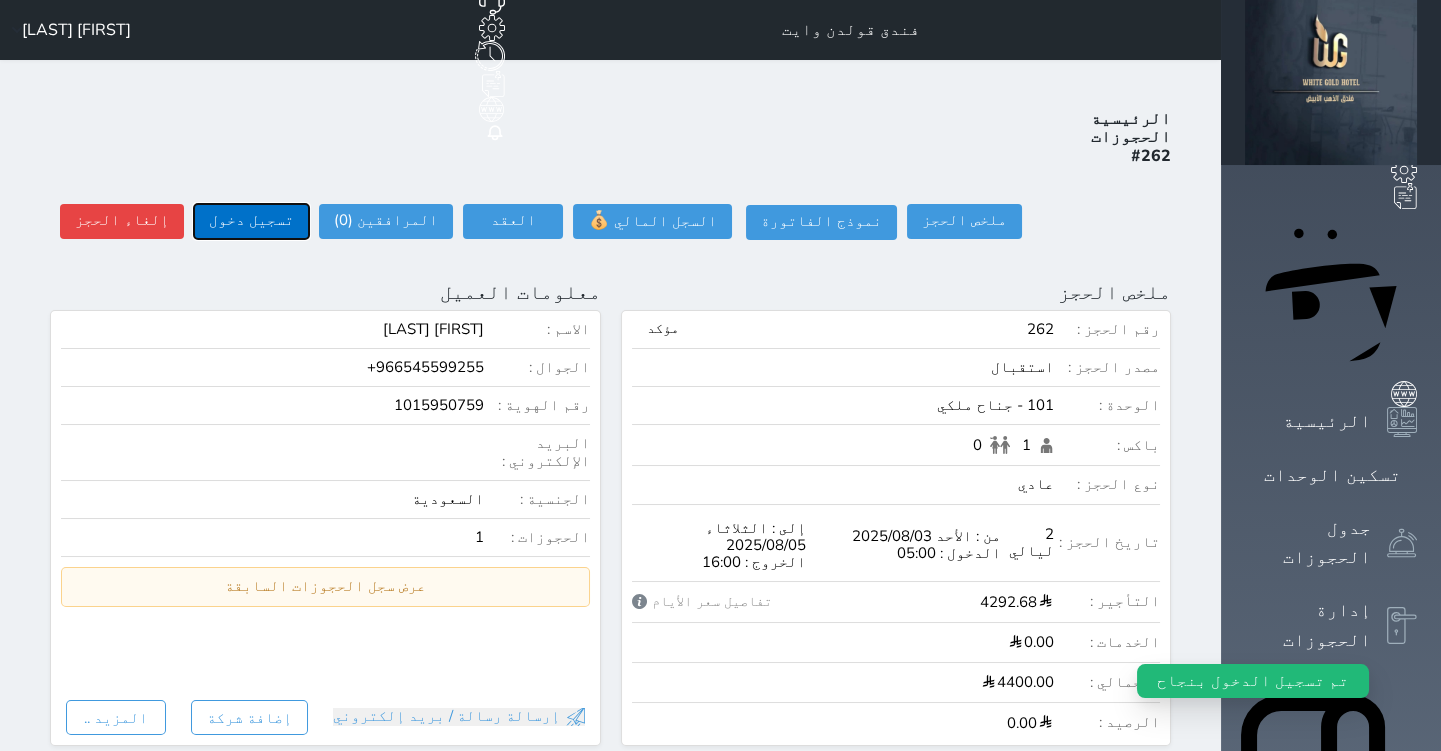 click on "تسجيل دخول" at bounding box center [251, 221] 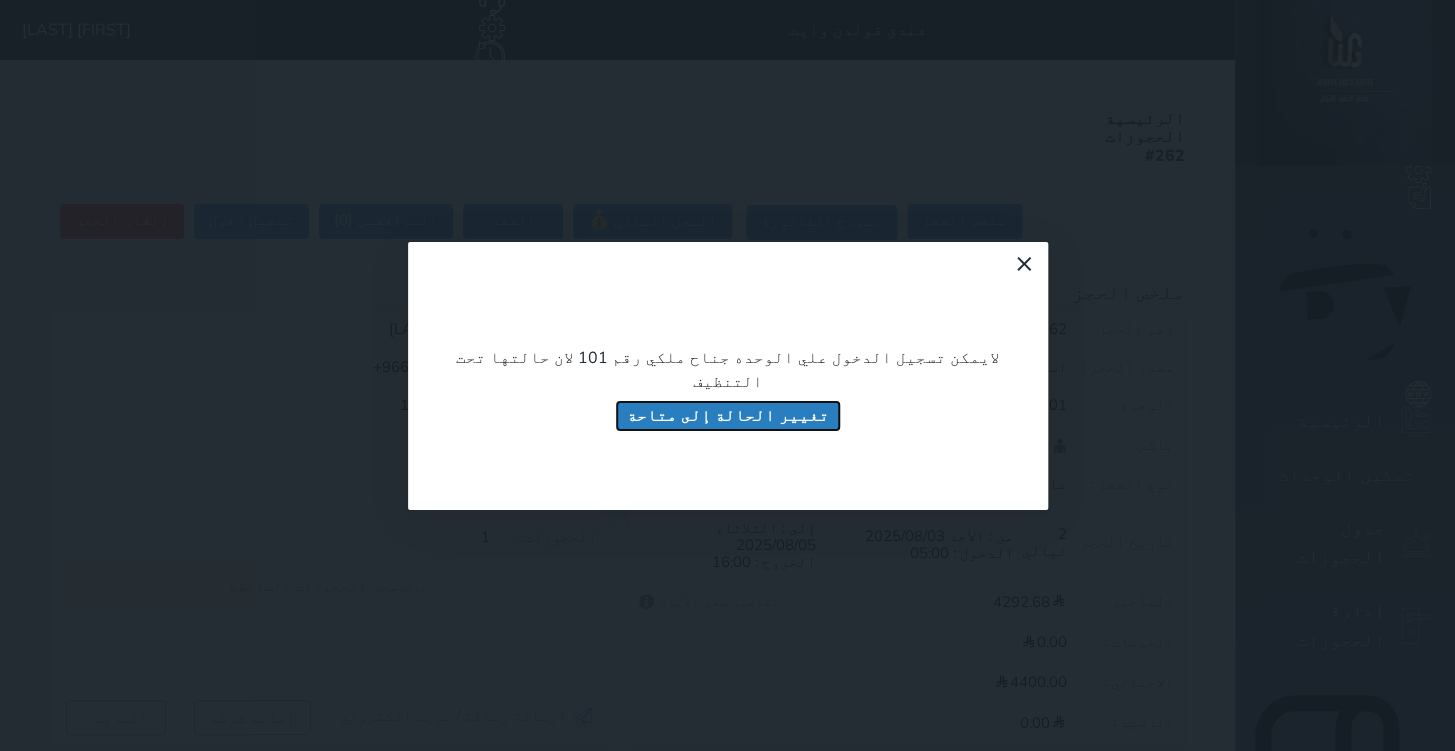 click on "تغيير الحالة إلى متاحة" at bounding box center (728, 415) 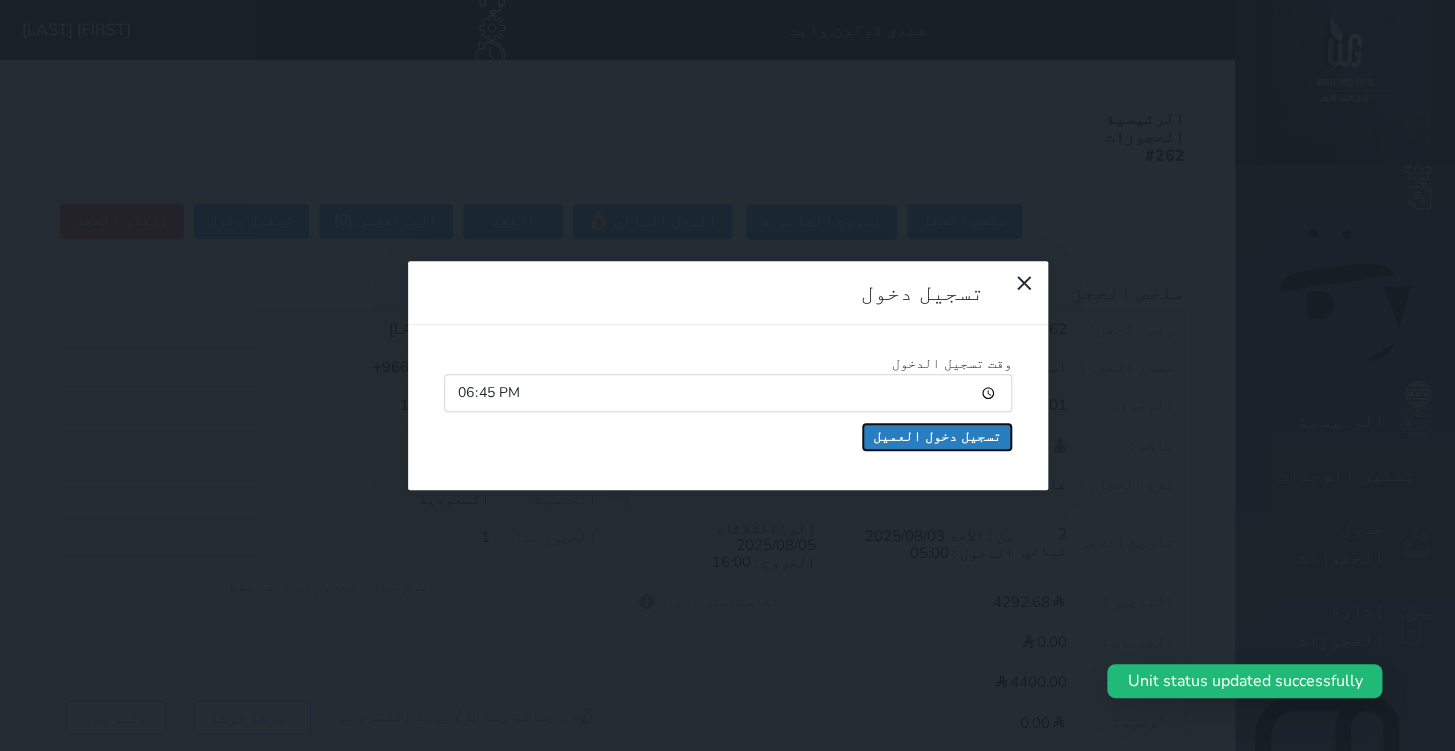 click on "تسجيل دخول العميل" at bounding box center [937, 437] 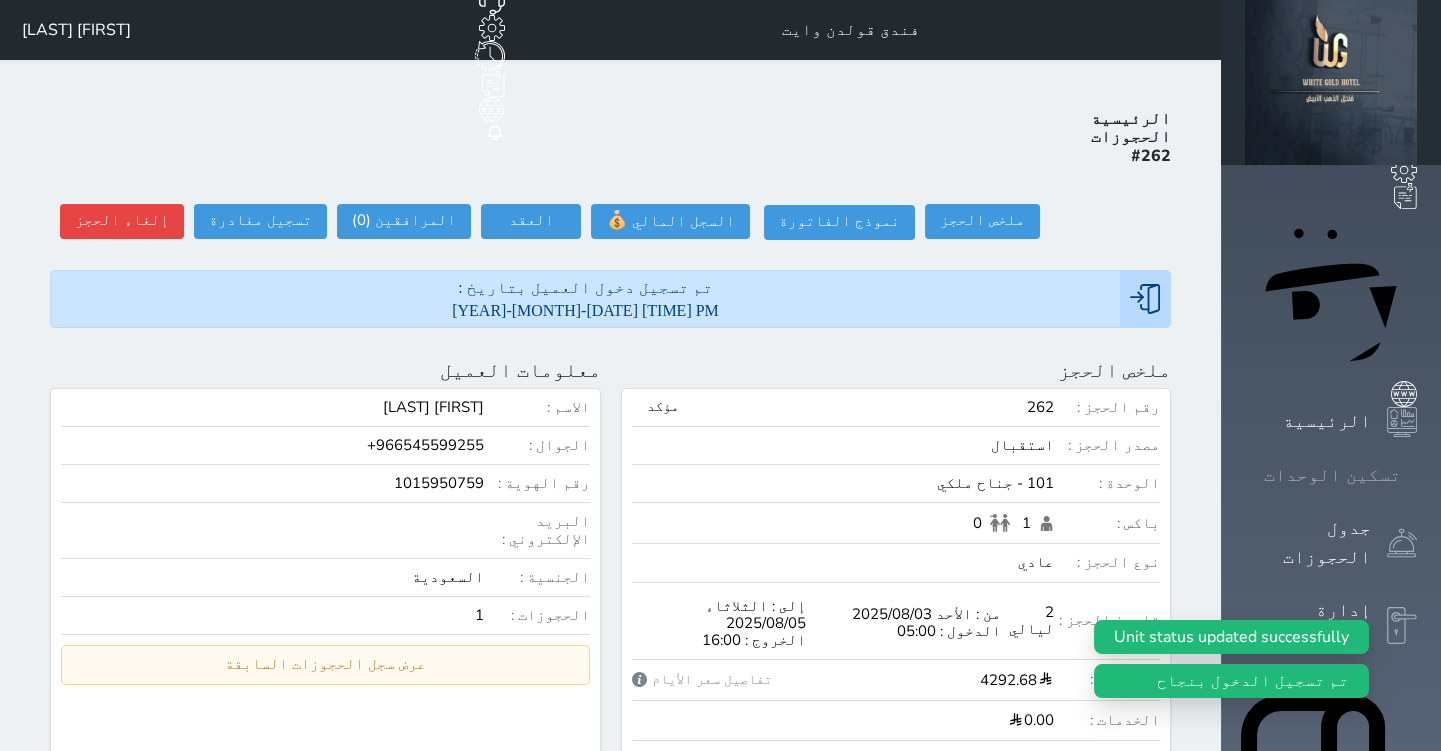 click on "تسكين الوحدات" at bounding box center [1332, 475] 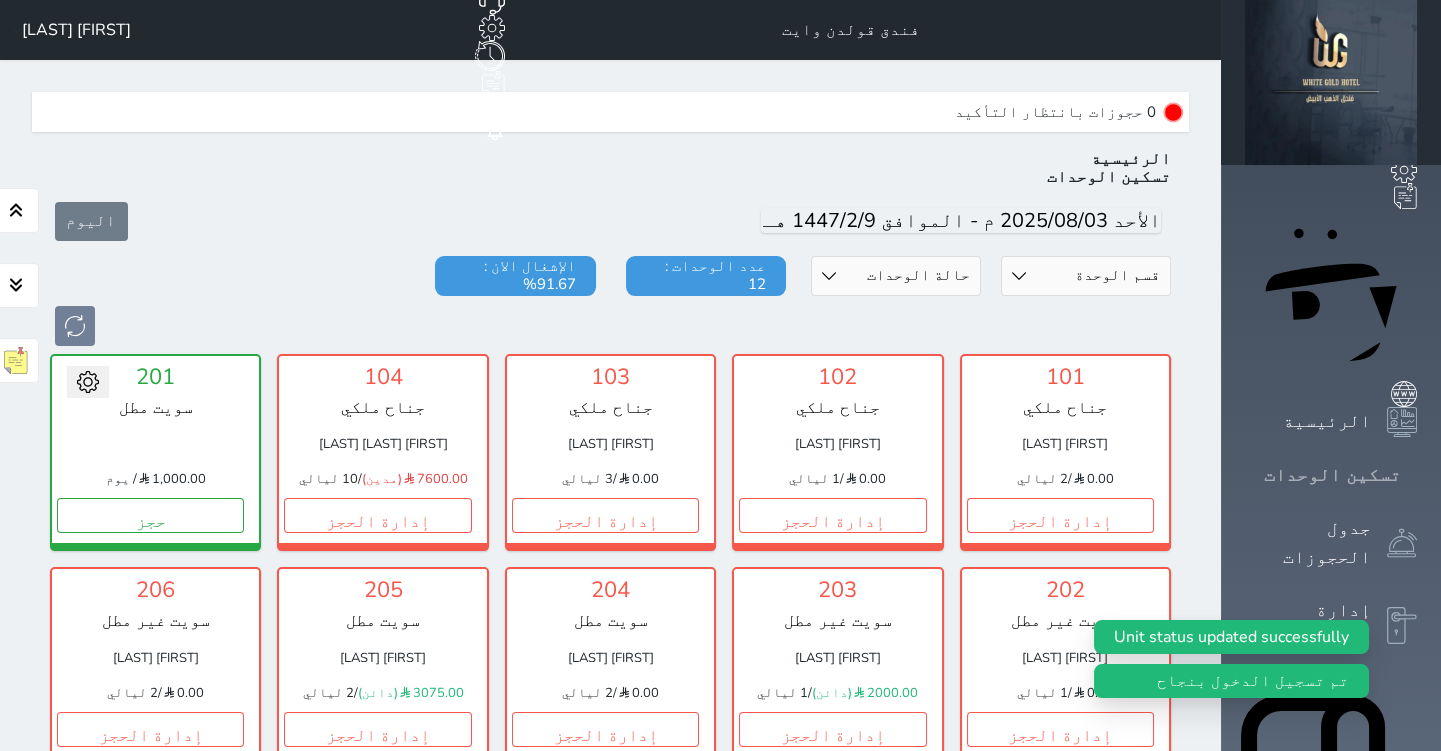 scroll, scrollTop: 60, scrollLeft: 0, axis: vertical 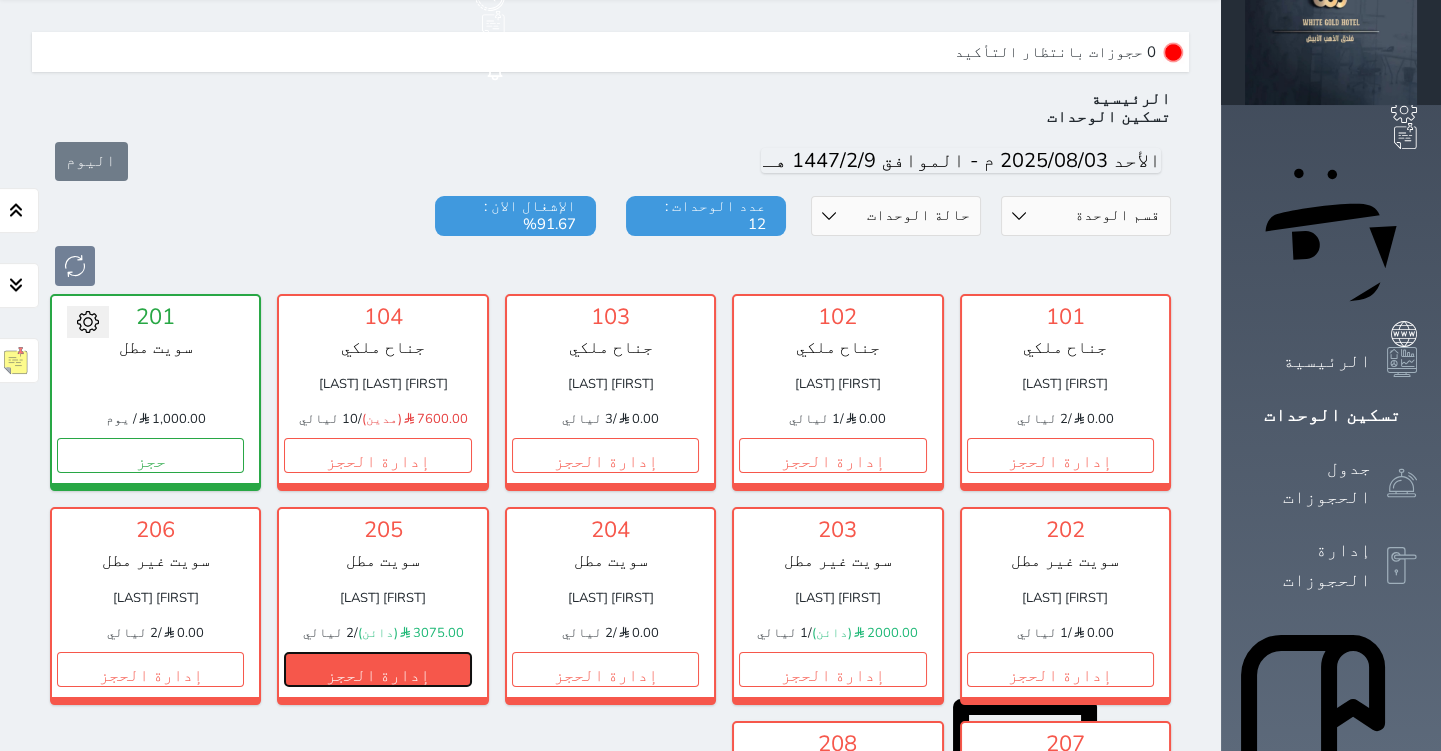click on "إدارة الحجز" at bounding box center (377, 669) 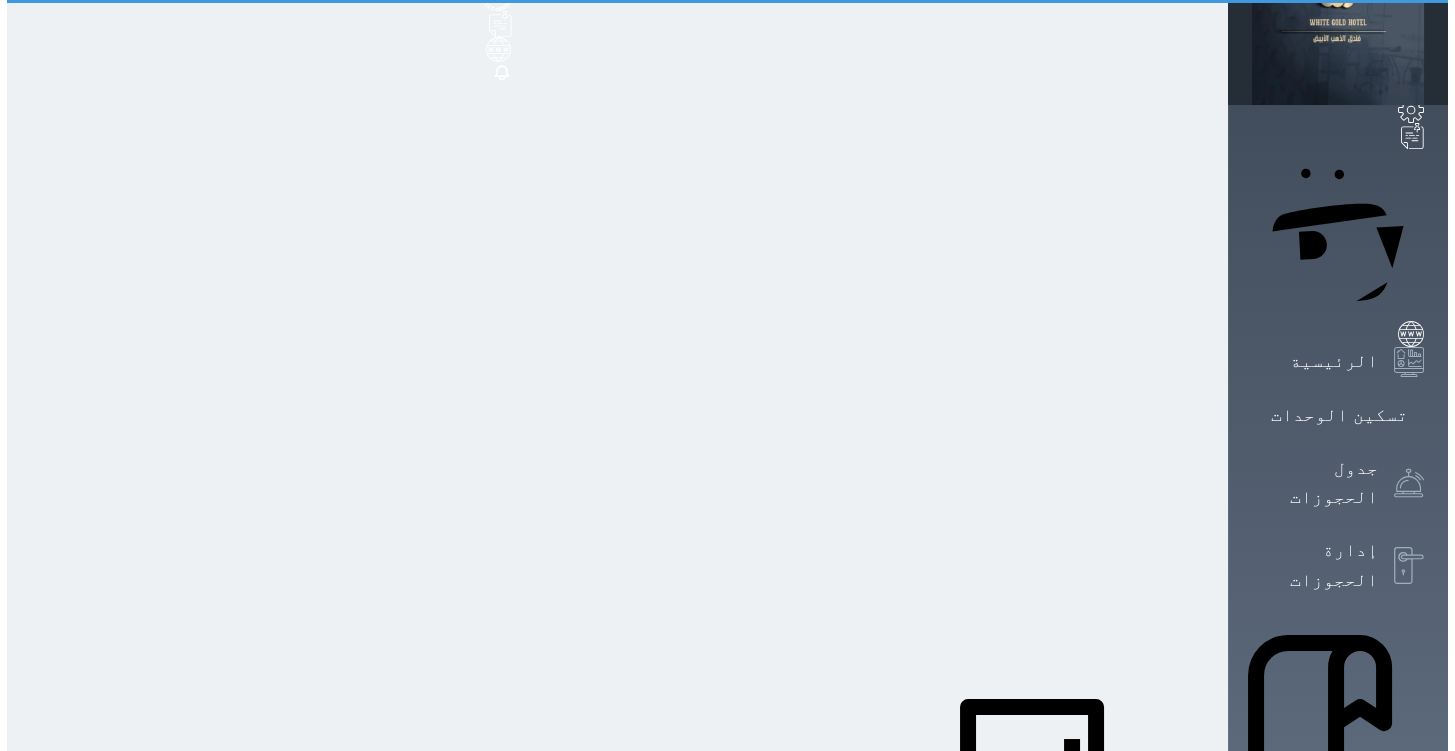 scroll, scrollTop: 0, scrollLeft: 0, axis: both 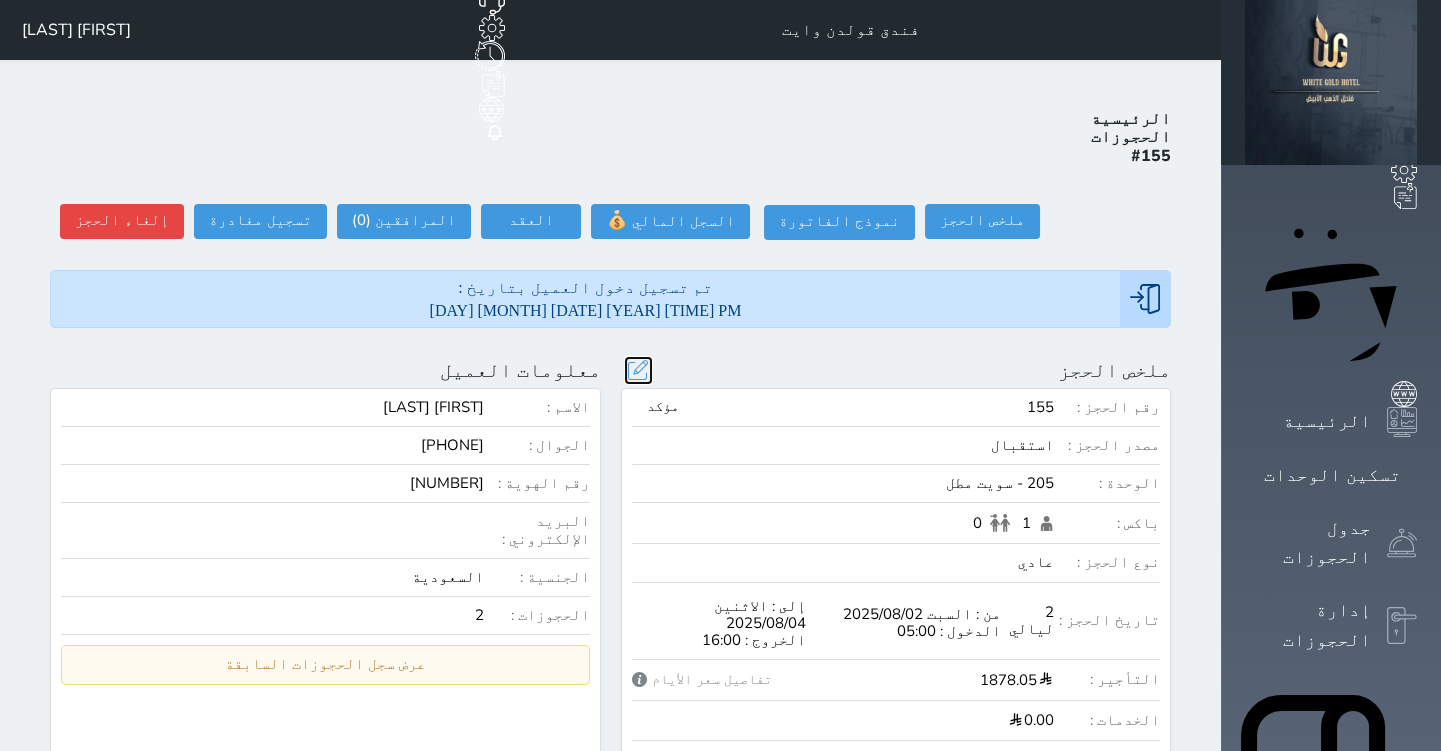 click at bounding box center (638, 370) 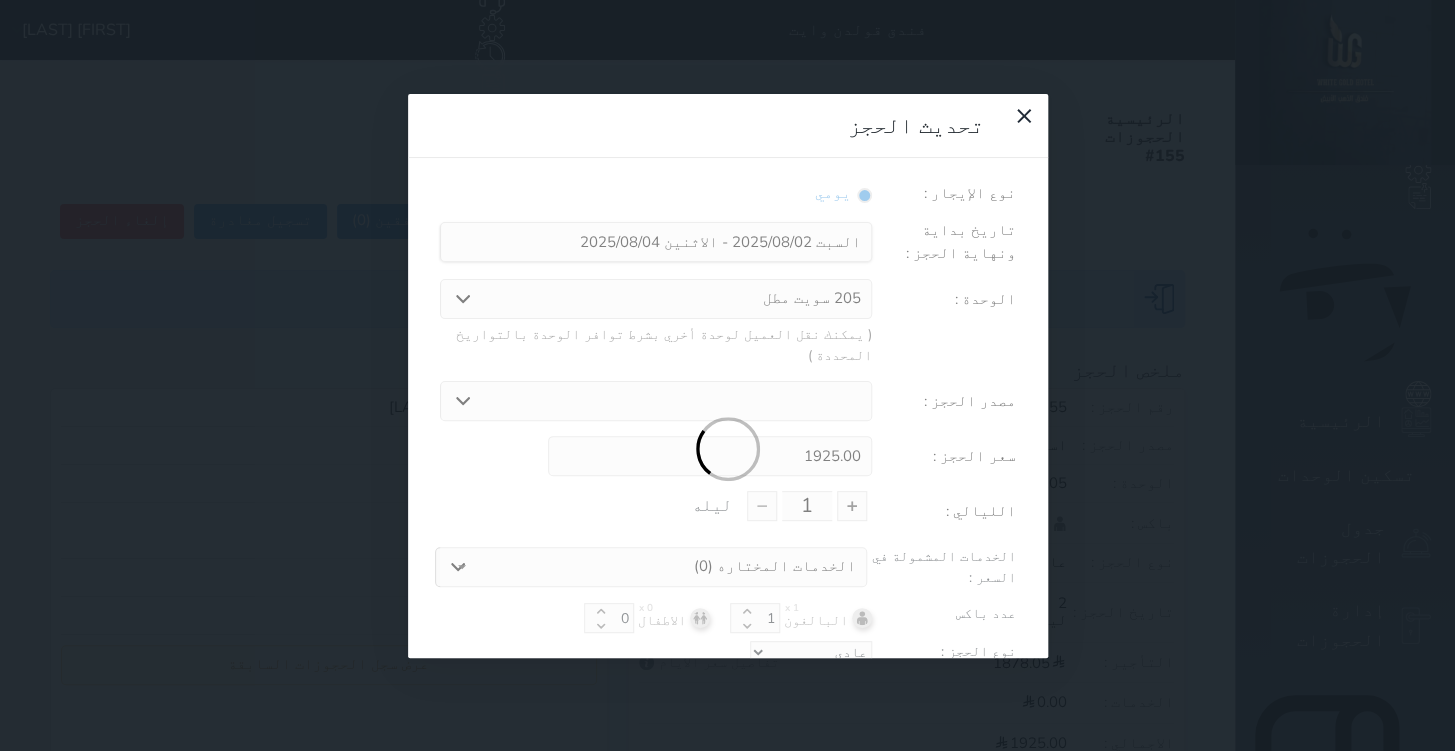 type on "2" 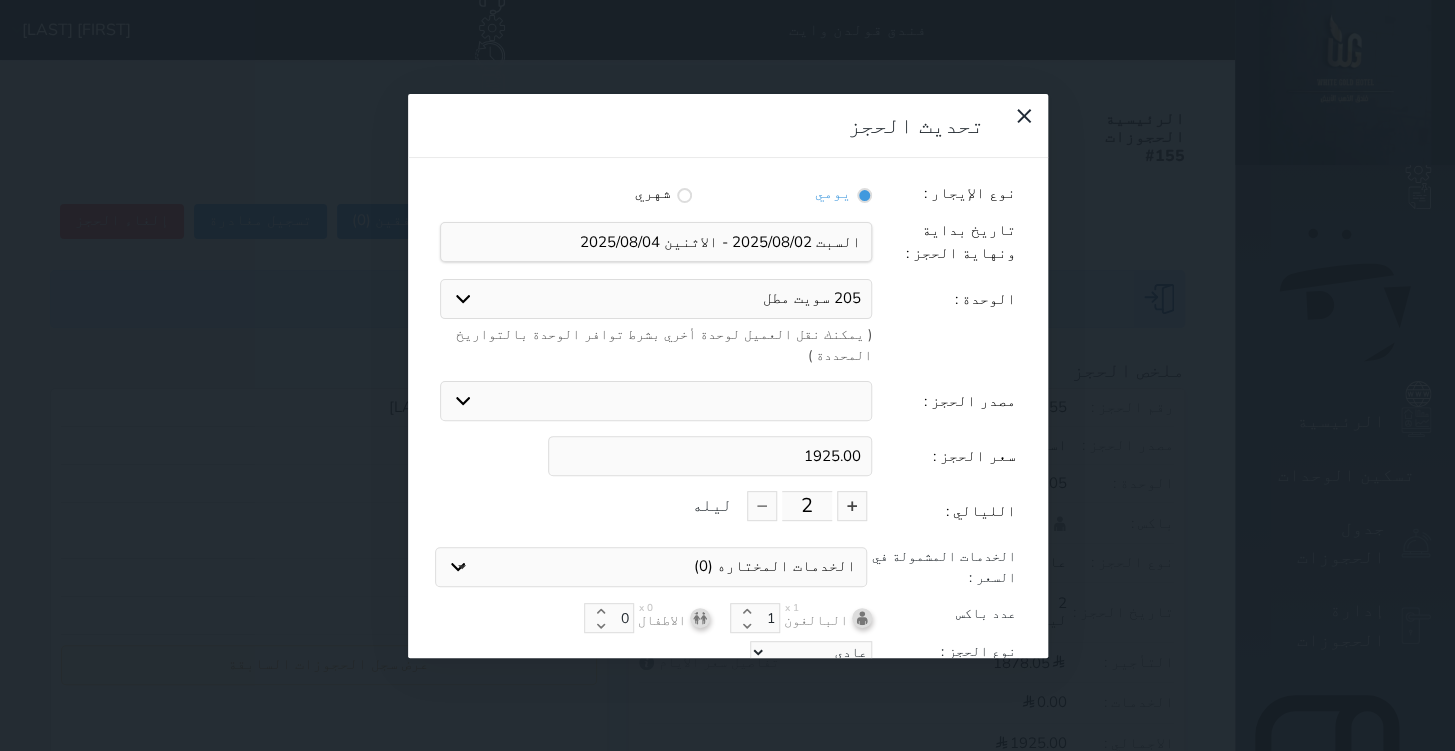 click on "1925.00" at bounding box center (710, 456) 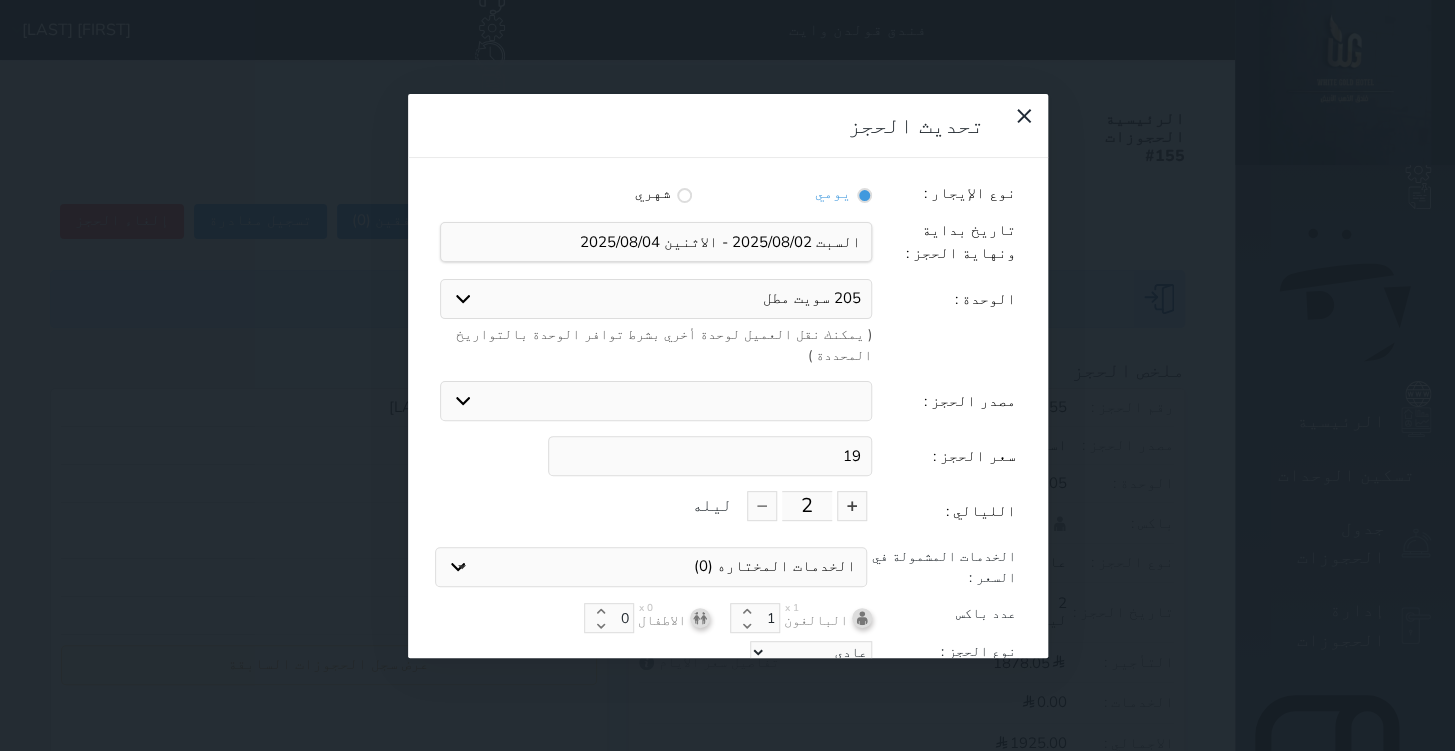 type on "1" 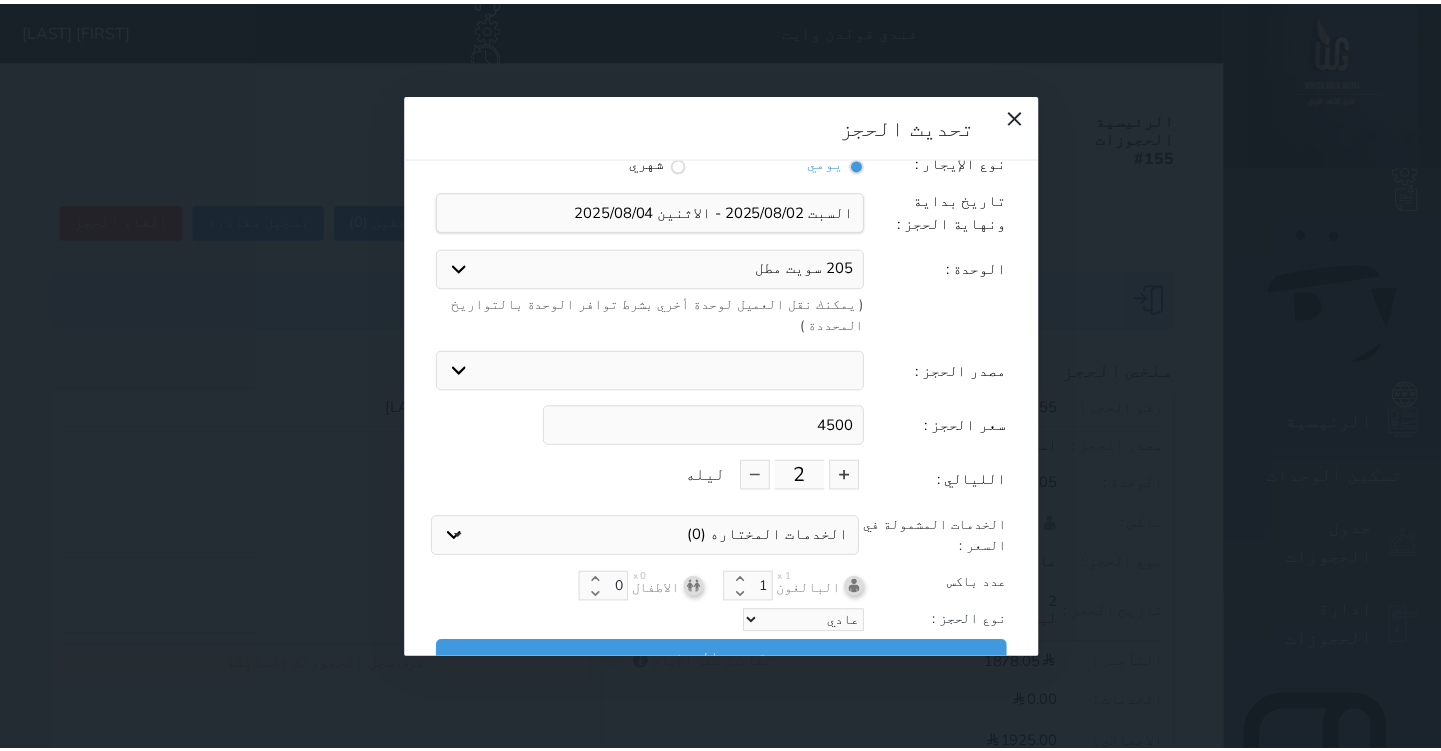 scroll, scrollTop: 44, scrollLeft: 0, axis: vertical 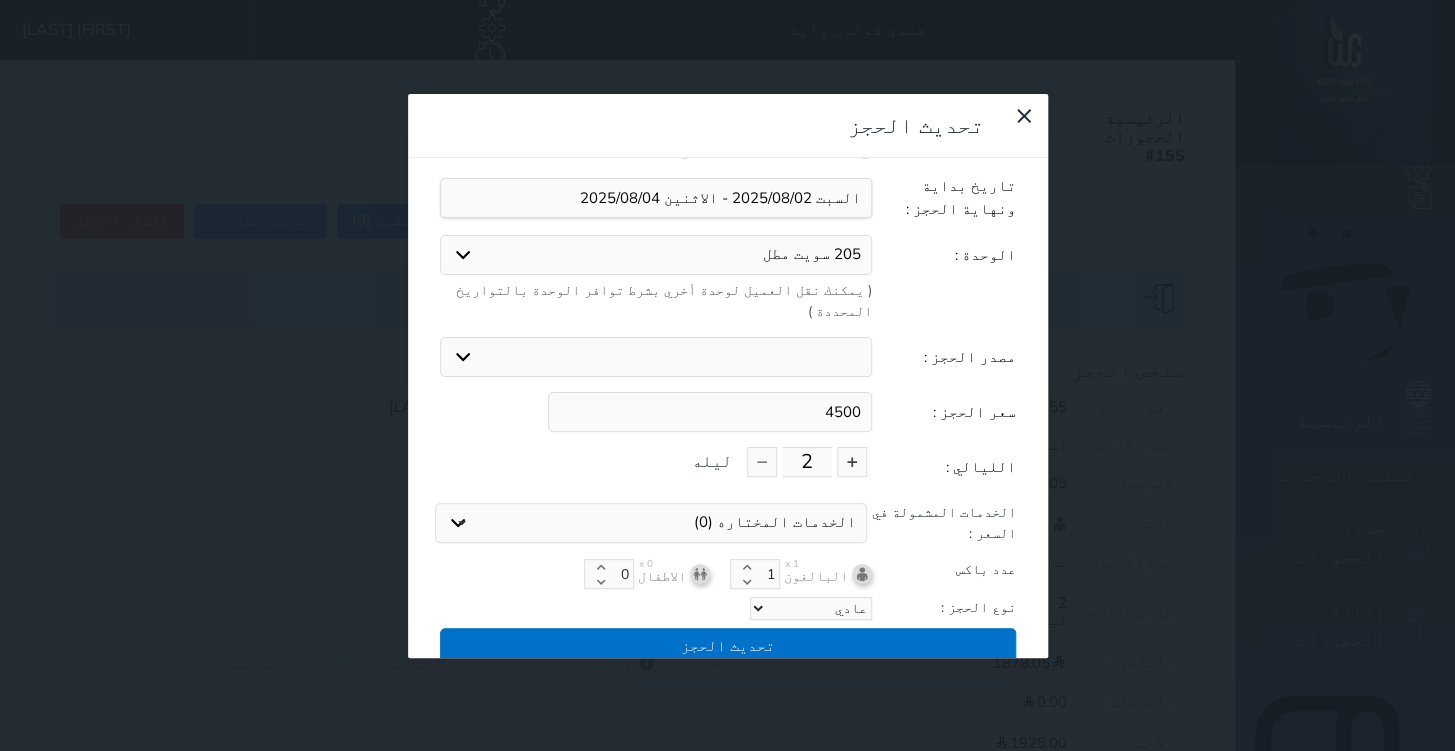 type on "4500" 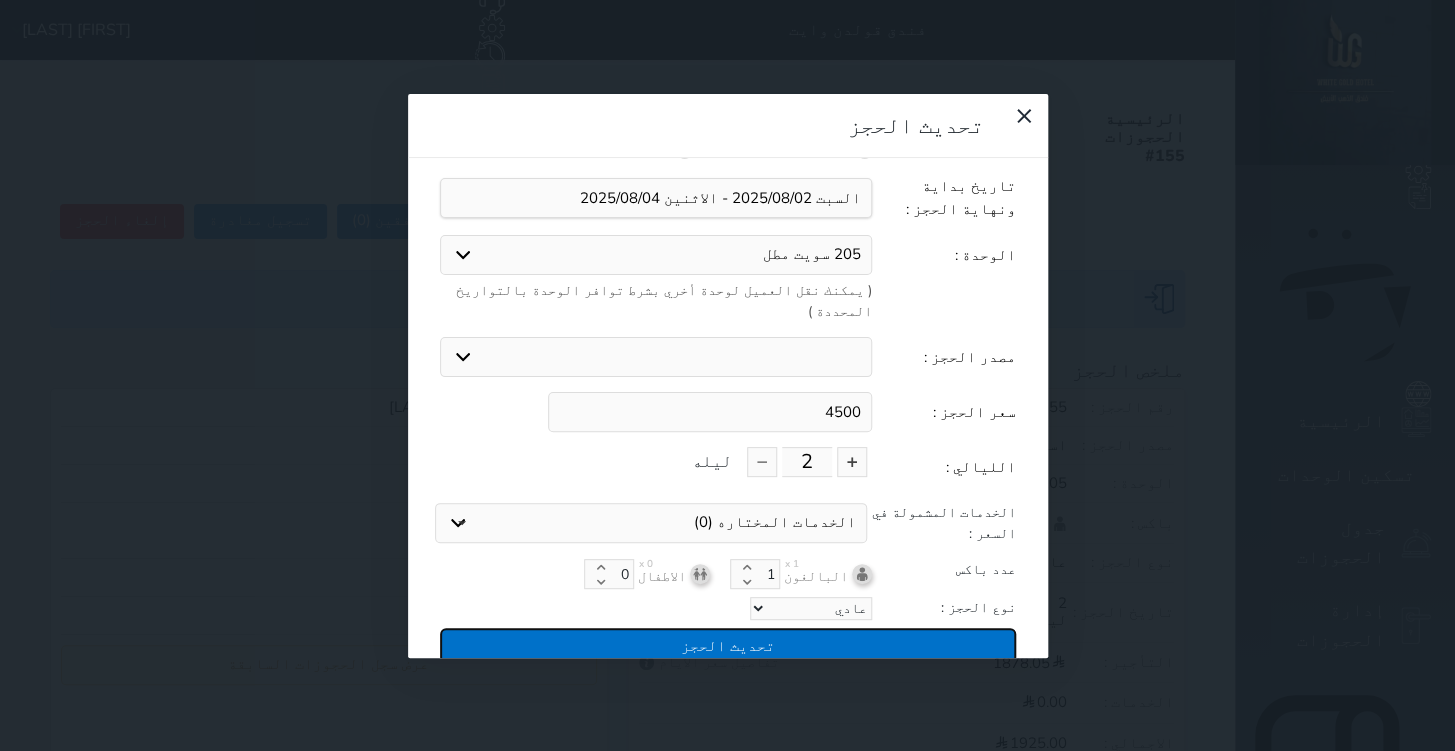 click on "تحديث الحجز" at bounding box center (728, 645) 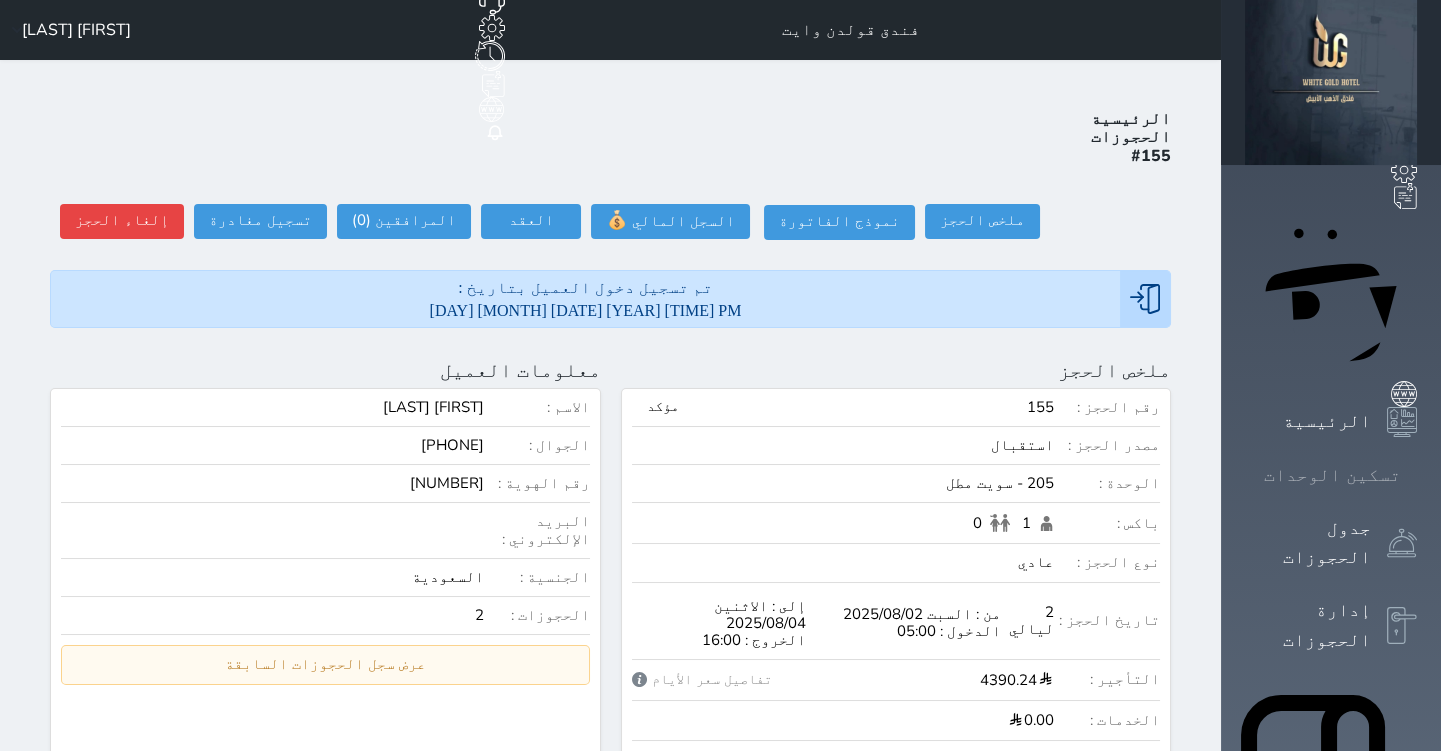 click at bounding box center (1417, 475) 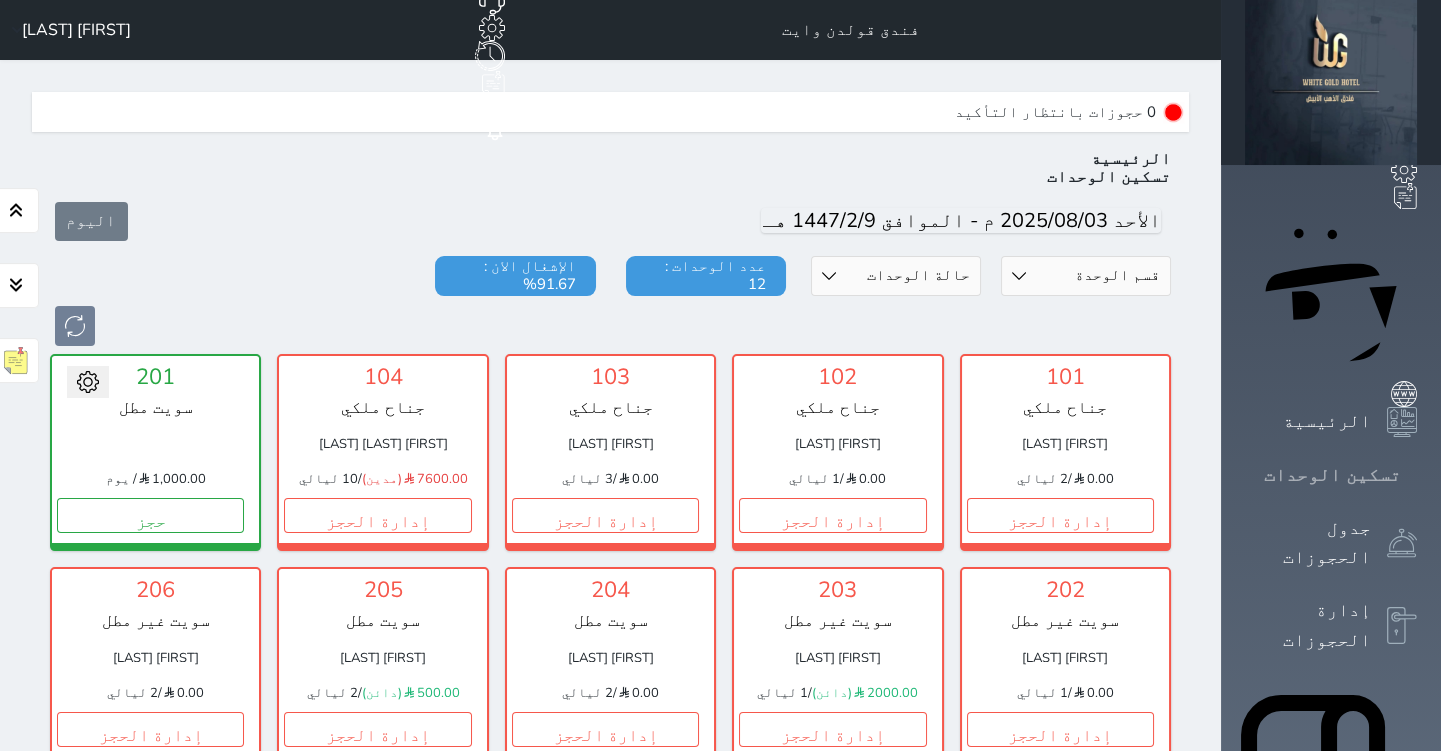 scroll, scrollTop: 60, scrollLeft: 0, axis: vertical 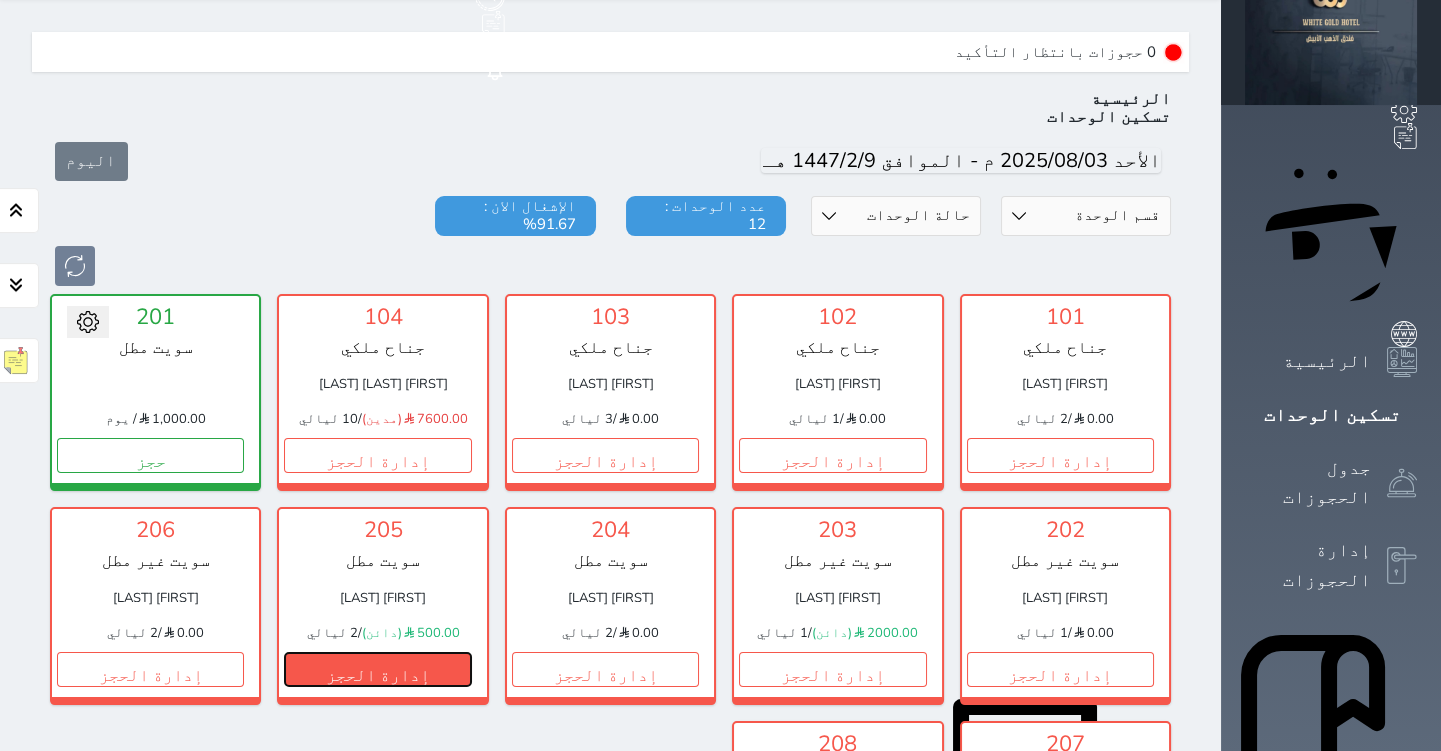 click on "إدارة الحجز" at bounding box center [377, 669] 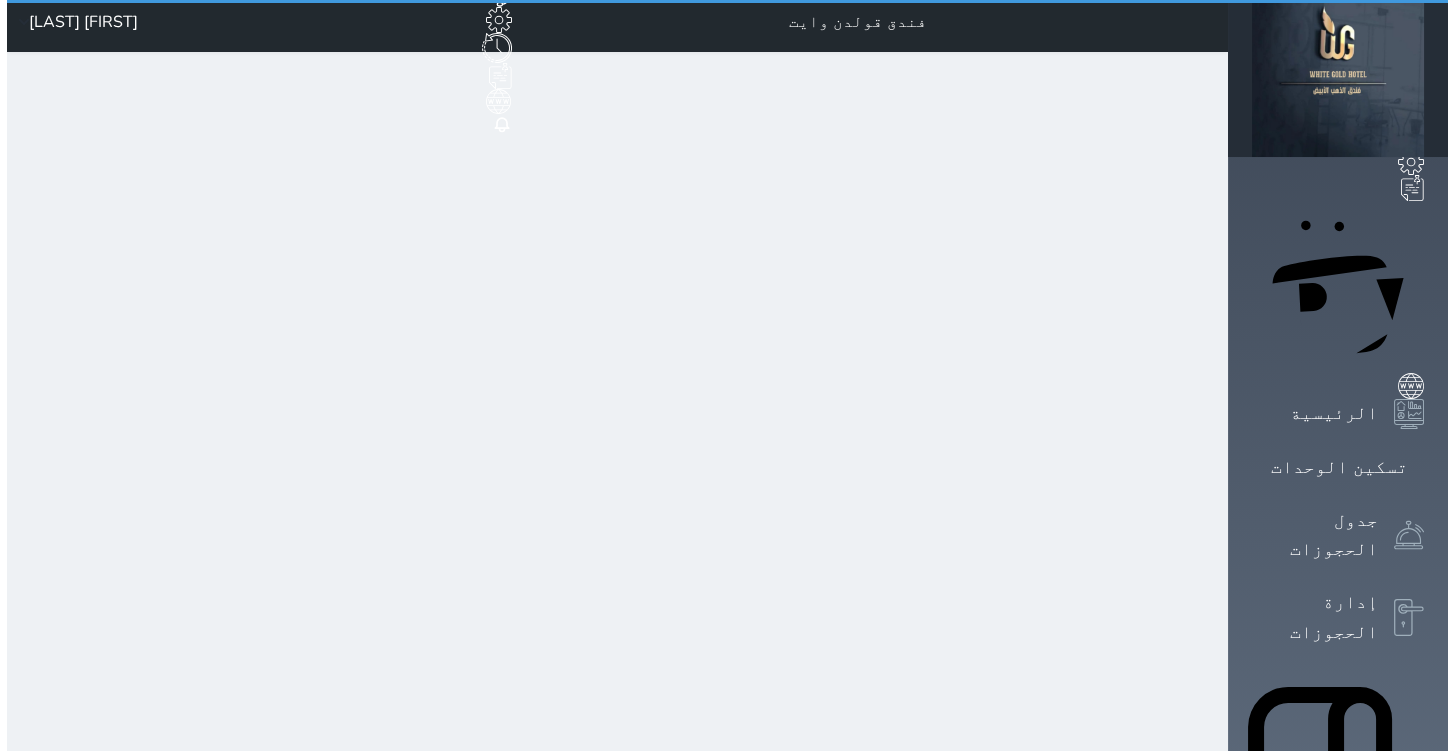 scroll, scrollTop: 0, scrollLeft: 0, axis: both 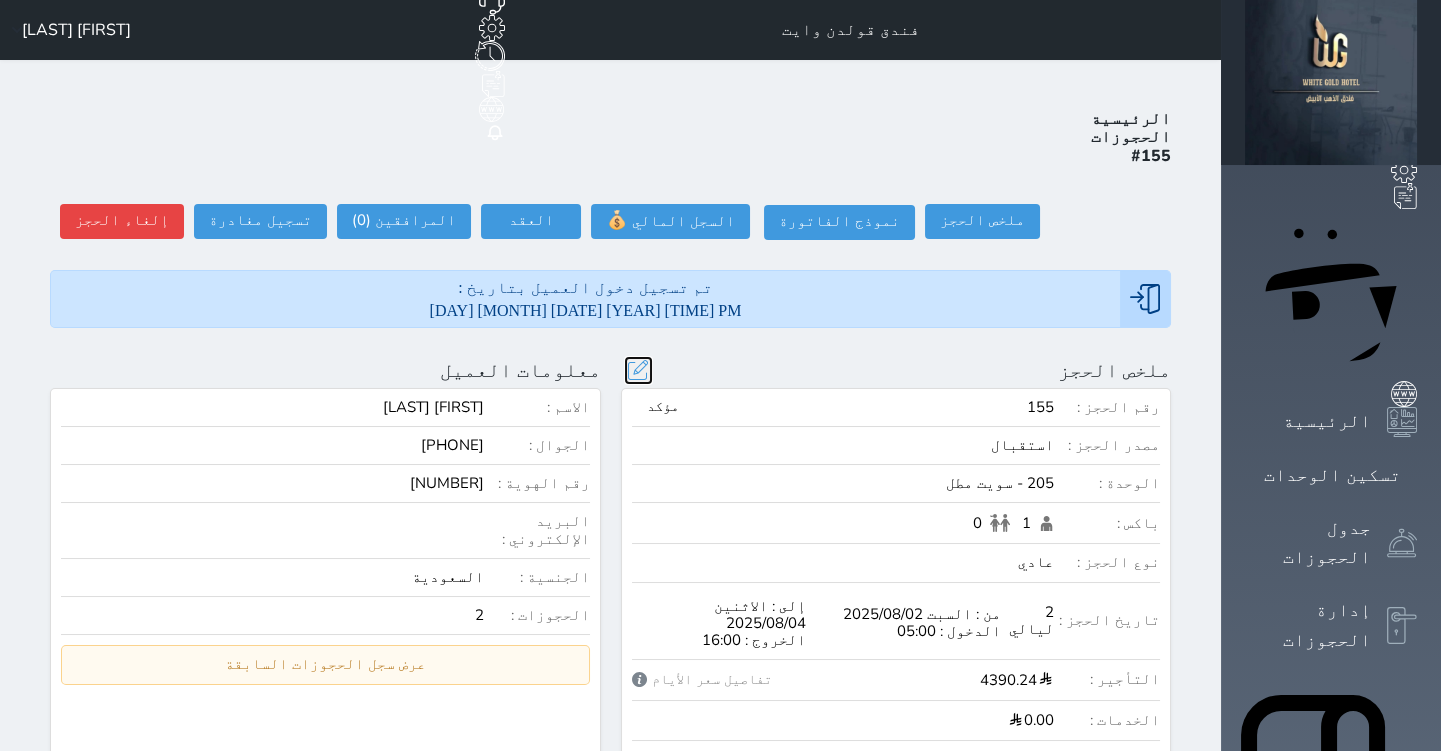 click at bounding box center [638, 370] 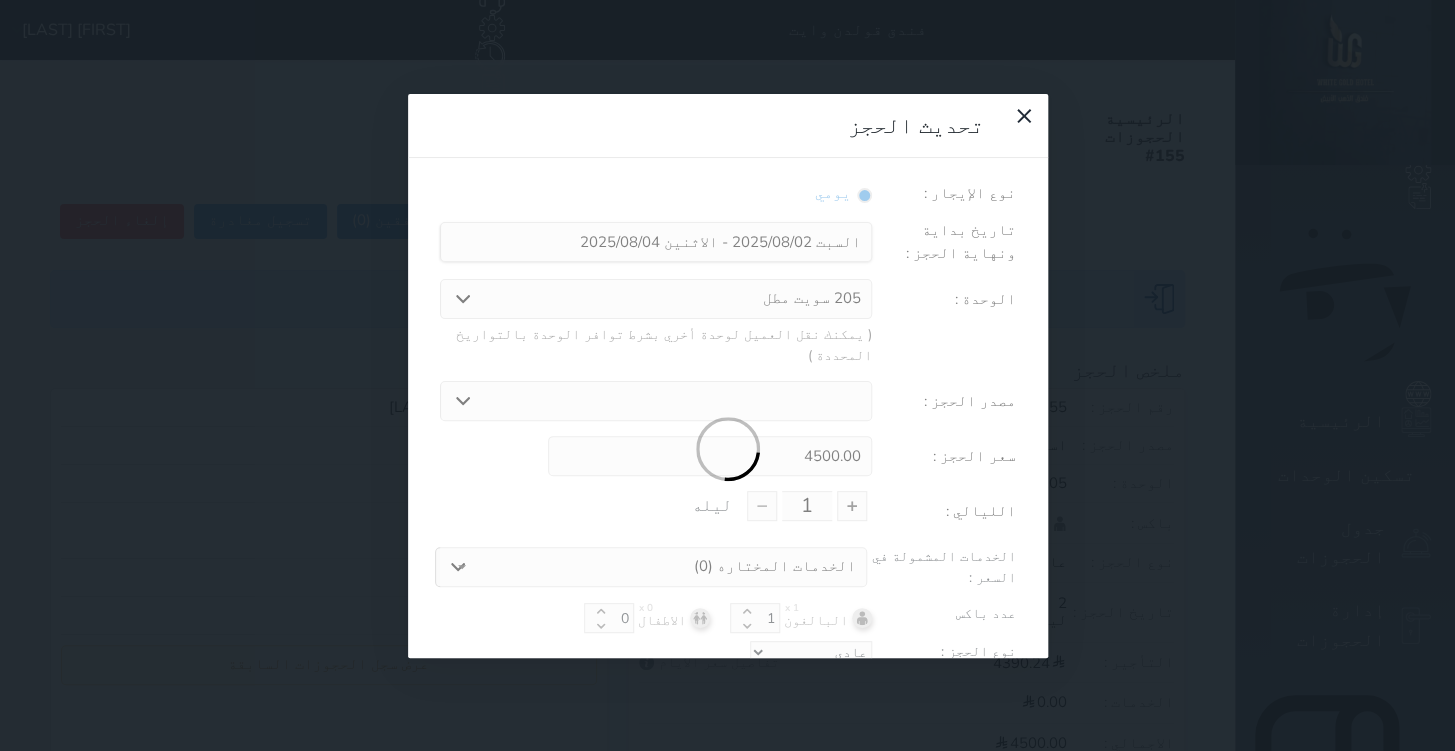 type on "2" 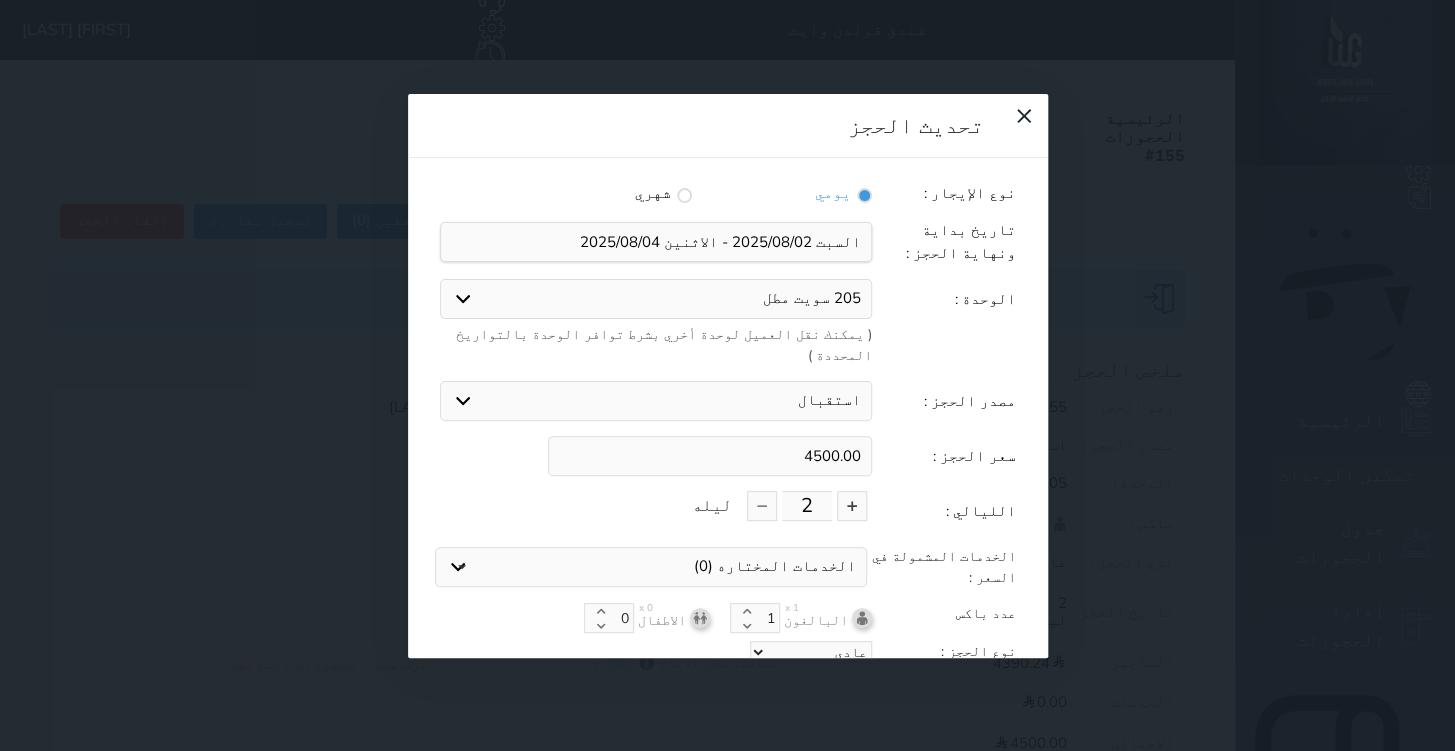 click on "4500.00" at bounding box center [710, 456] 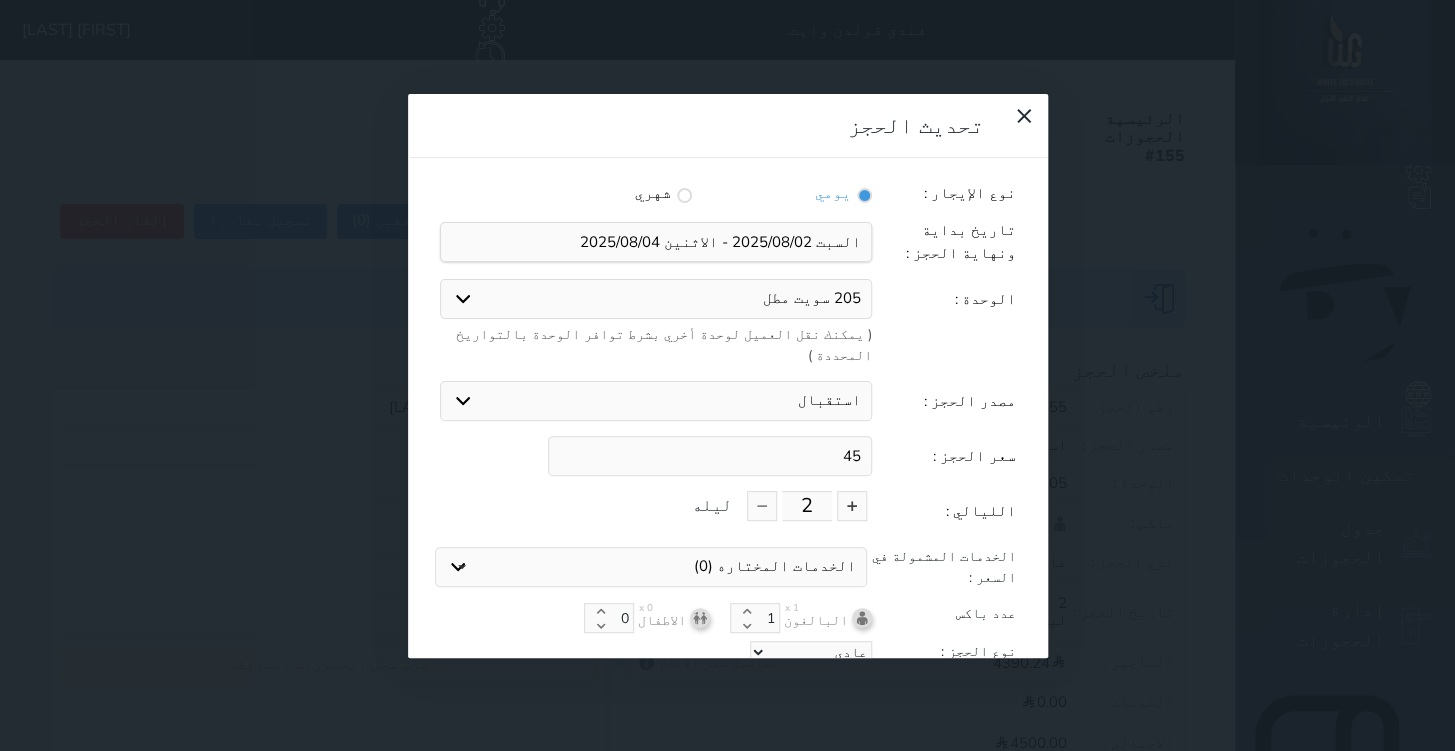 type on "4" 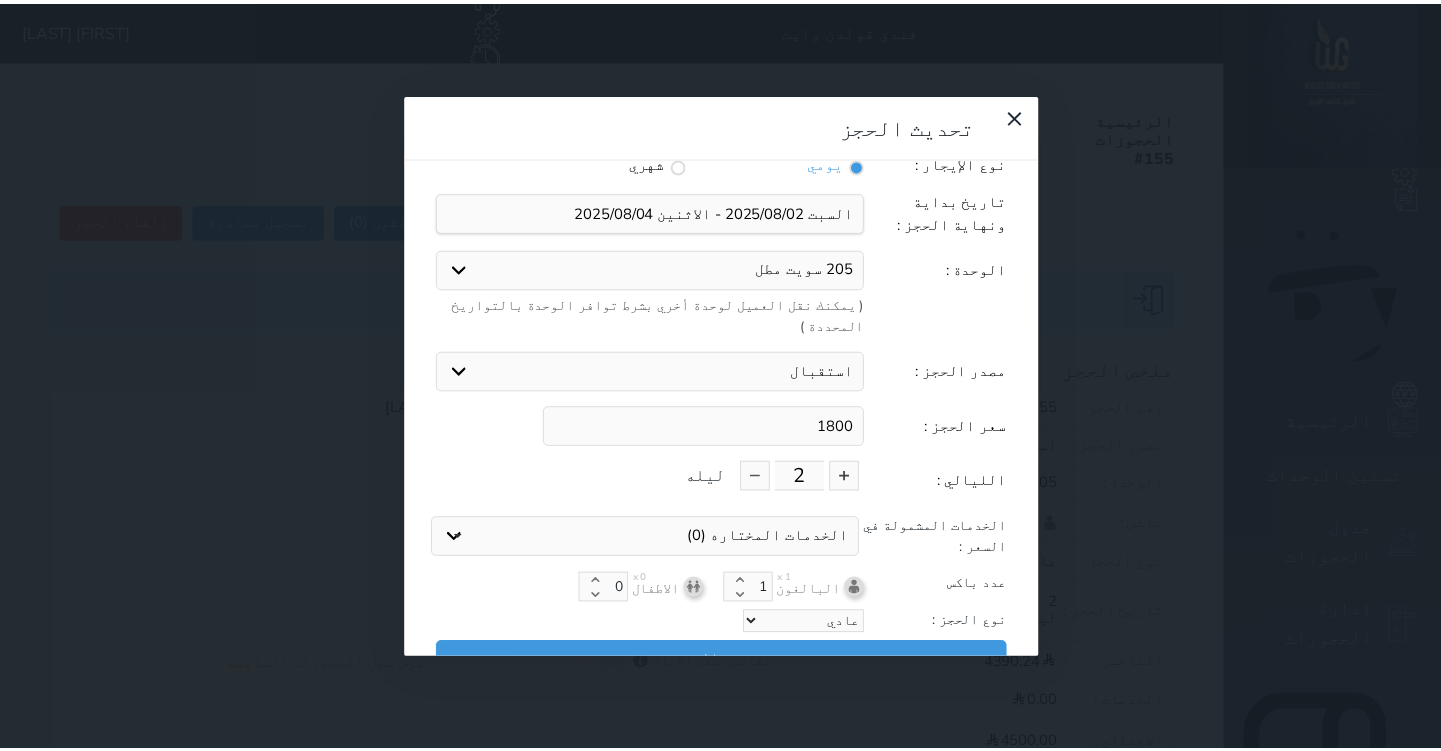 scroll, scrollTop: 44, scrollLeft: 0, axis: vertical 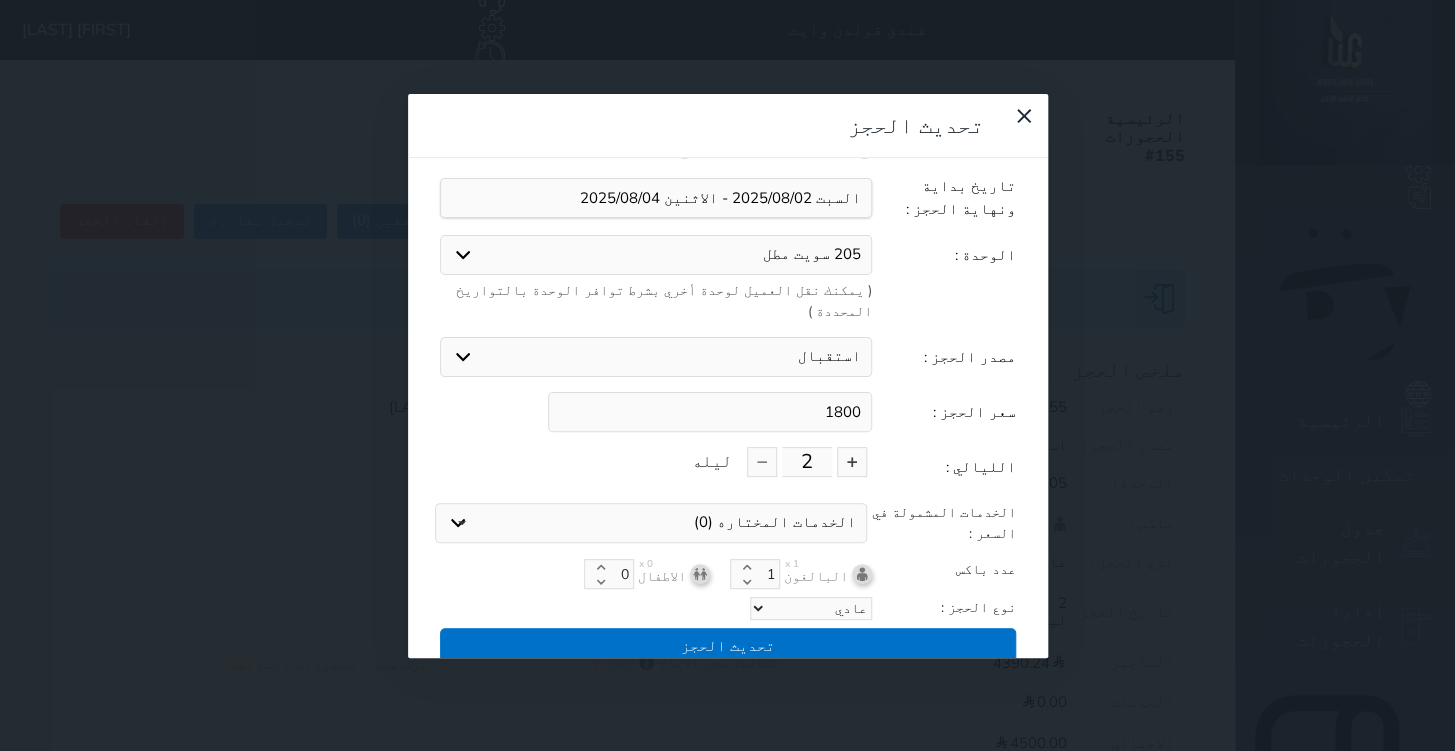 type on "1800" 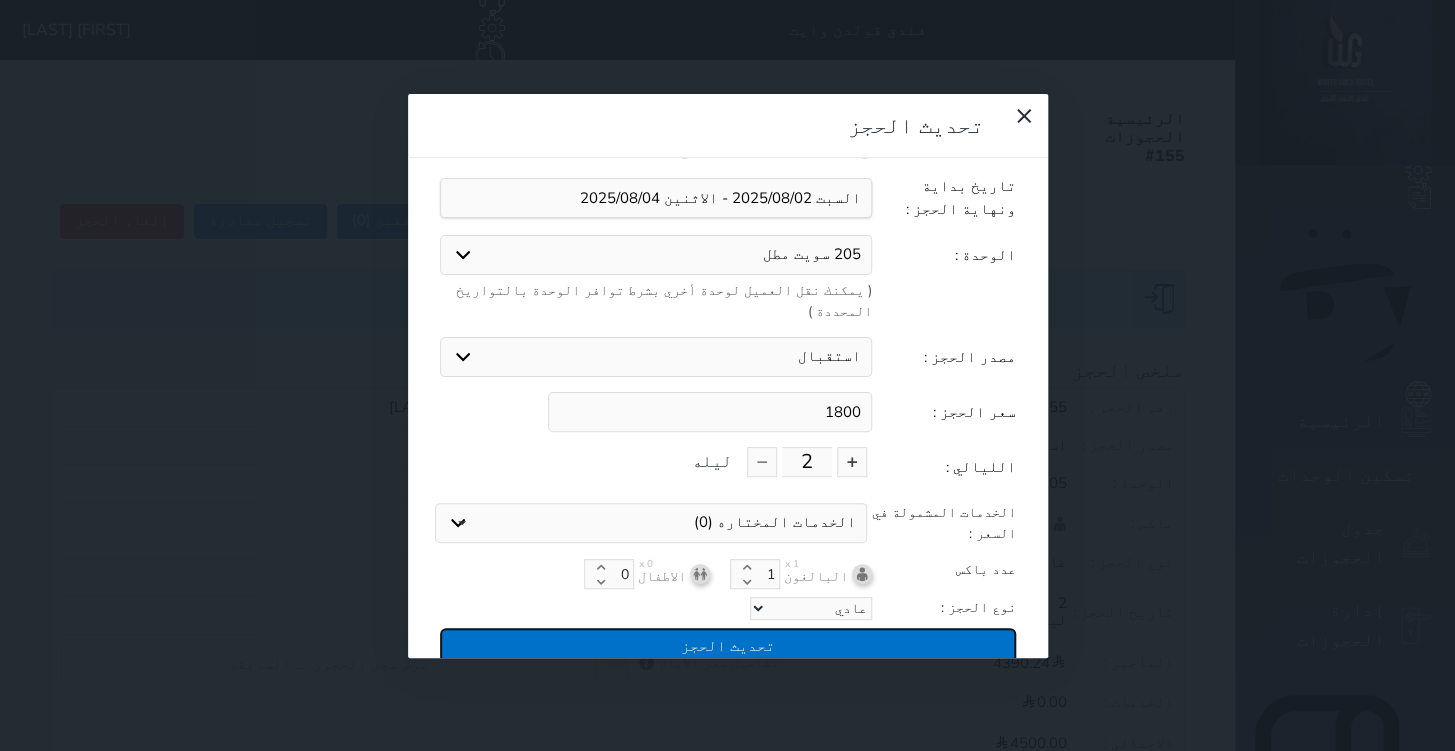 click on "تحديث الحجز" at bounding box center [728, 645] 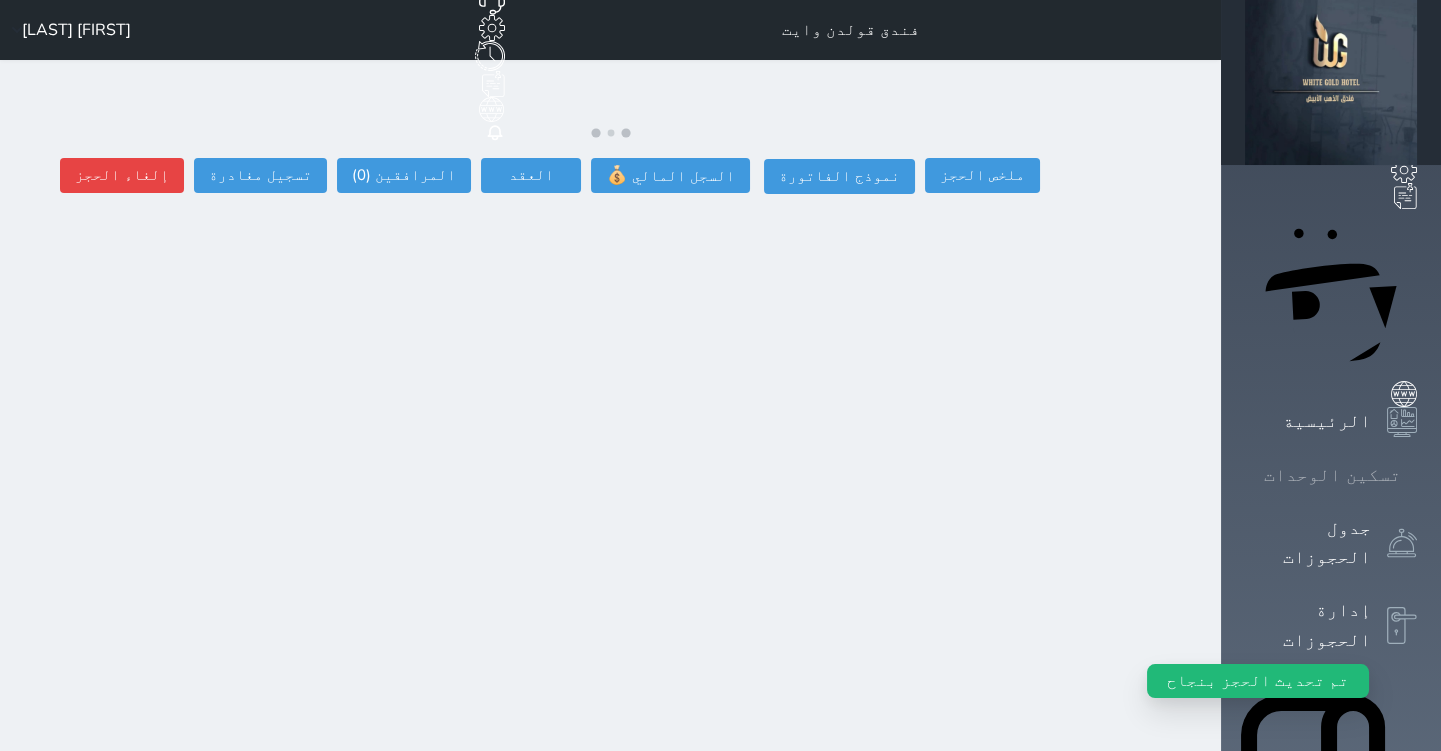 click 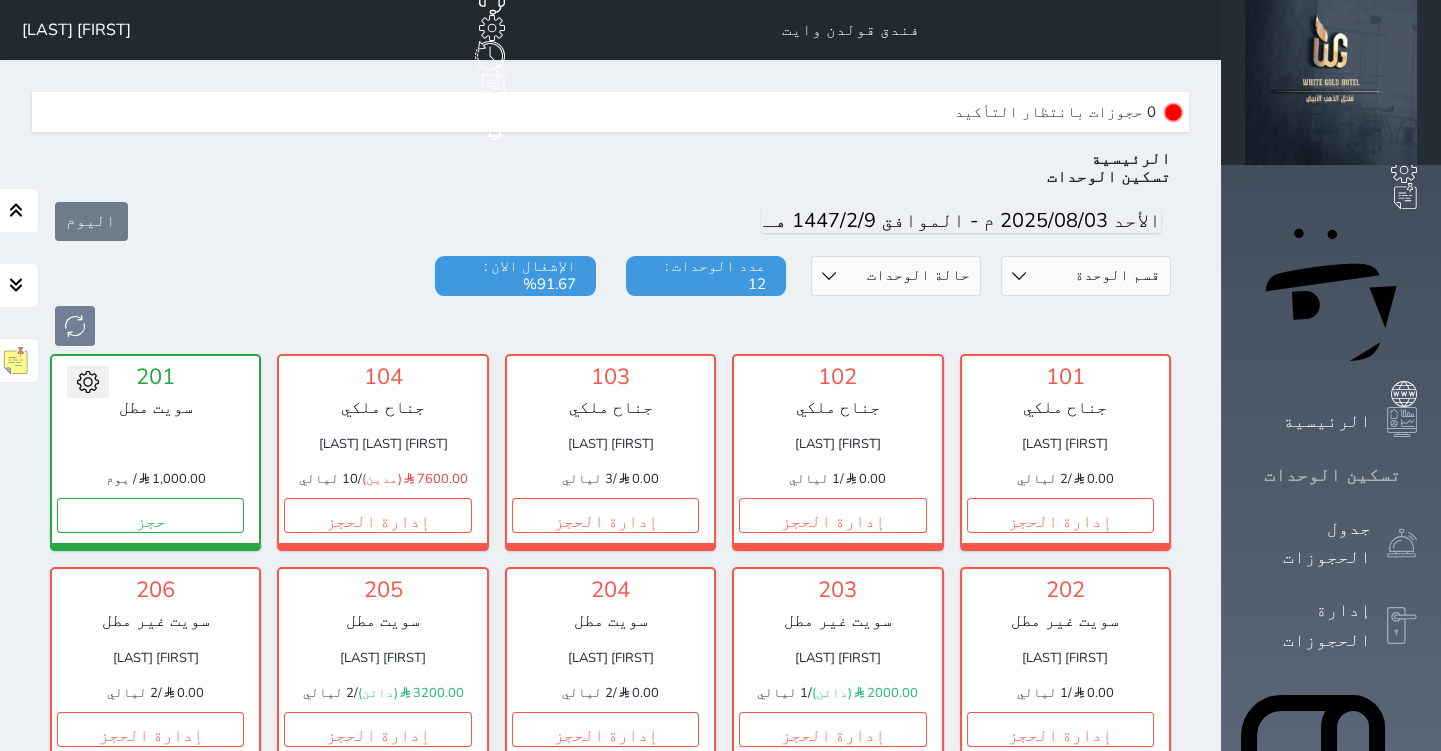 scroll, scrollTop: 60, scrollLeft: 0, axis: vertical 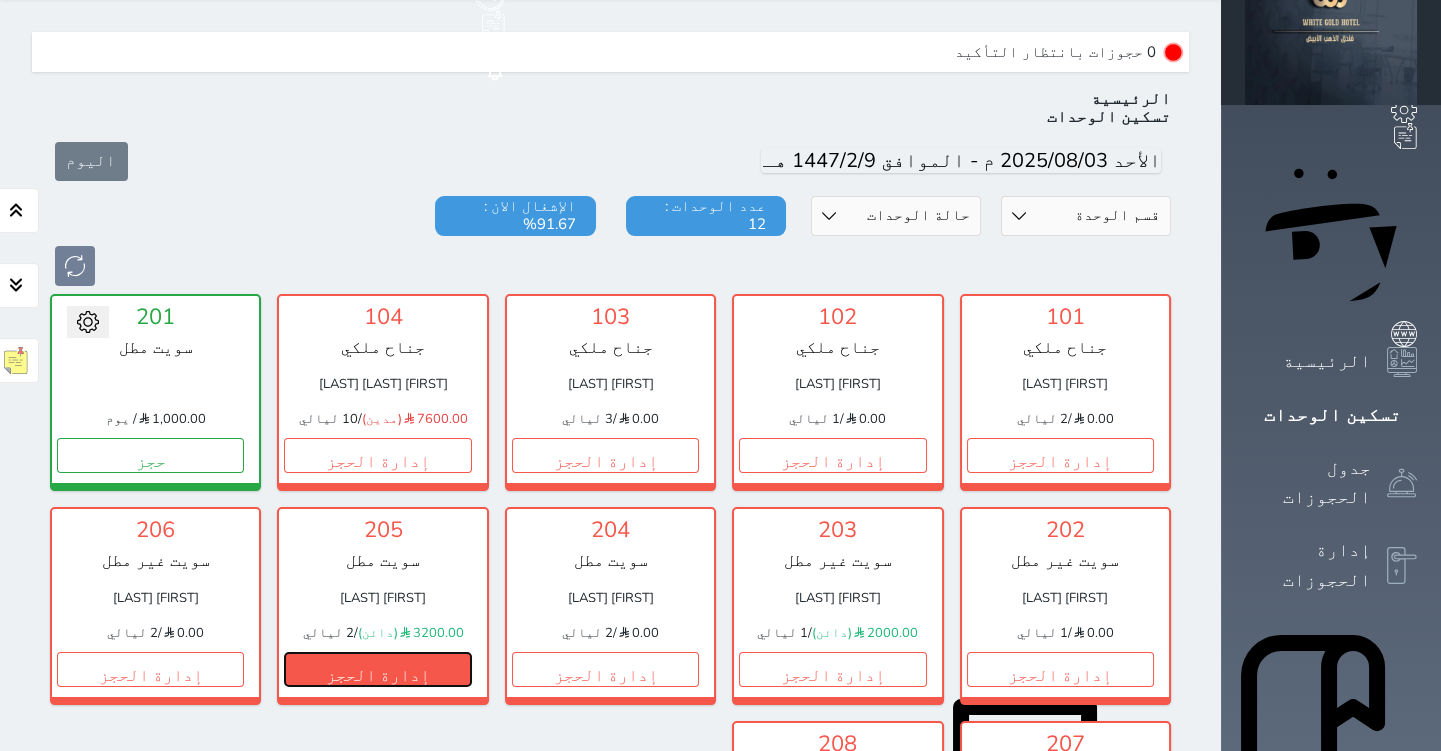click on "إدارة الحجز" at bounding box center [377, 669] 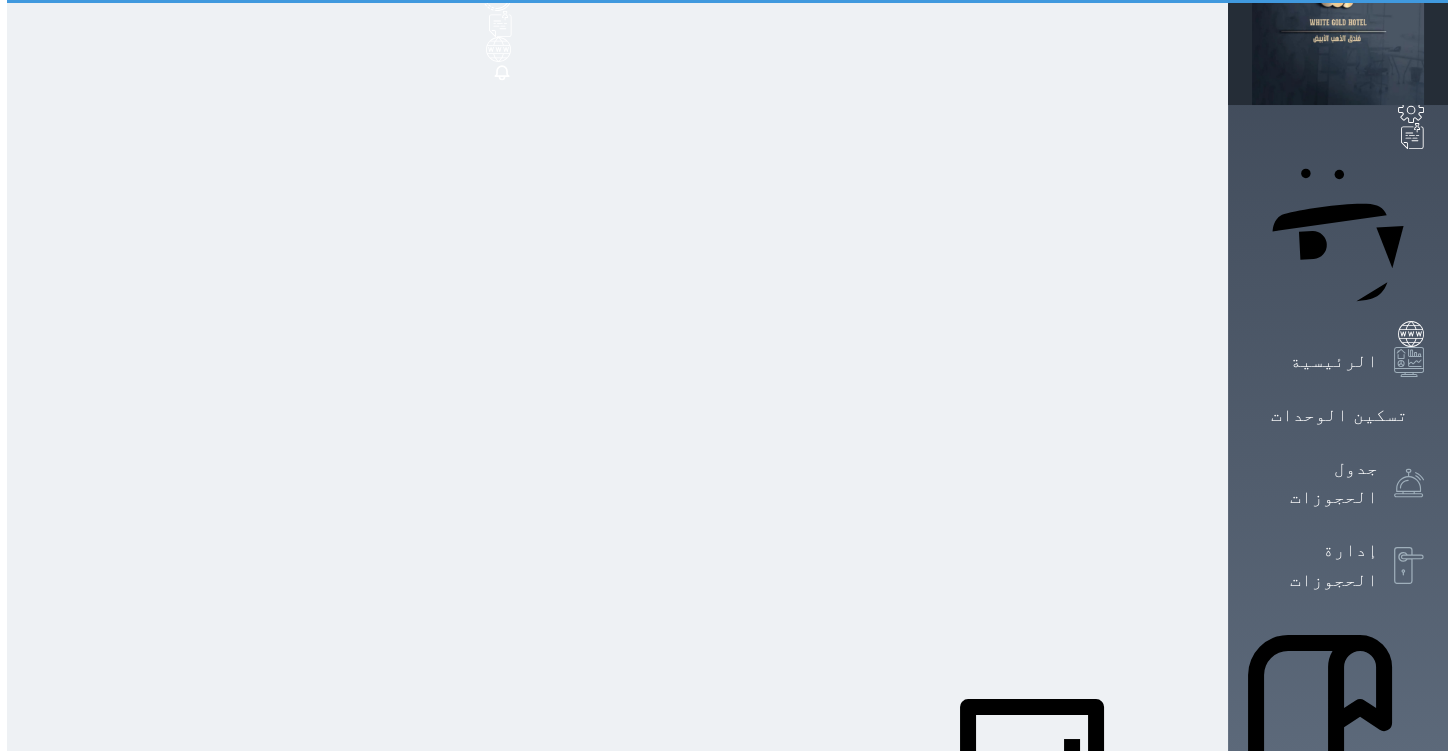 scroll, scrollTop: 0, scrollLeft: 0, axis: both 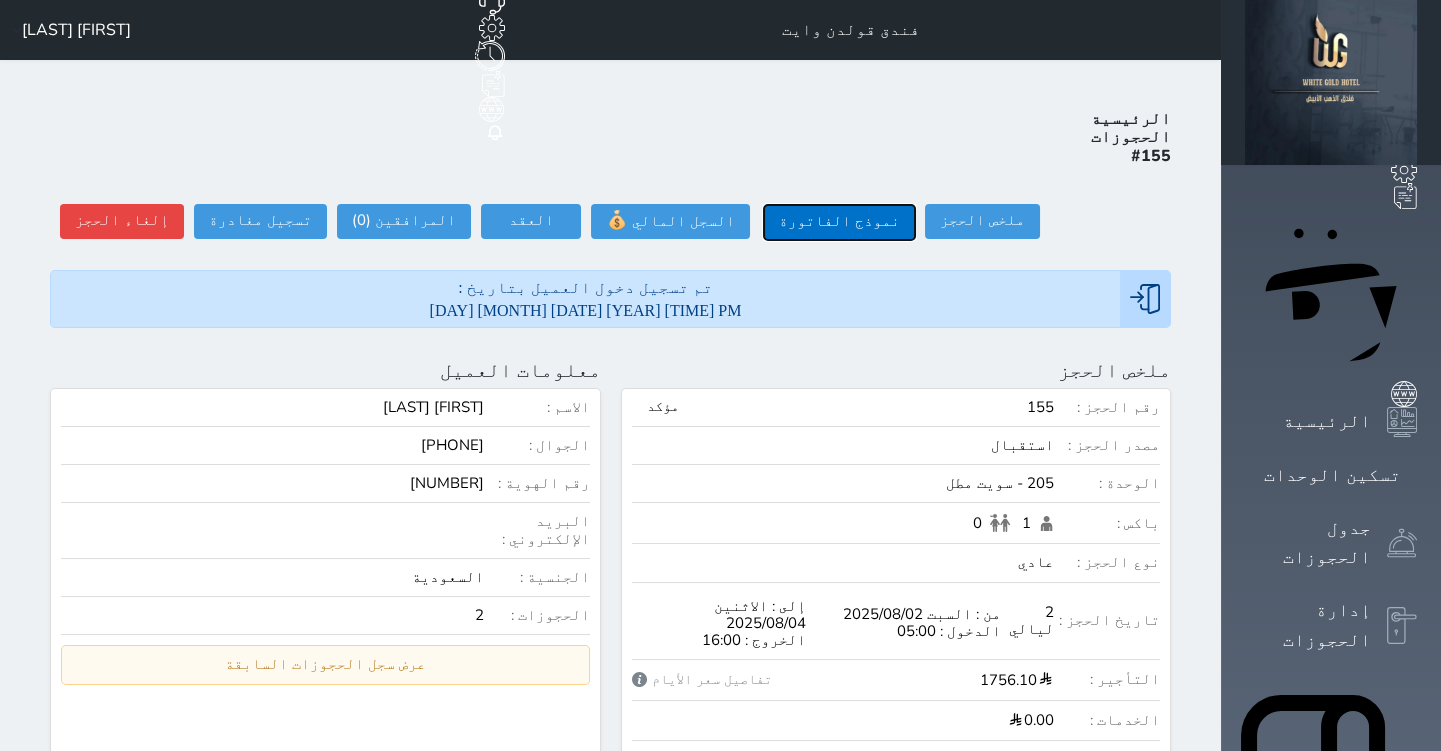 click on "نموذج الفاتورة" at bounding box center [839, 222] 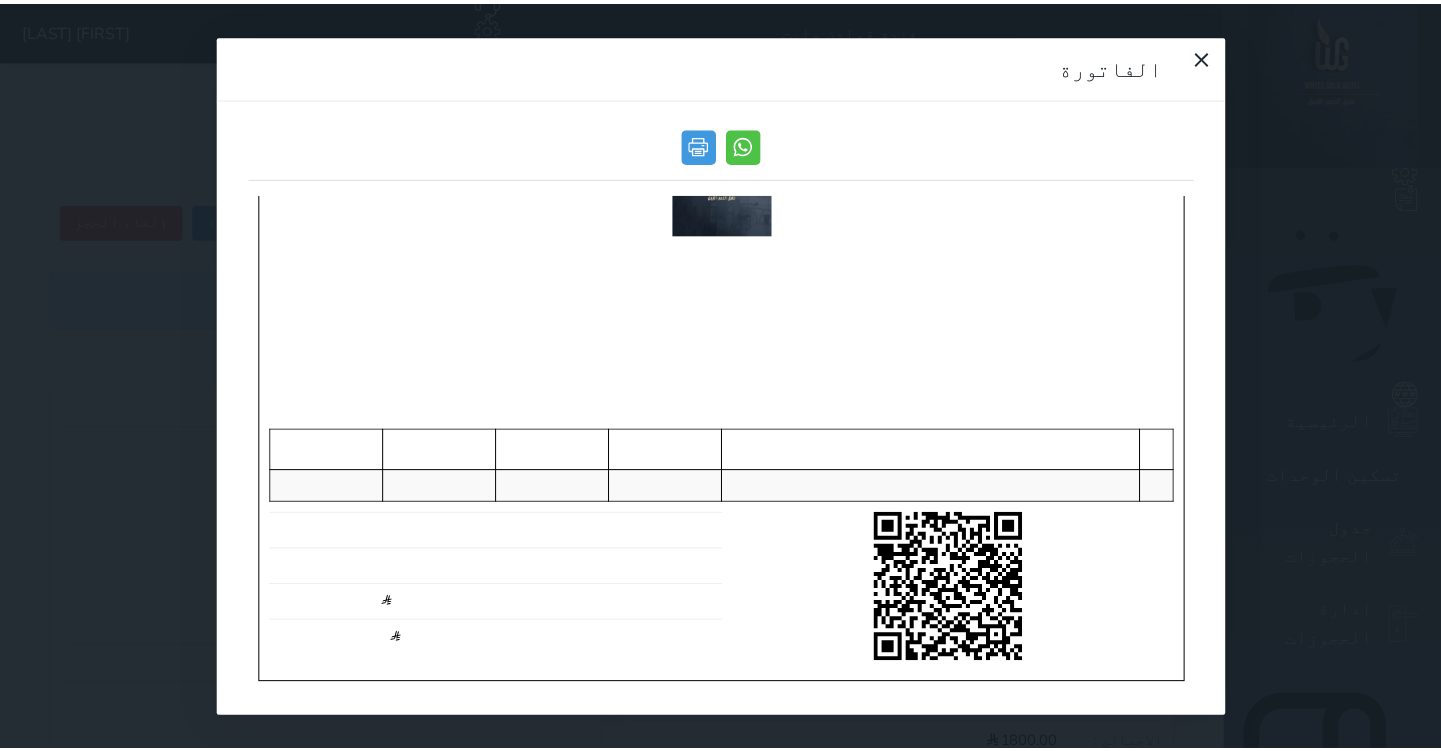 scroll, scrollTop: 110, scrollLeft: 0, axis: vertical 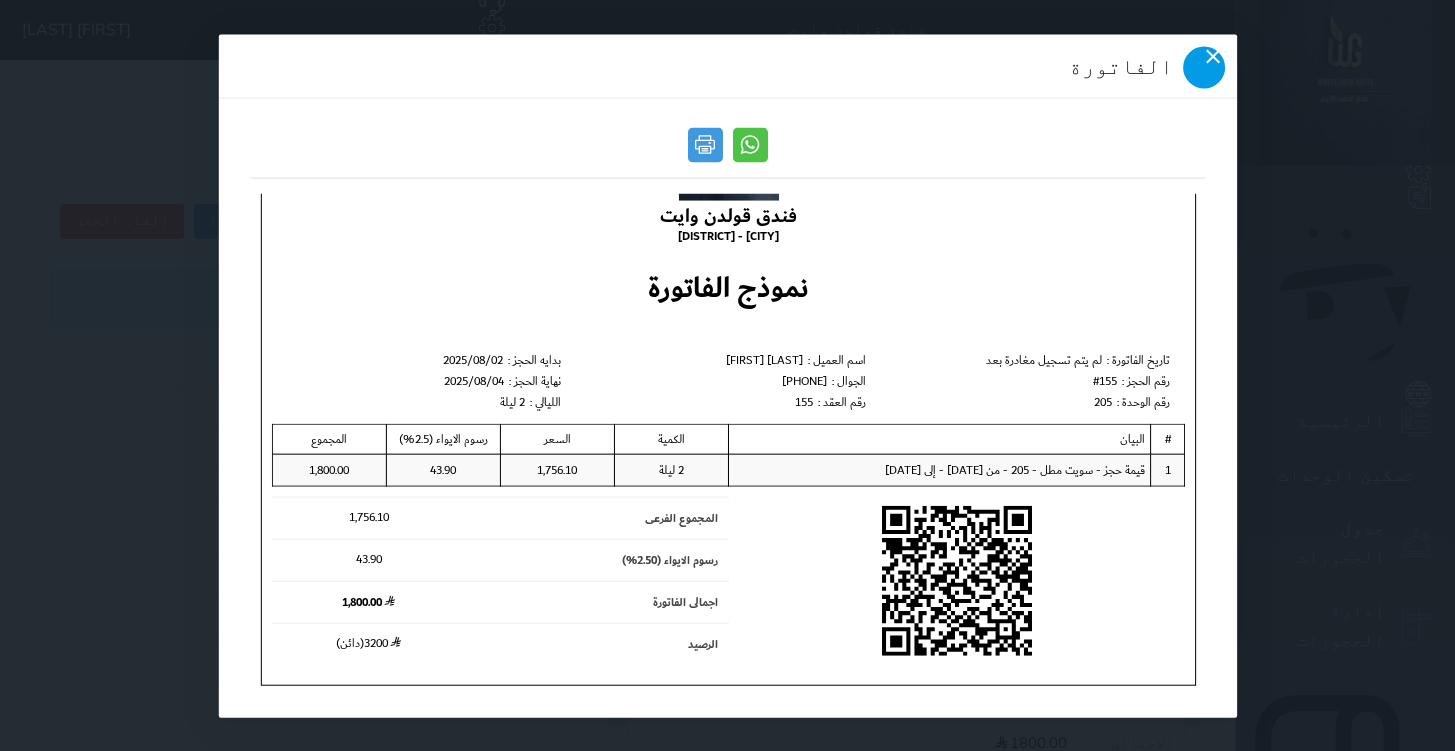 click 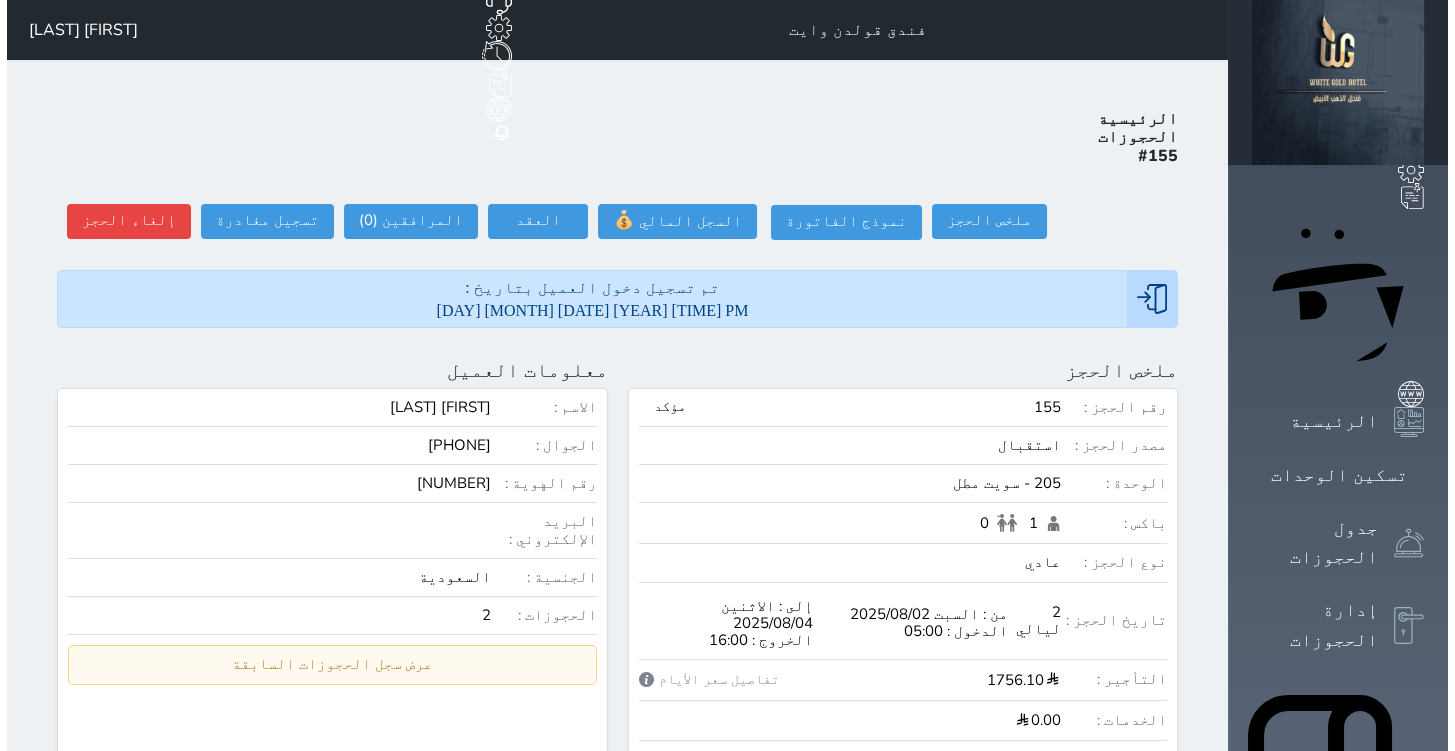 scroll, scrollTop: 0, scrollLeft: 0, axis: both 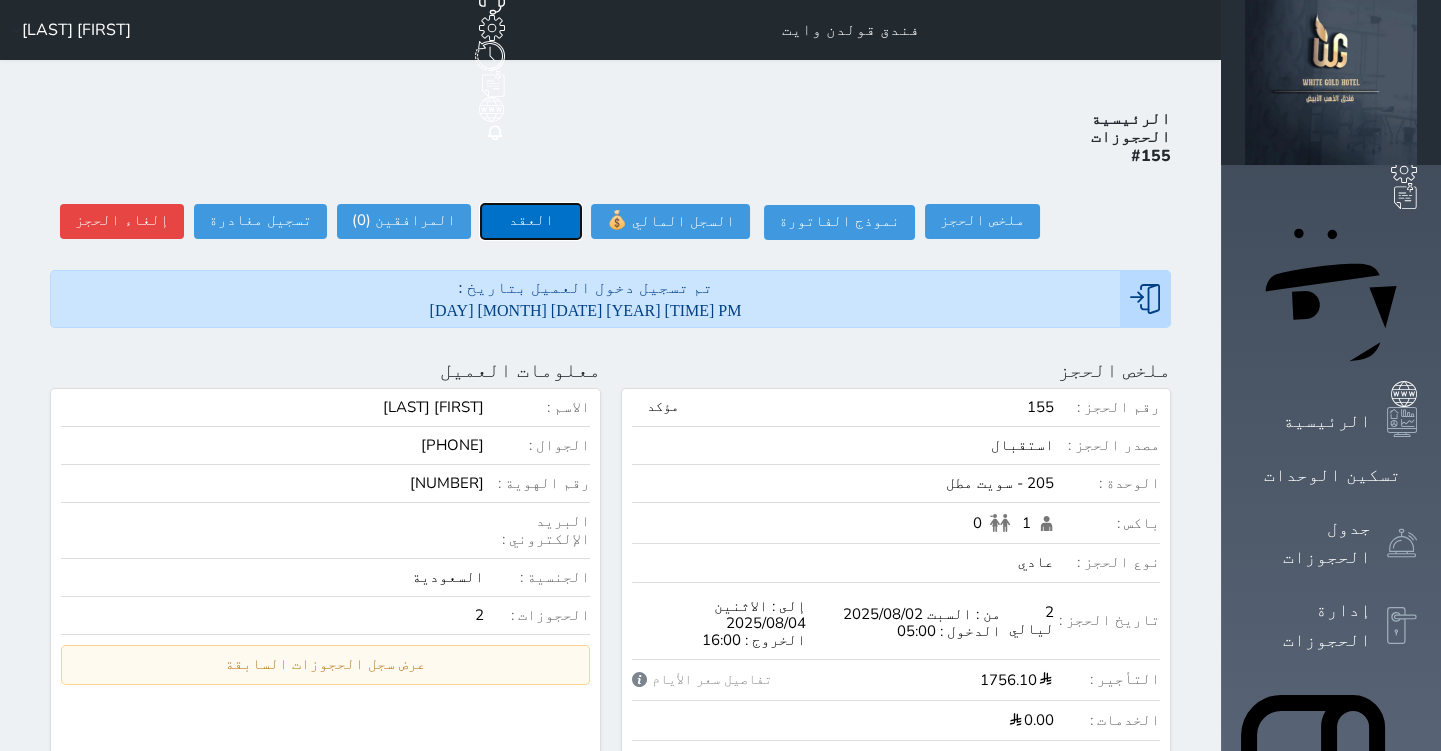 click on "العقد" at bounding box center [531, 221] 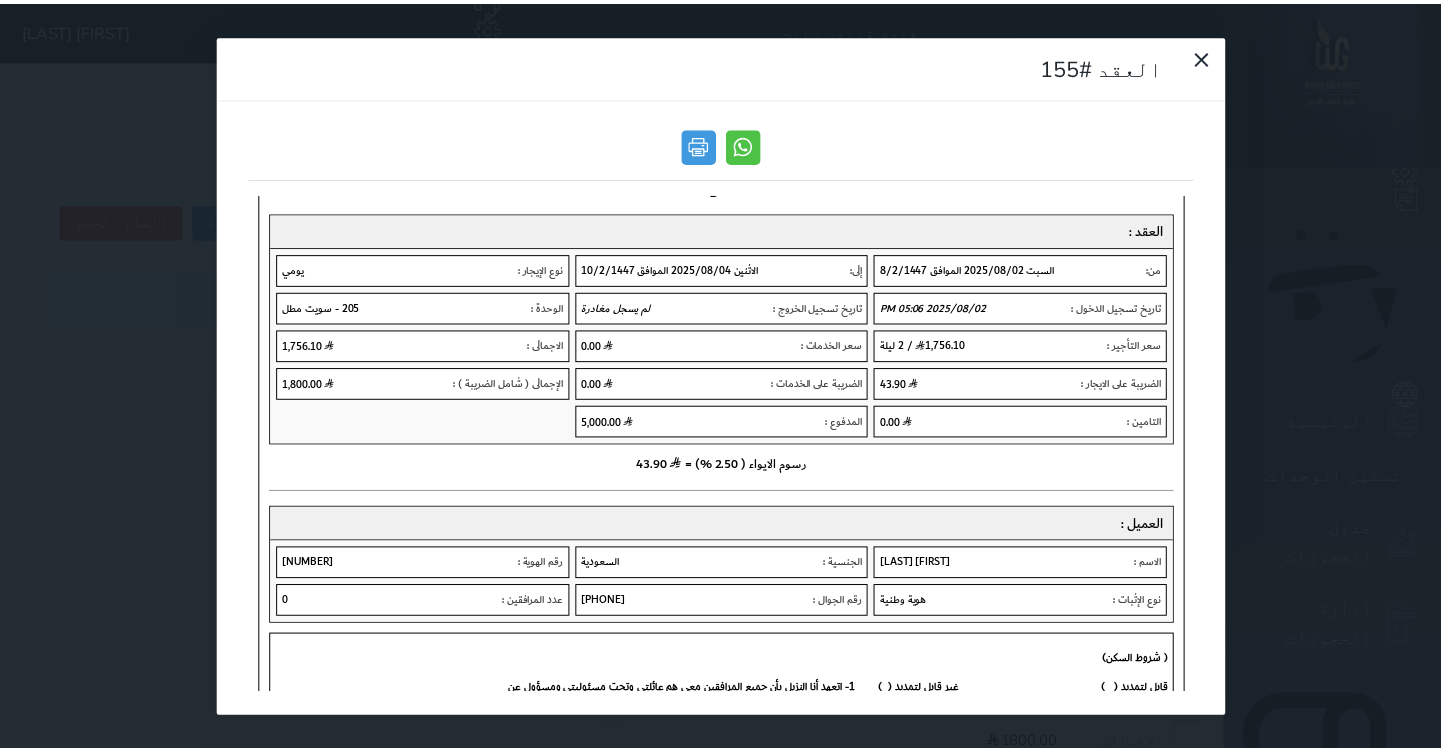 scroll, scrollTop: 90, scrollLeft: 0, axis: vertical 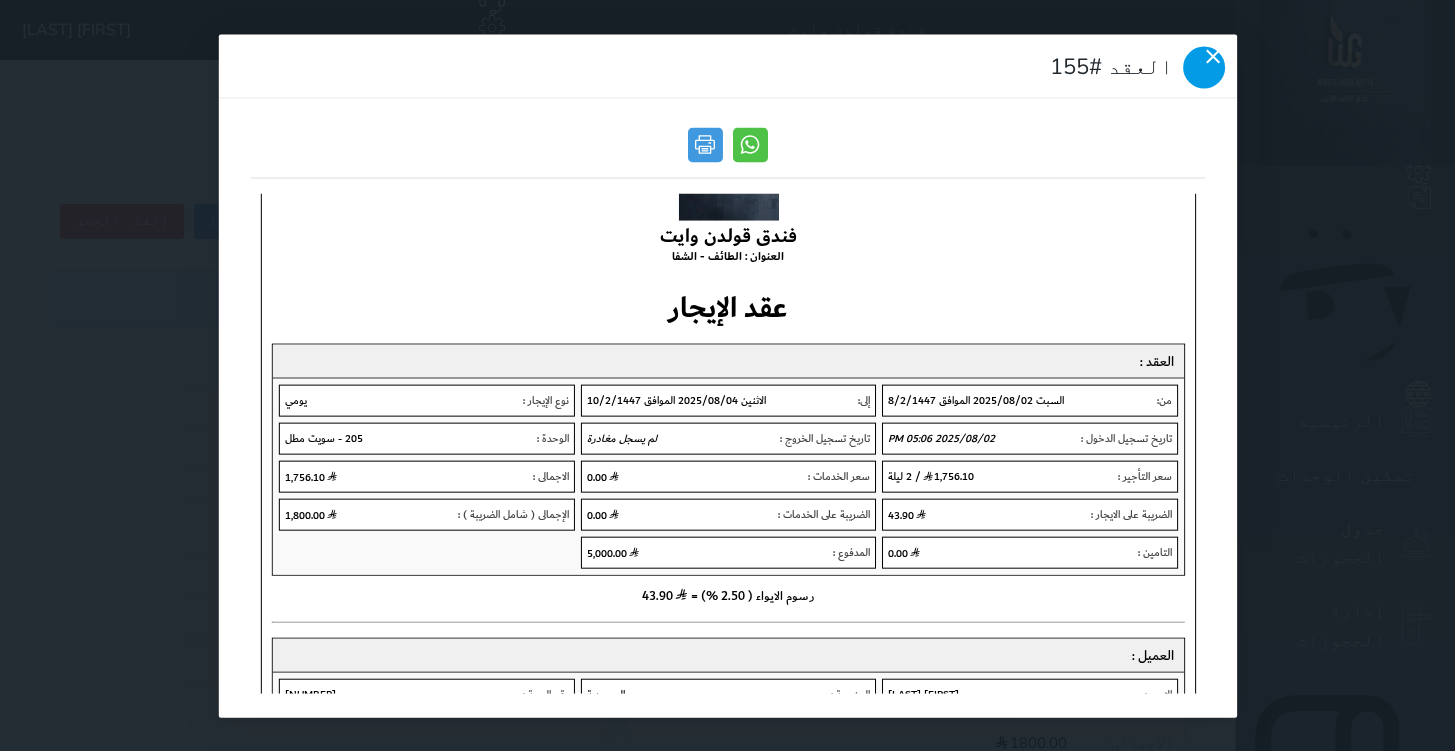 click at bounding box center [1204, 67] 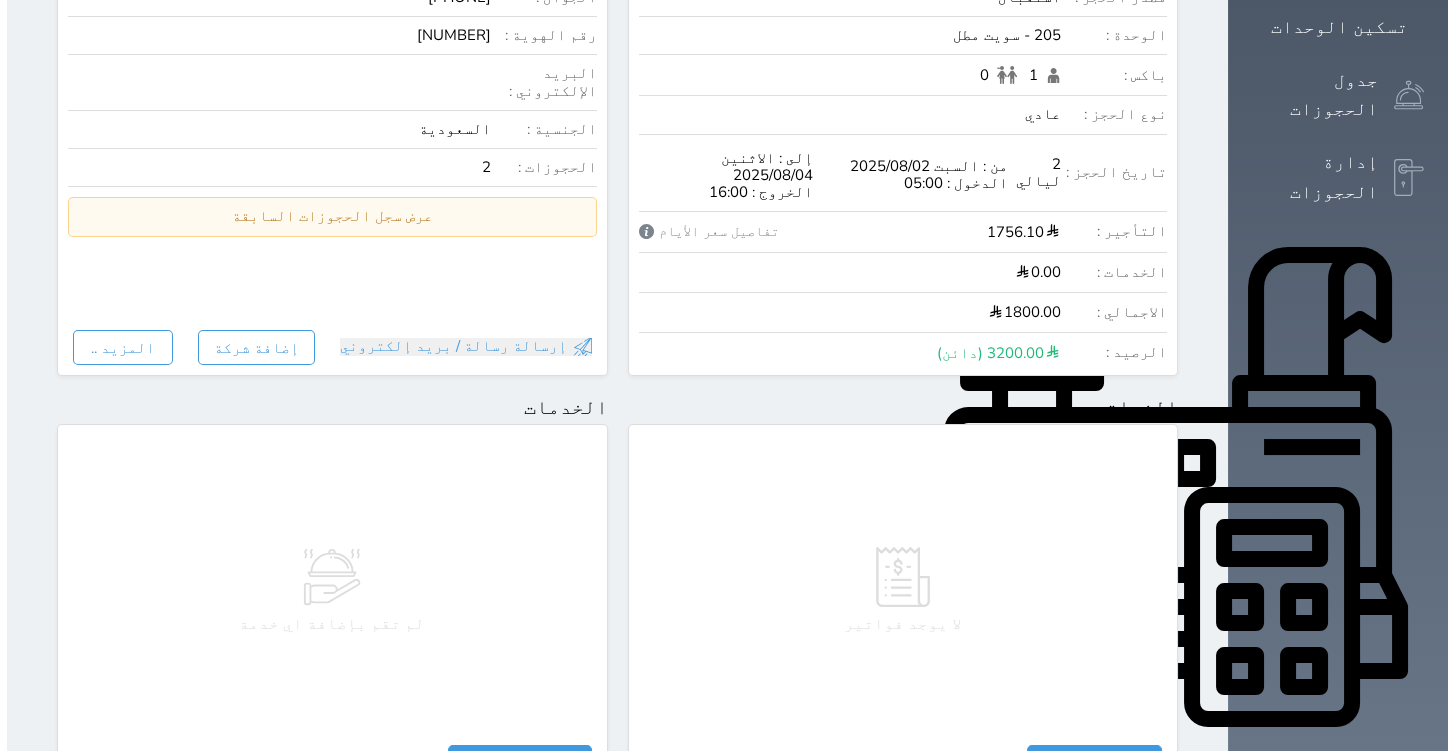 scroll, scrollTop: 0, scrollLeft: 0, axis: both 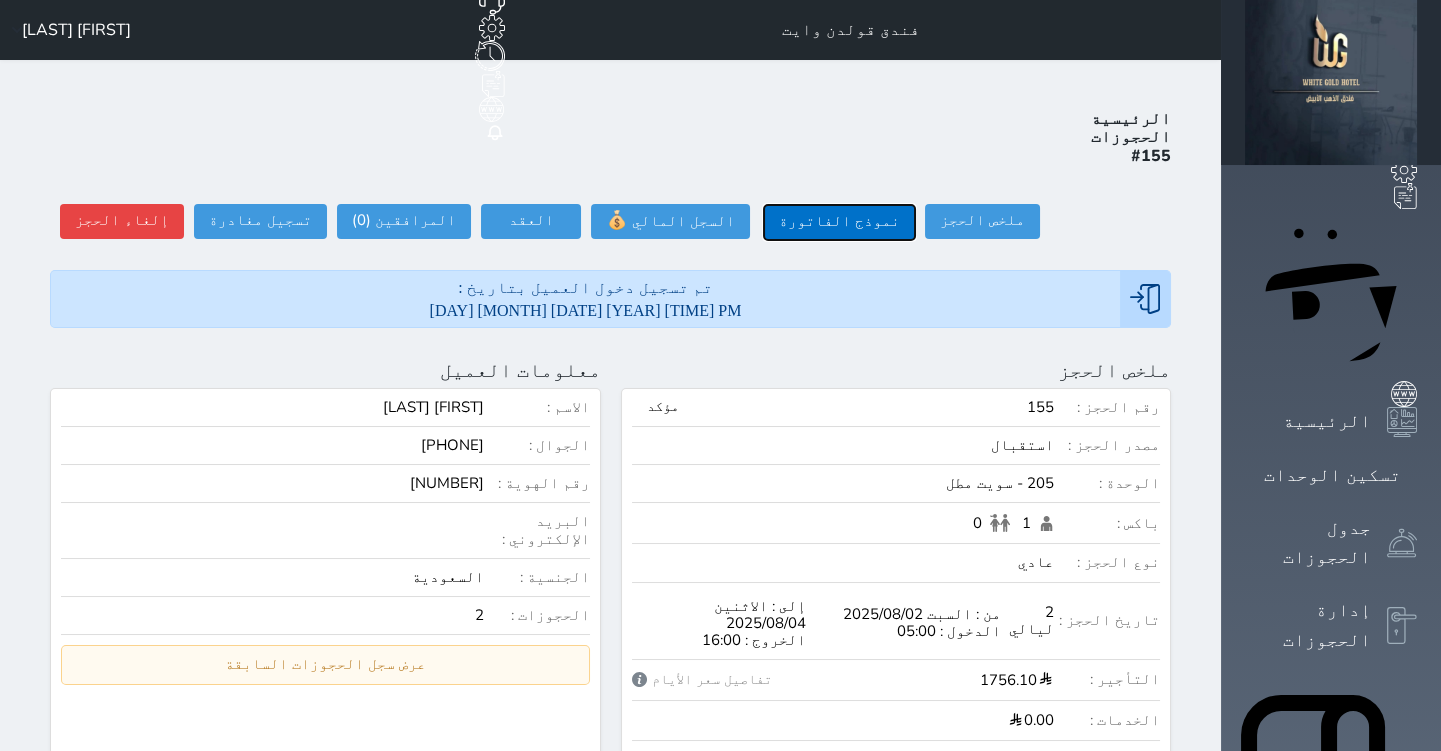 click on "نموذج الفاتورة" at bounding box center (839, 222) 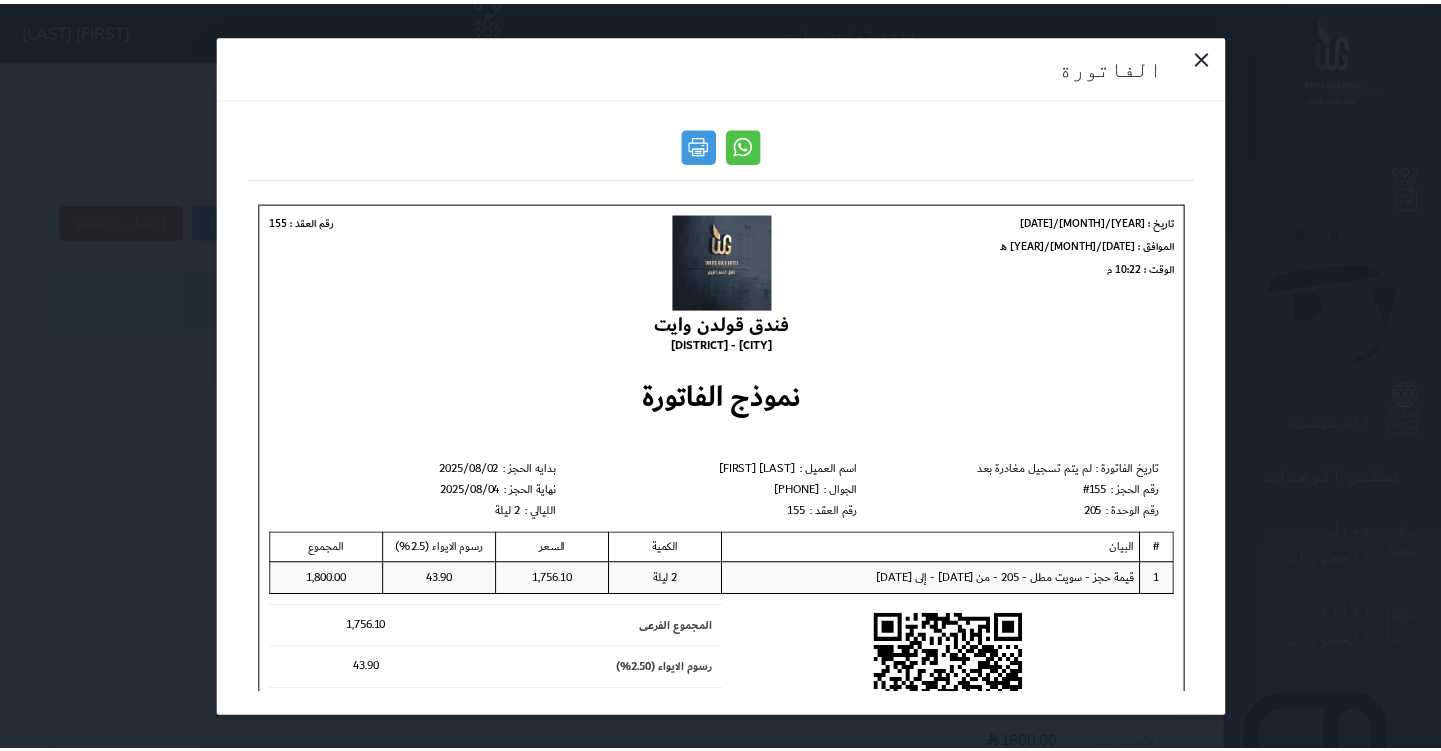 scroll, scrollTop: 0, scrollLeft: 0, axis: both 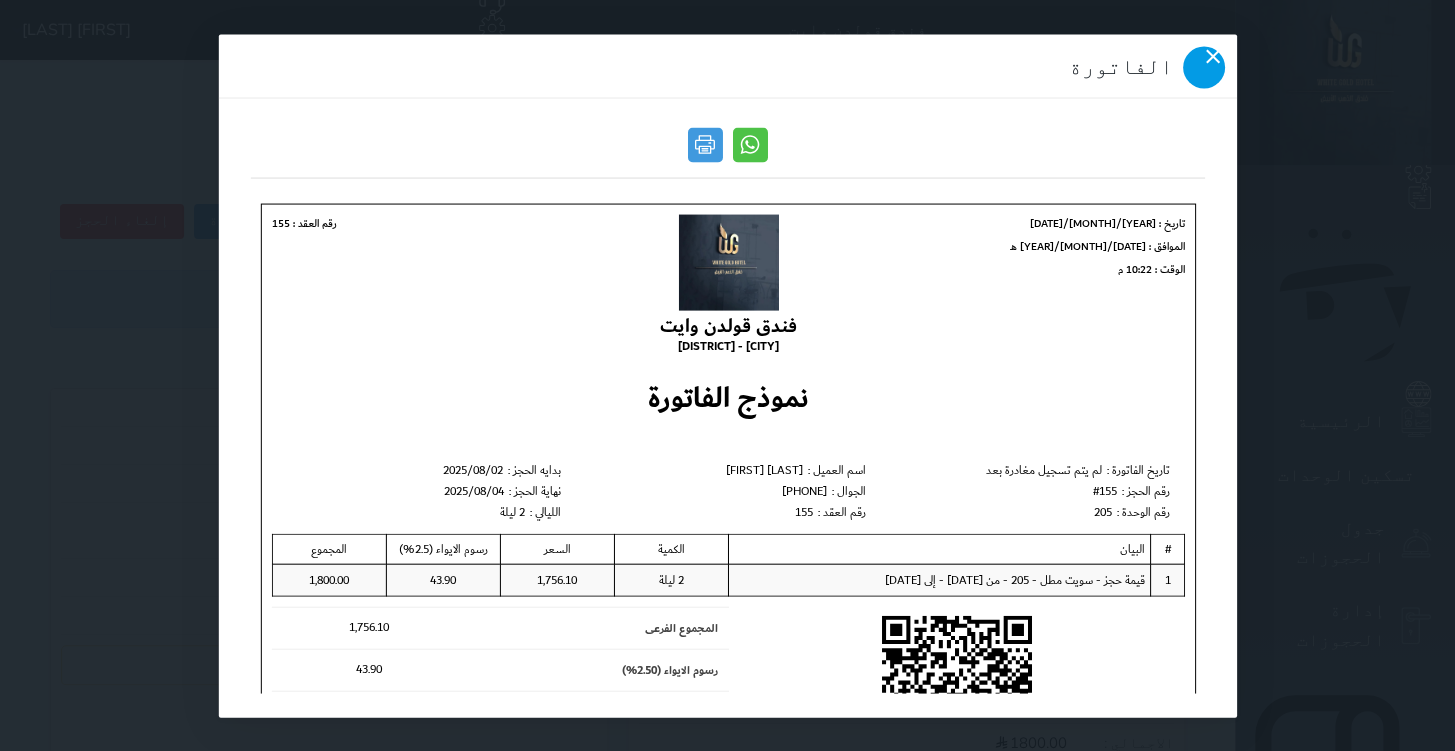 click at bounding box center [1204, 67] 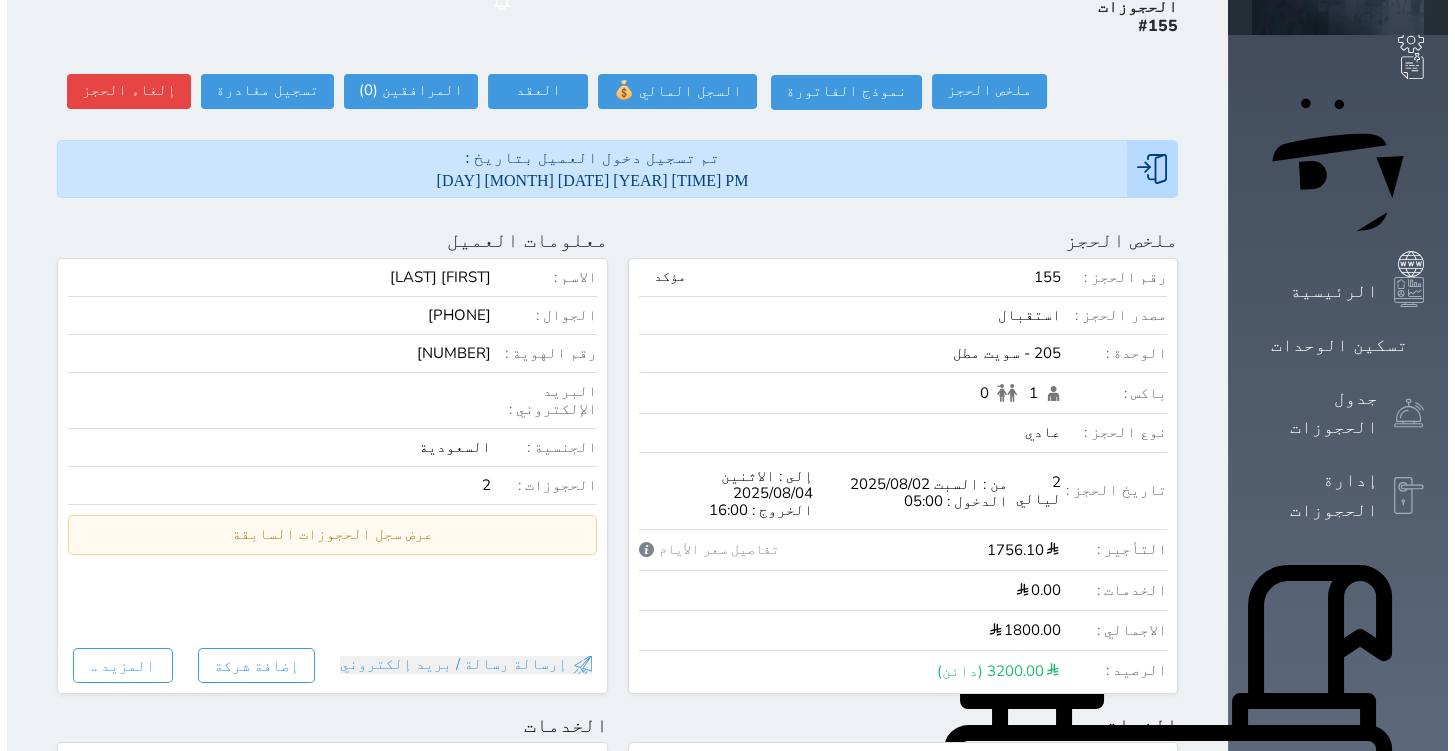scroll, scrollTop: 0, scrollLeft: 0, axis: both 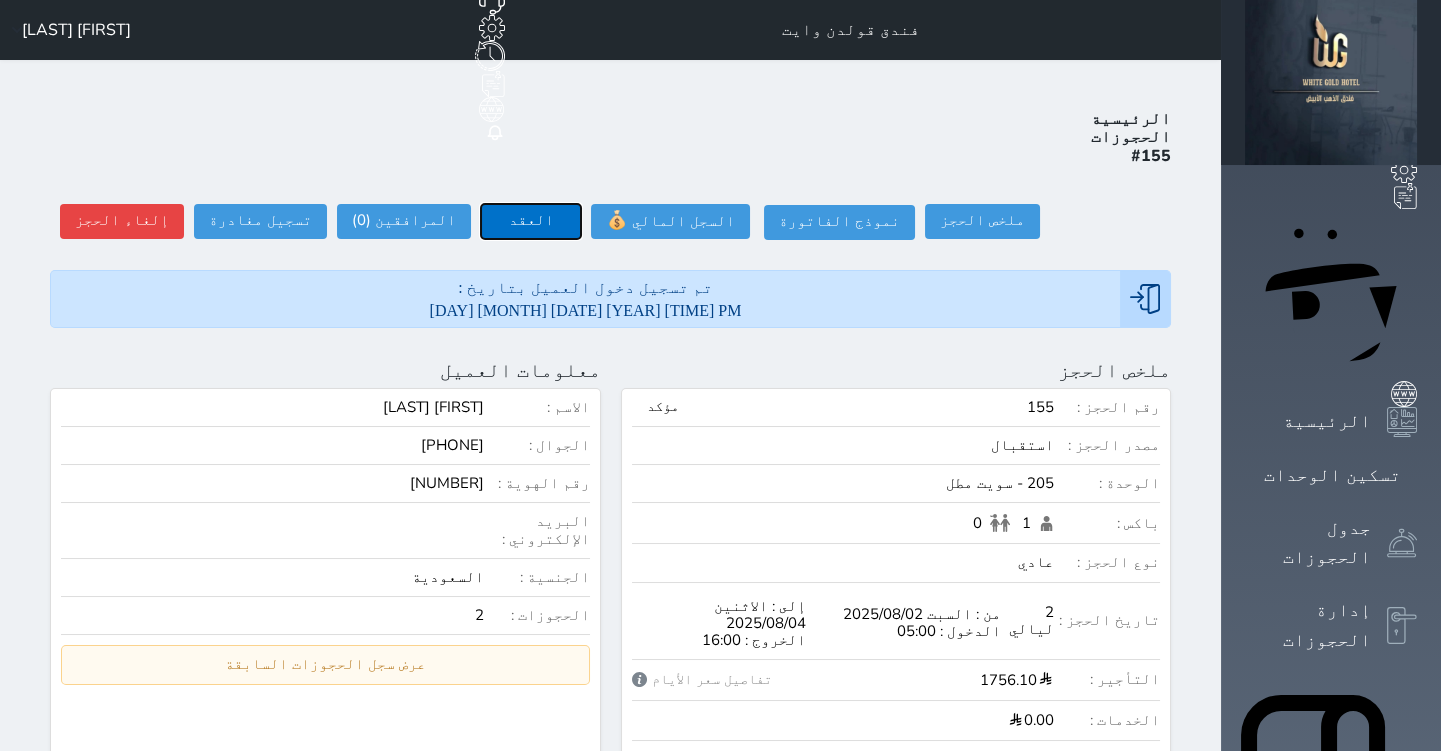 click on "العقد" at bounding box center (531, 221) 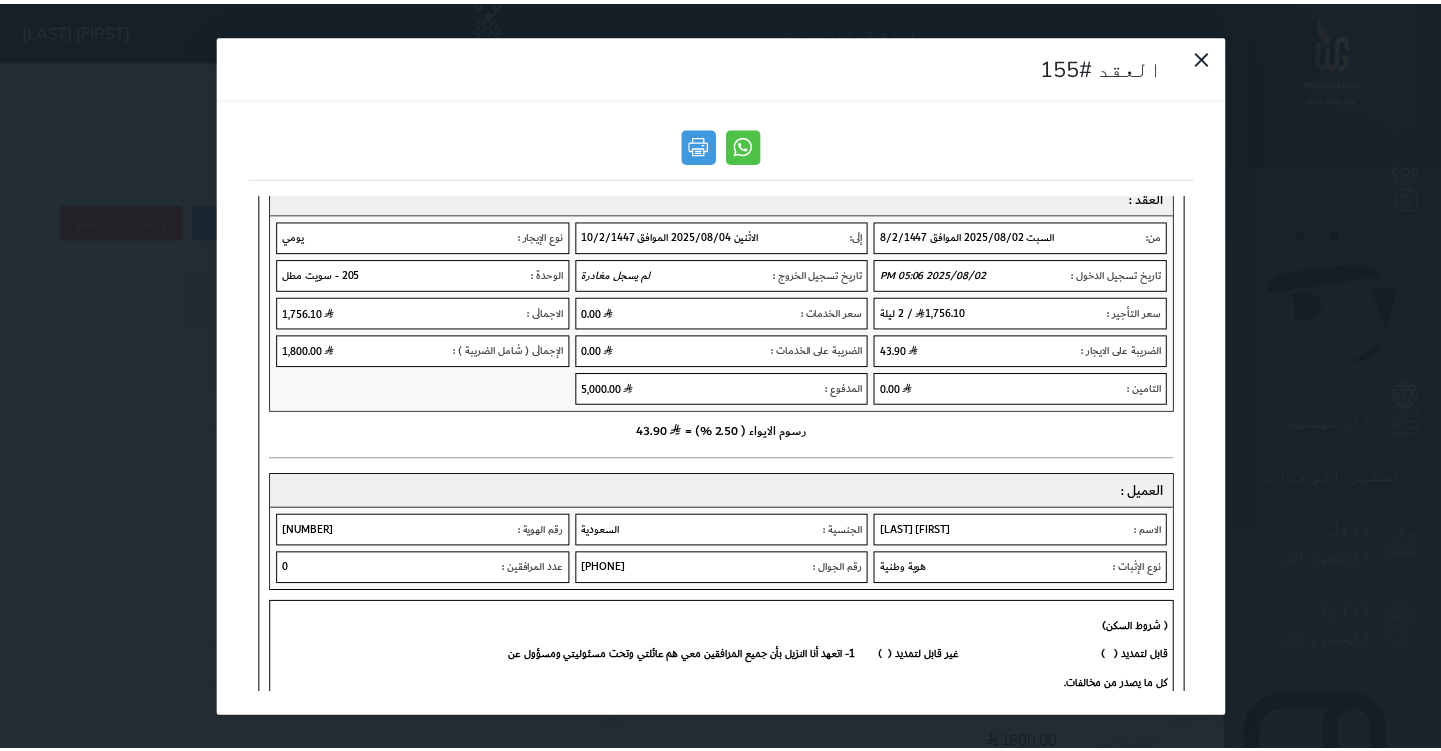 scroll, scrollTop: 0, scrollLeft: 0, axis: both 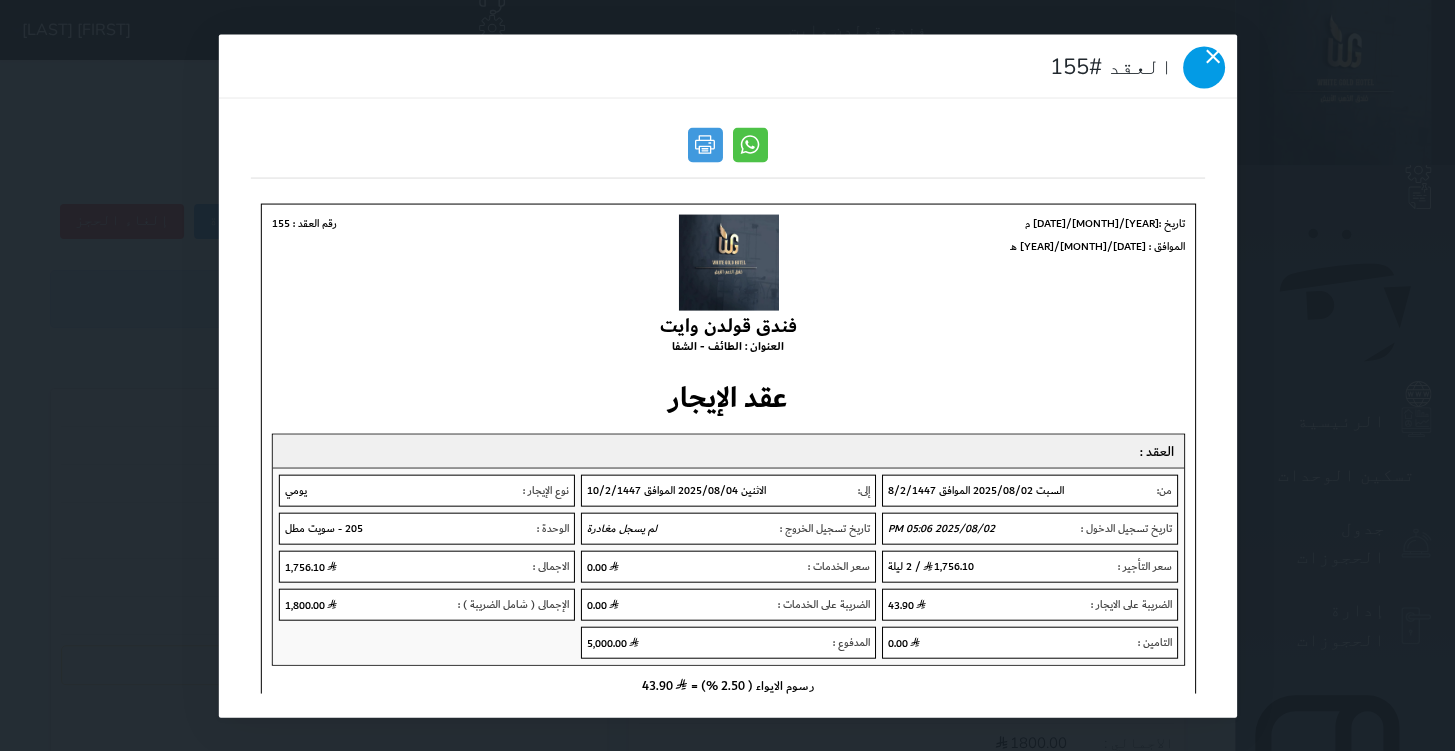 click 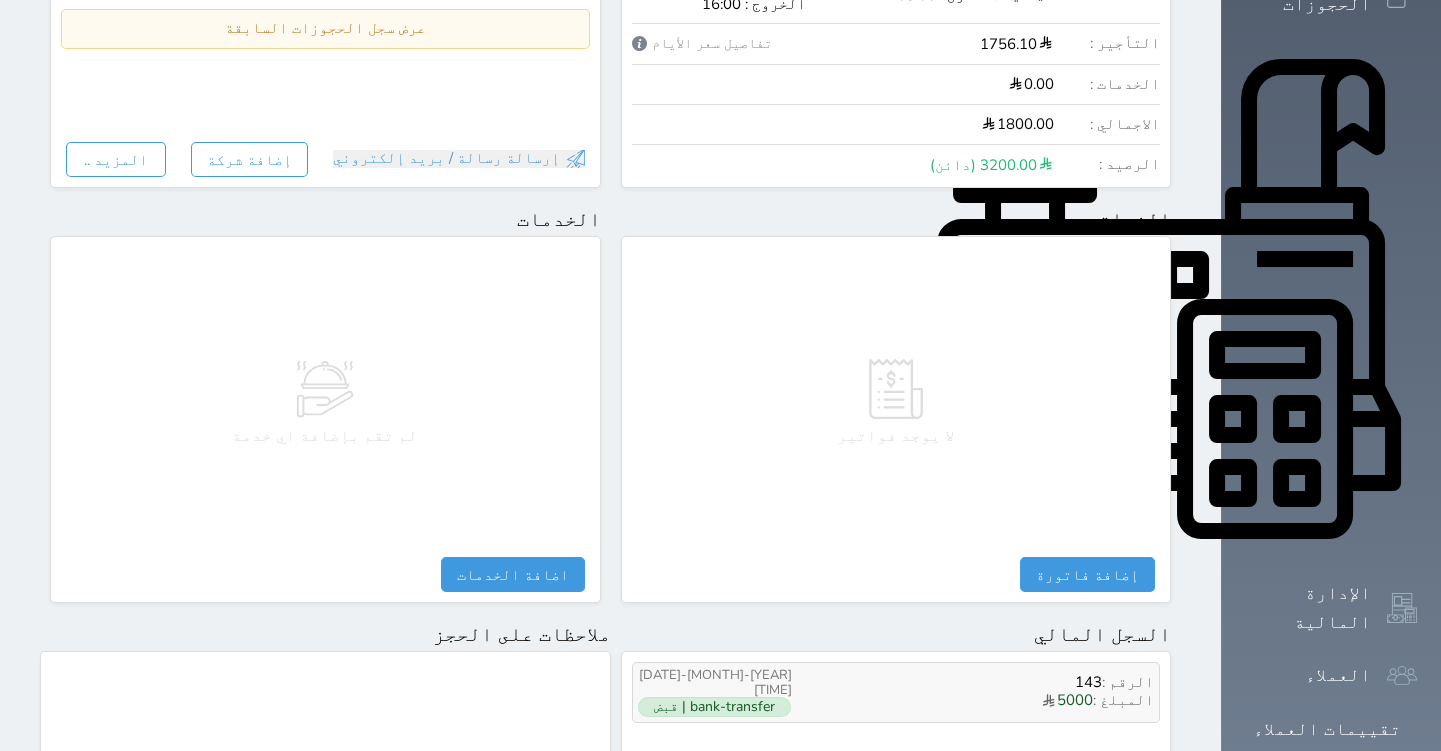 scroll, scrollTop: 973, scrollLeft: 0, axis: vertical 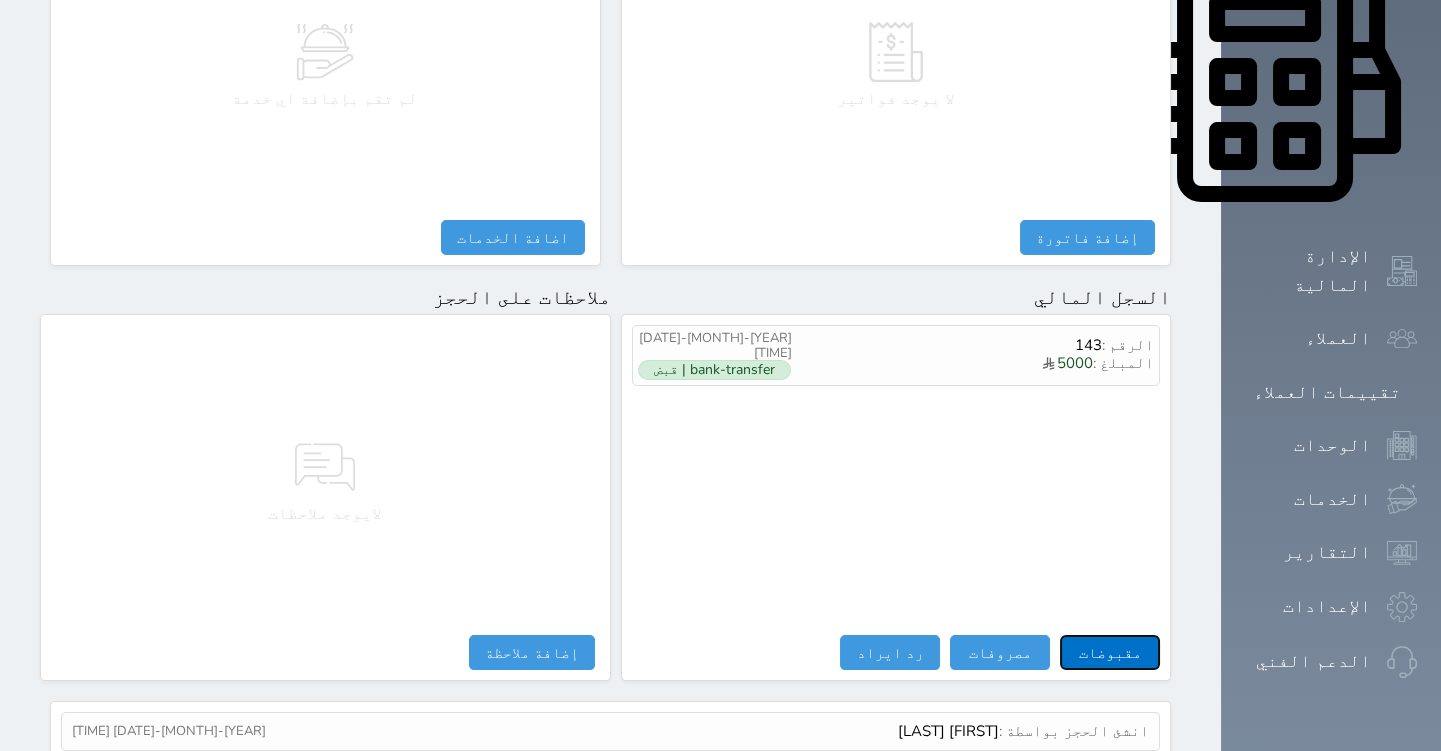 click on "مقبوضات" at bounding box center (1110, 652) 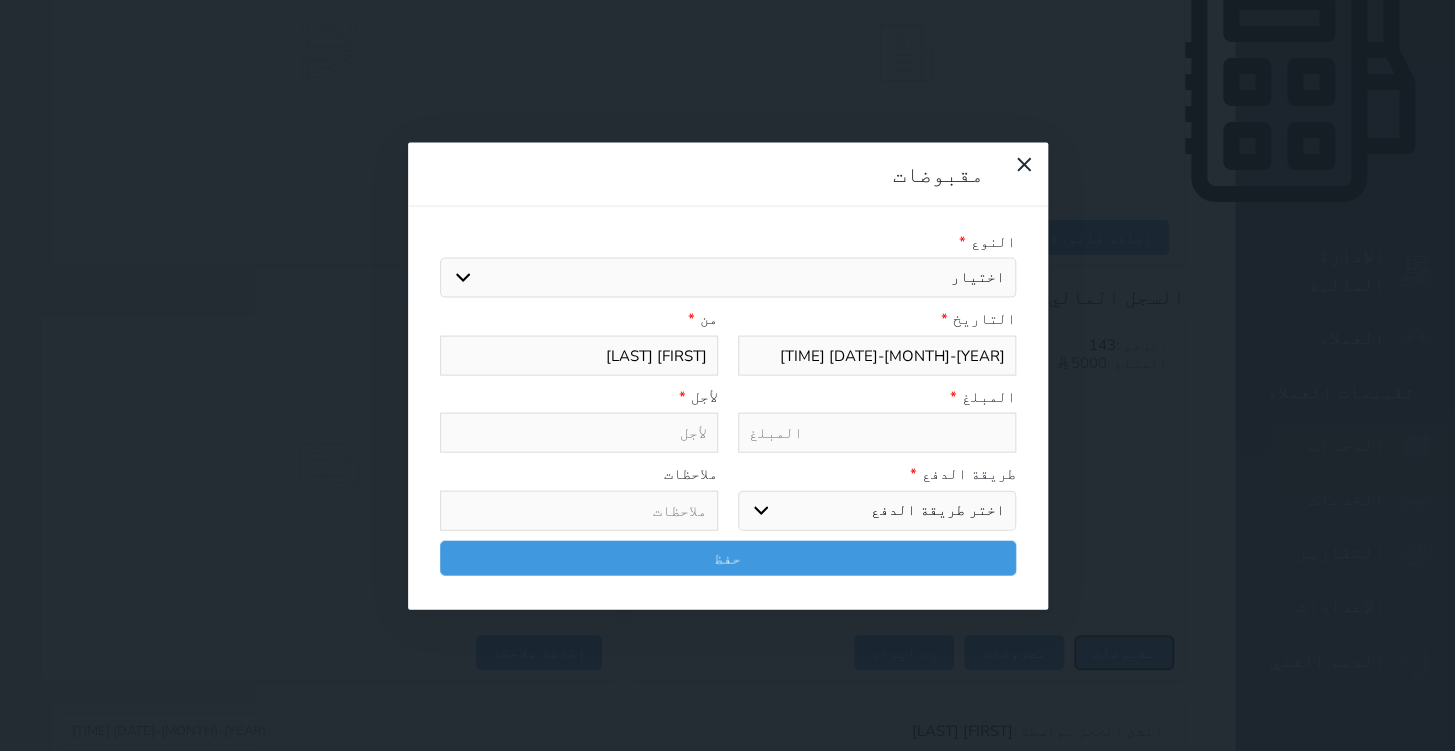 select 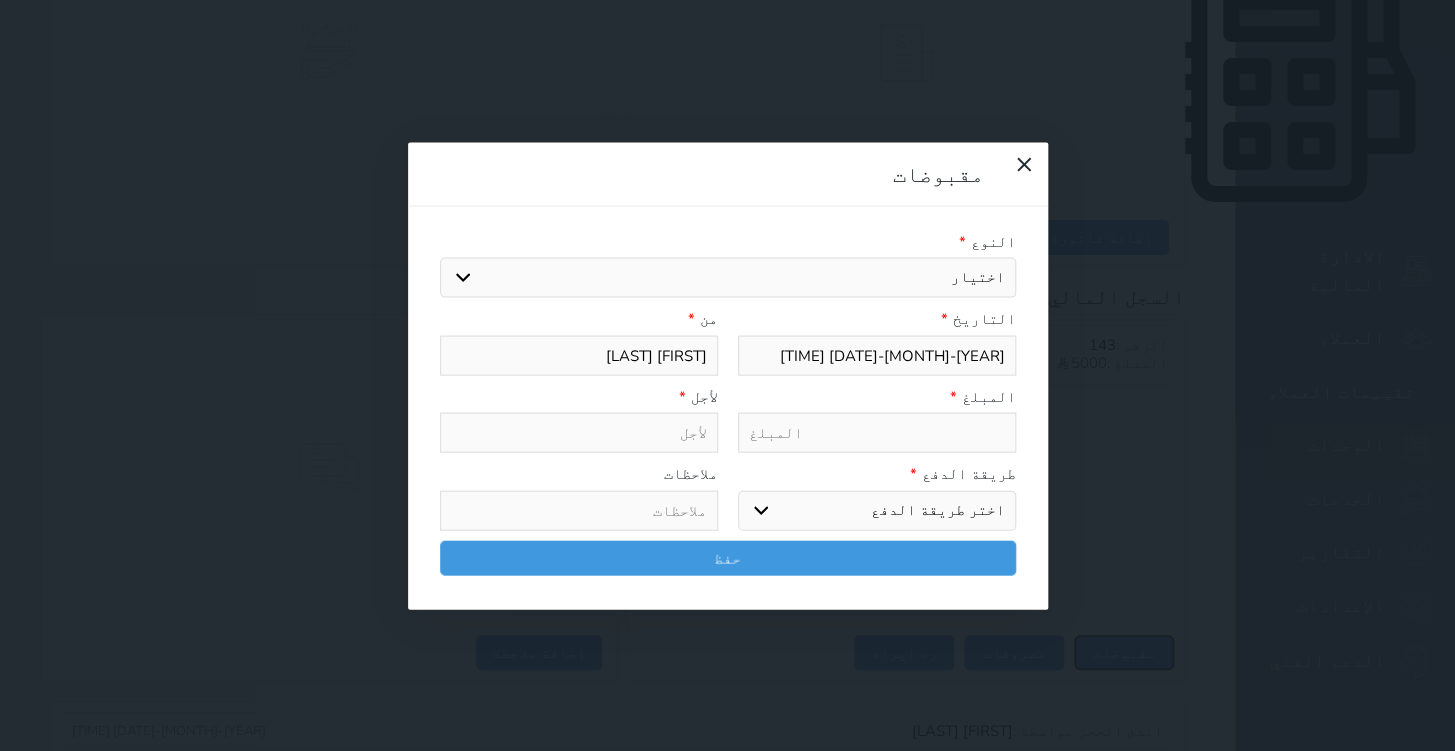select 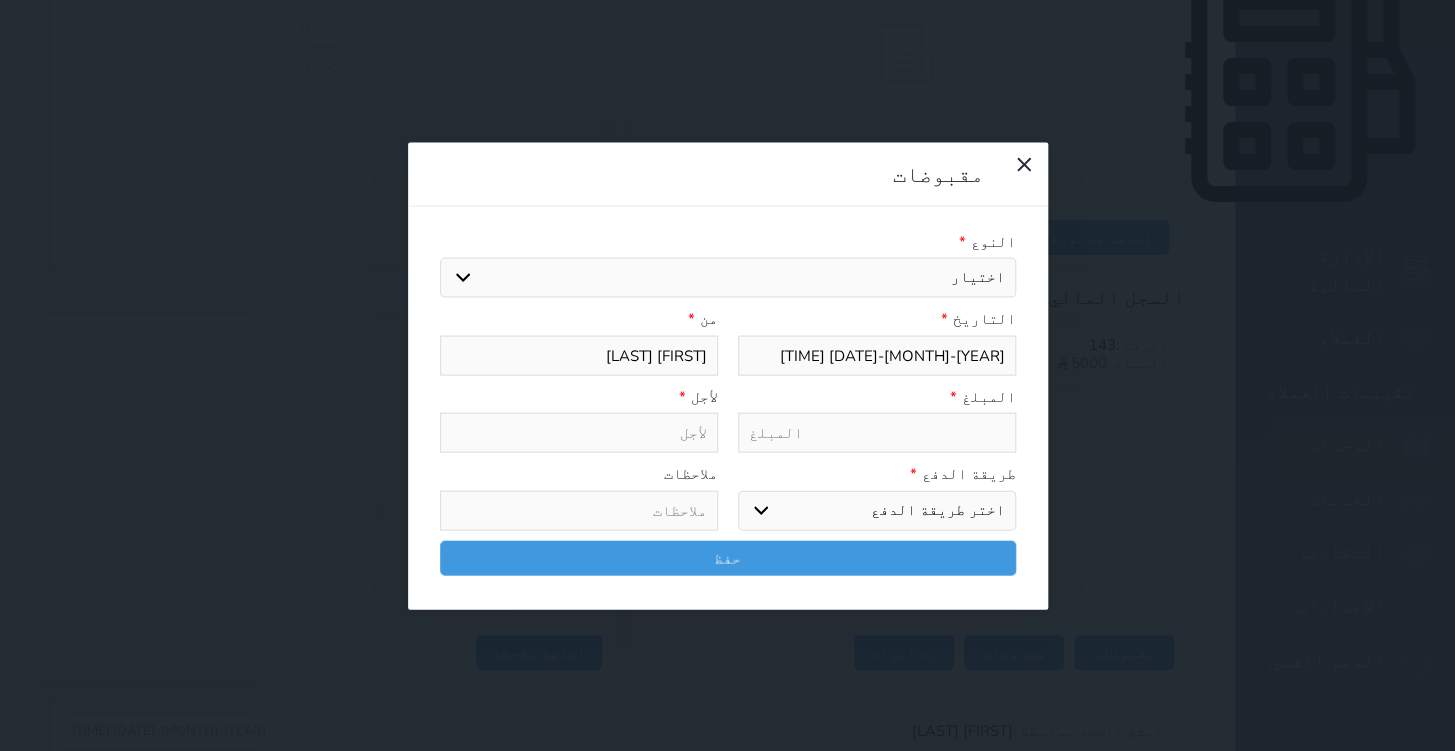 click on "اختيار" at bounding box center [728, 278] 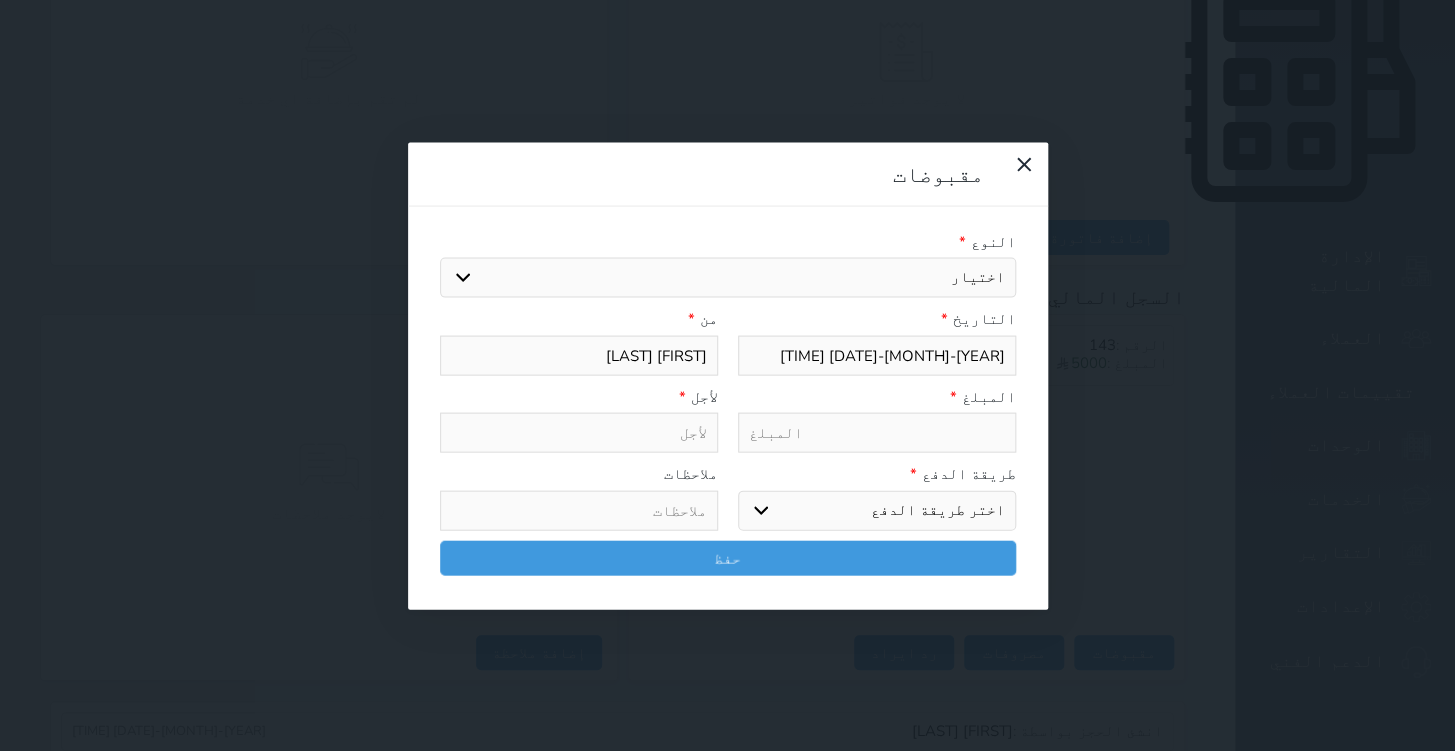 click on "اختيار" at bounding box center [728, 278] 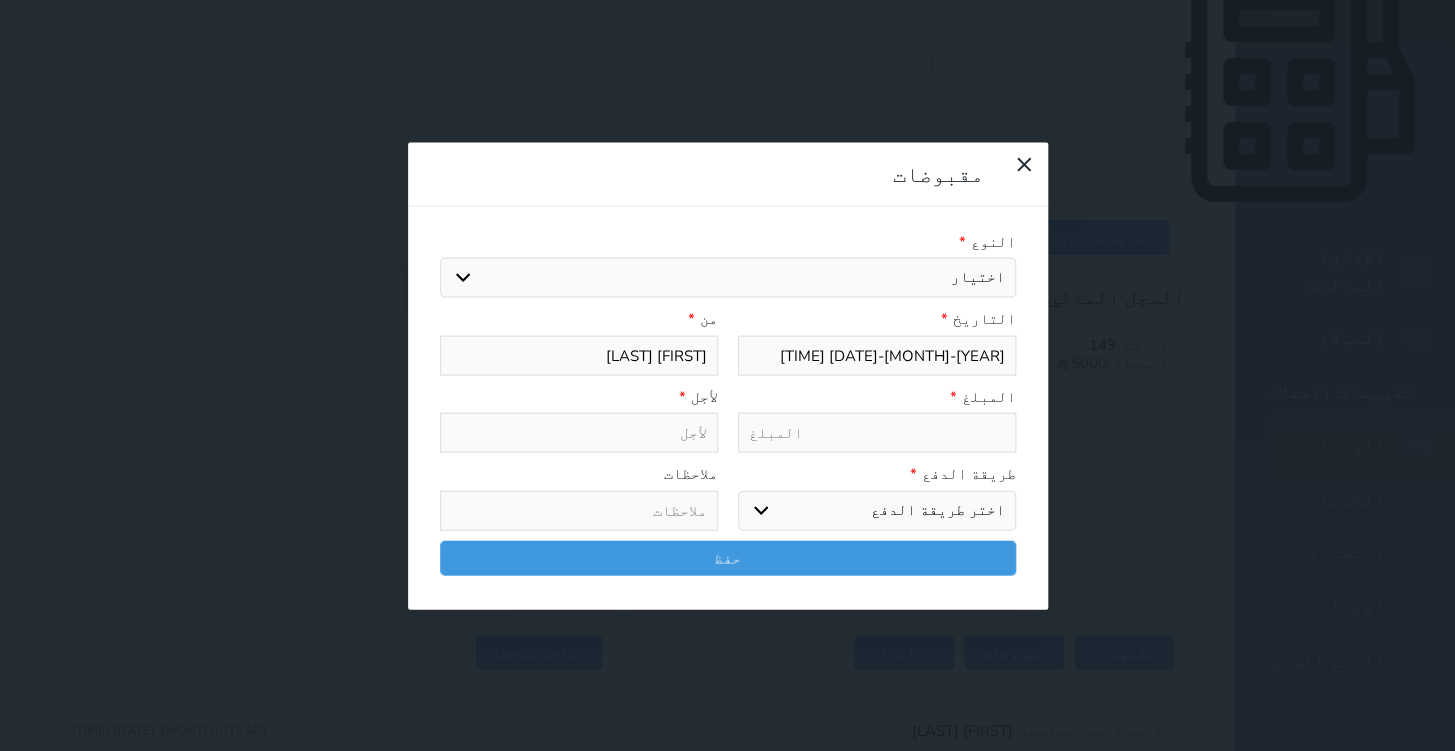 select 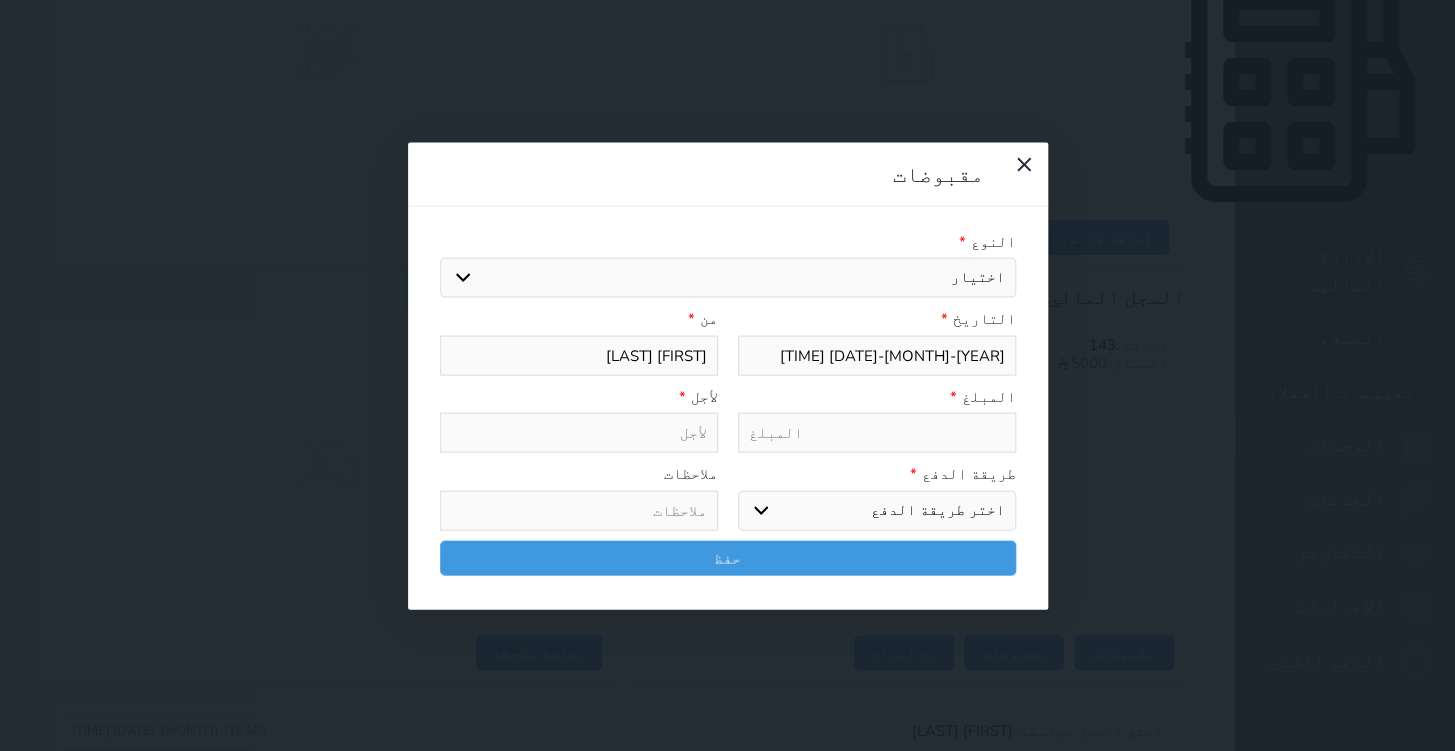 type on "1" 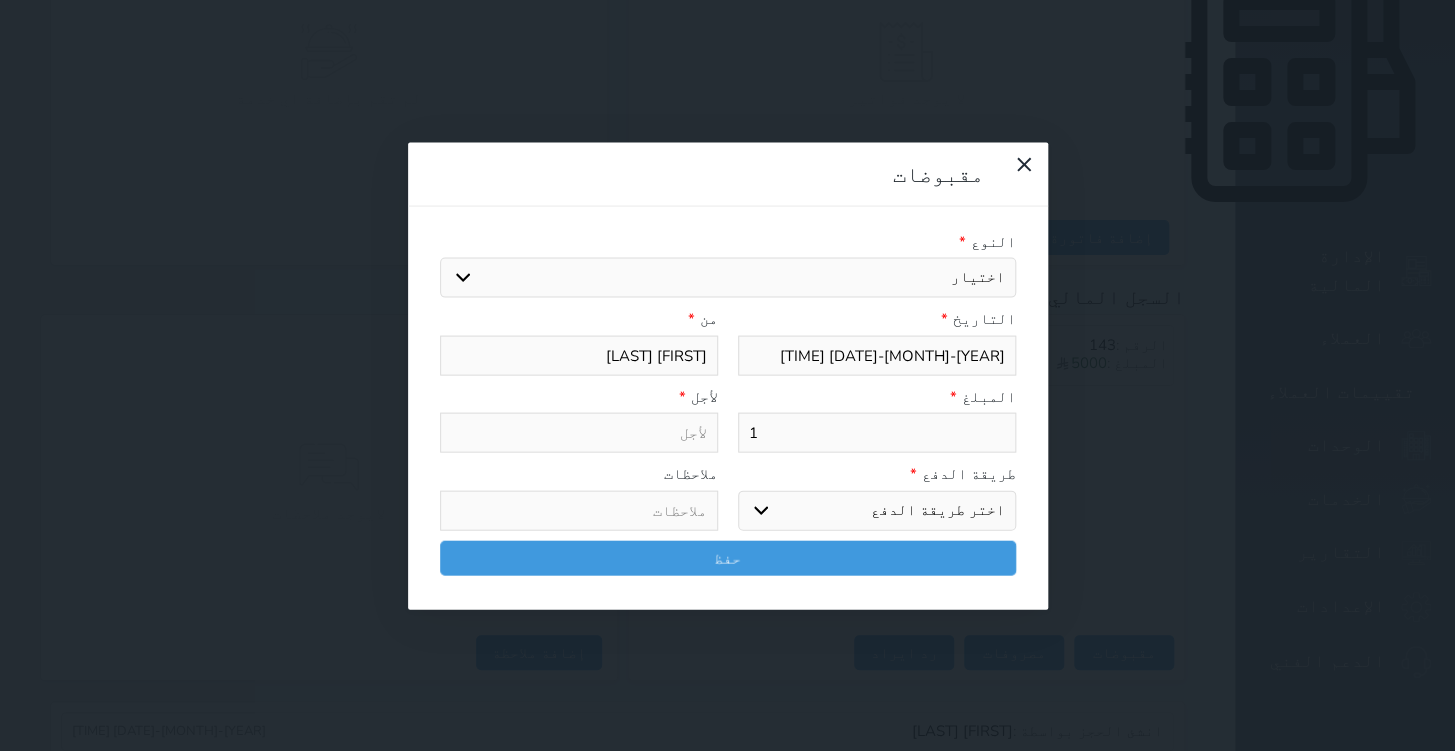 select 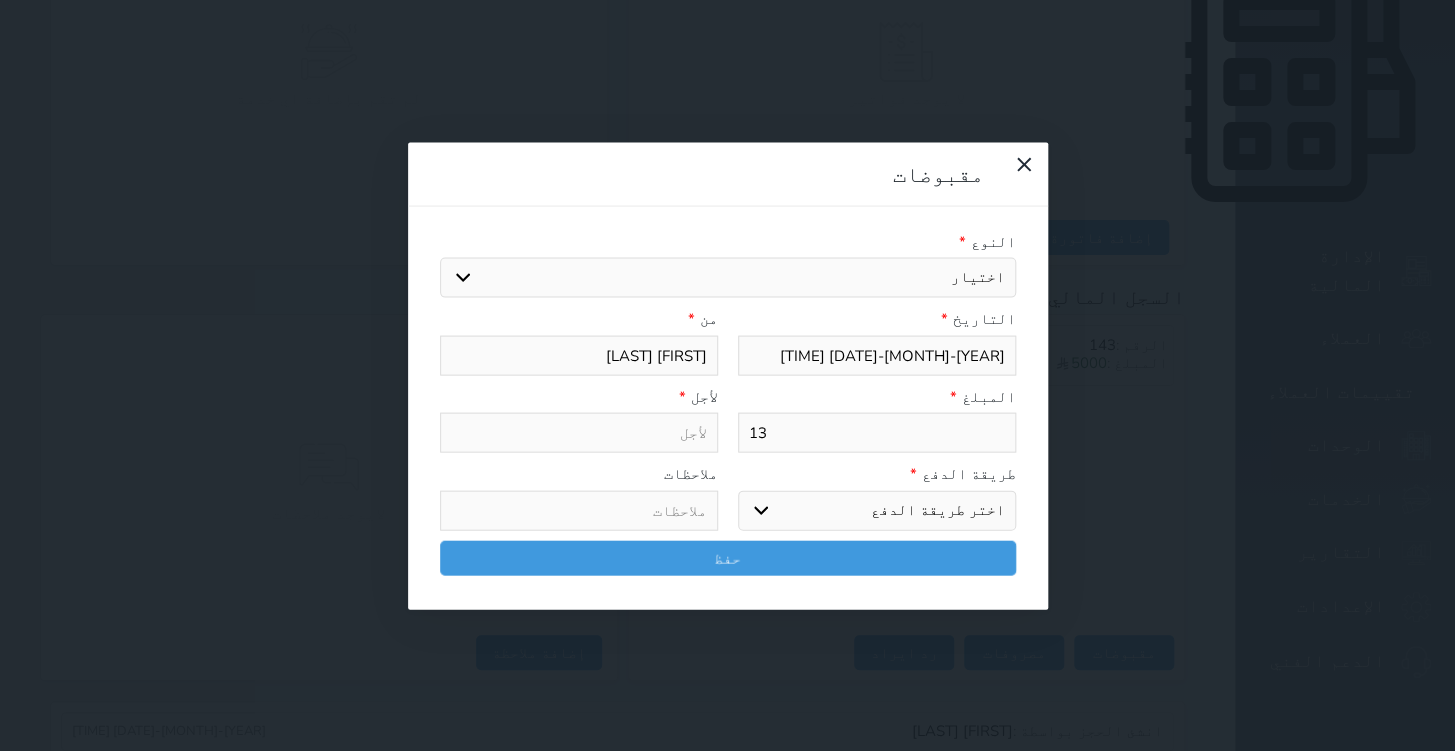 select 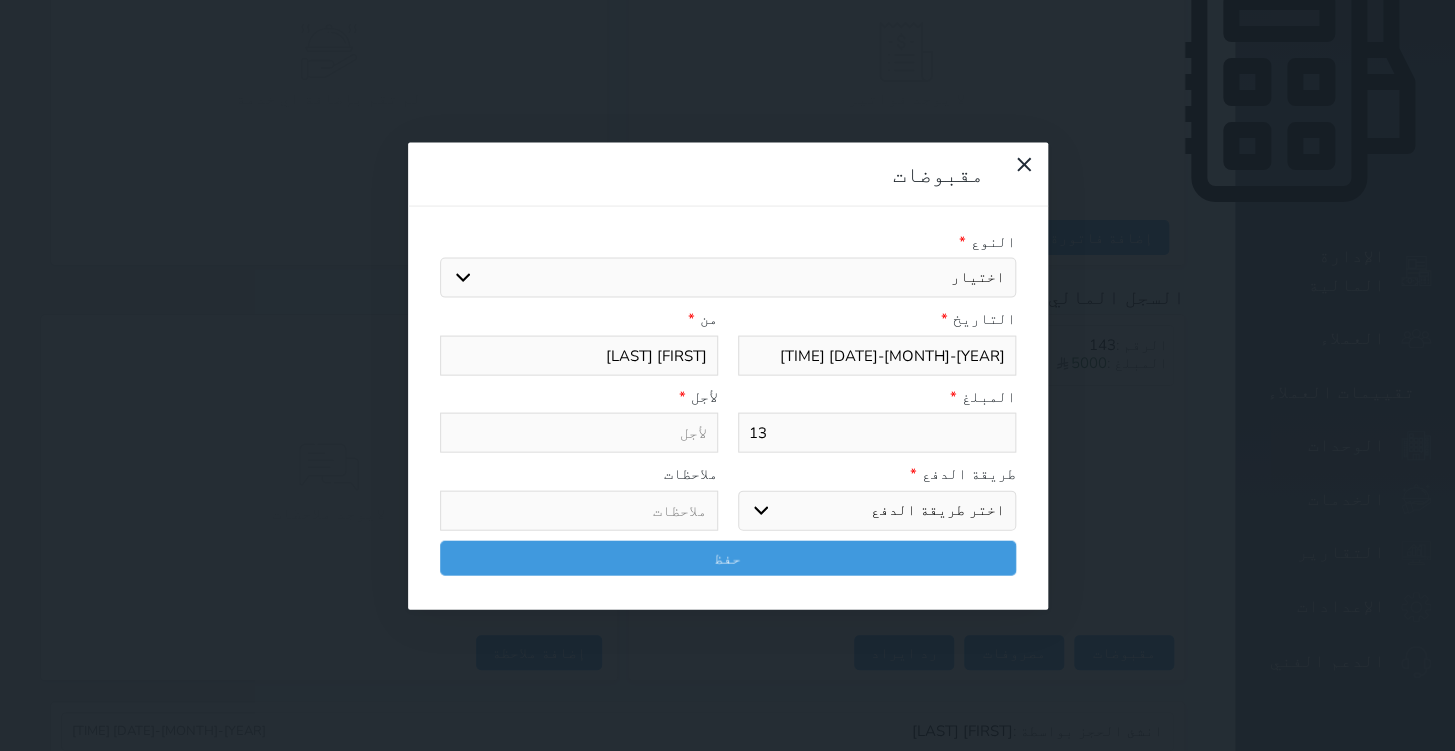 type on "130" 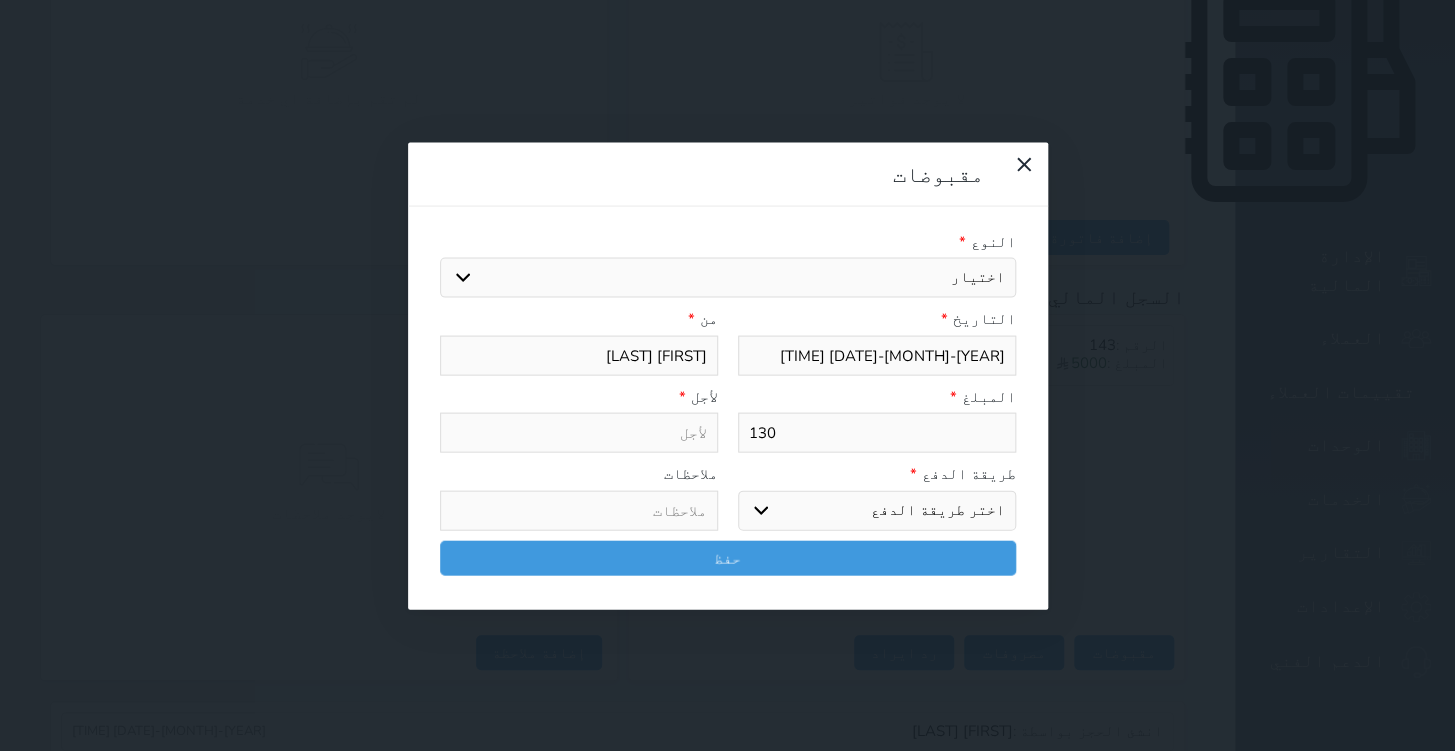 select 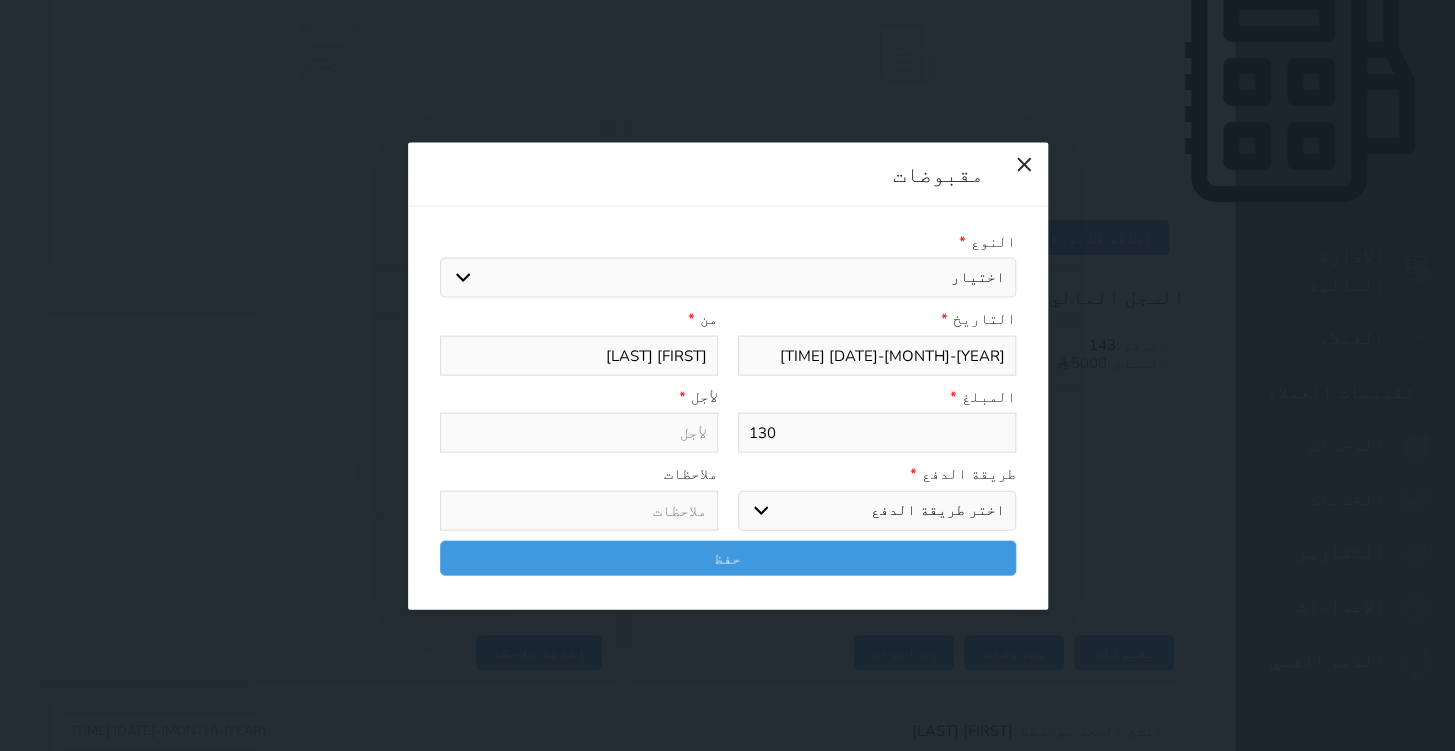 select 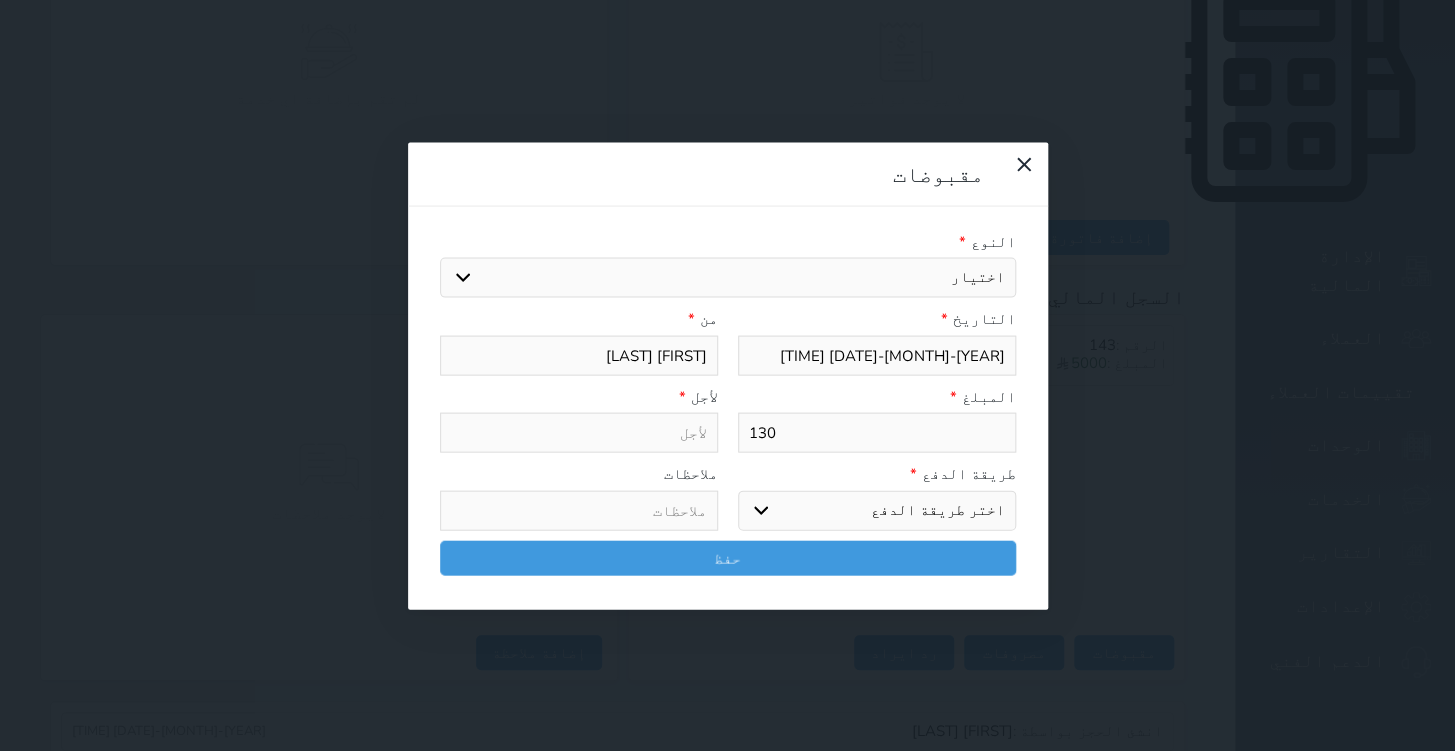 select 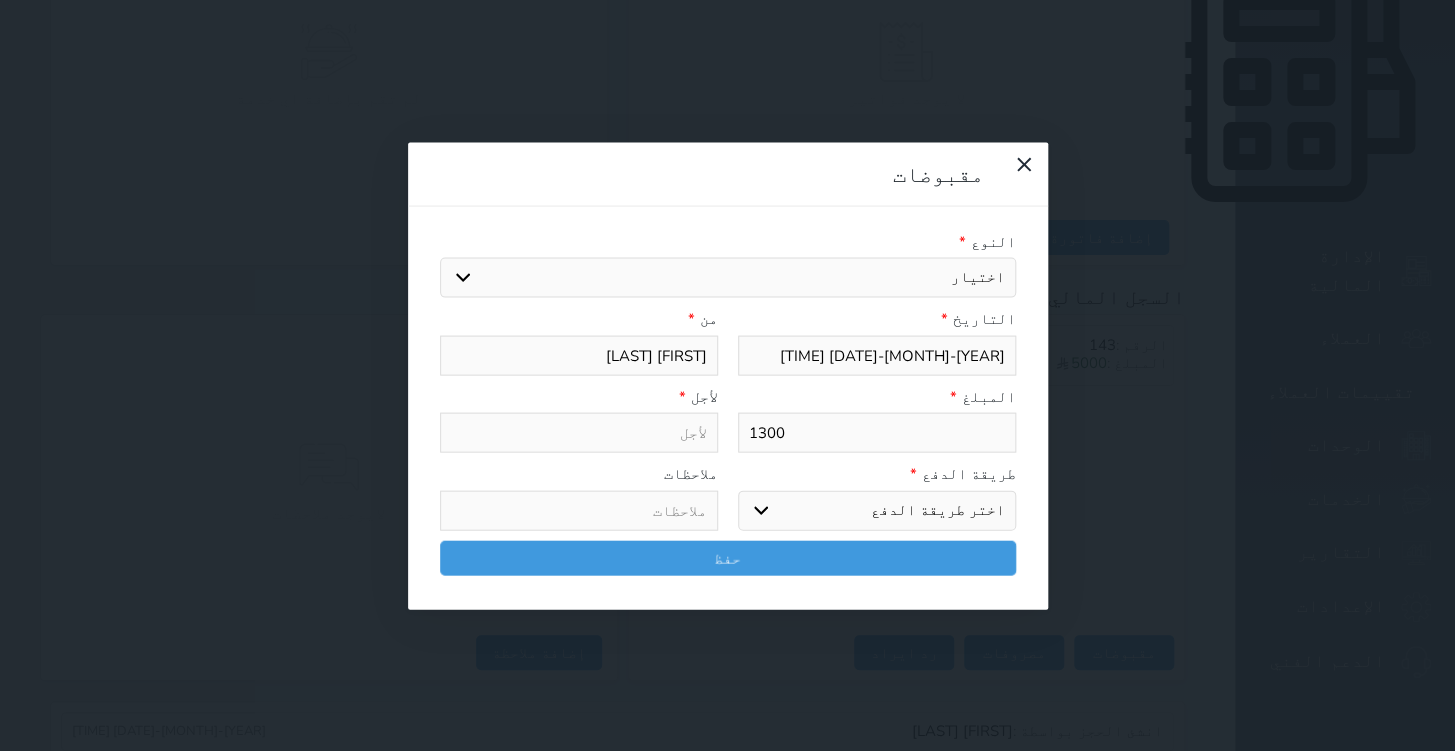 type on "1300" 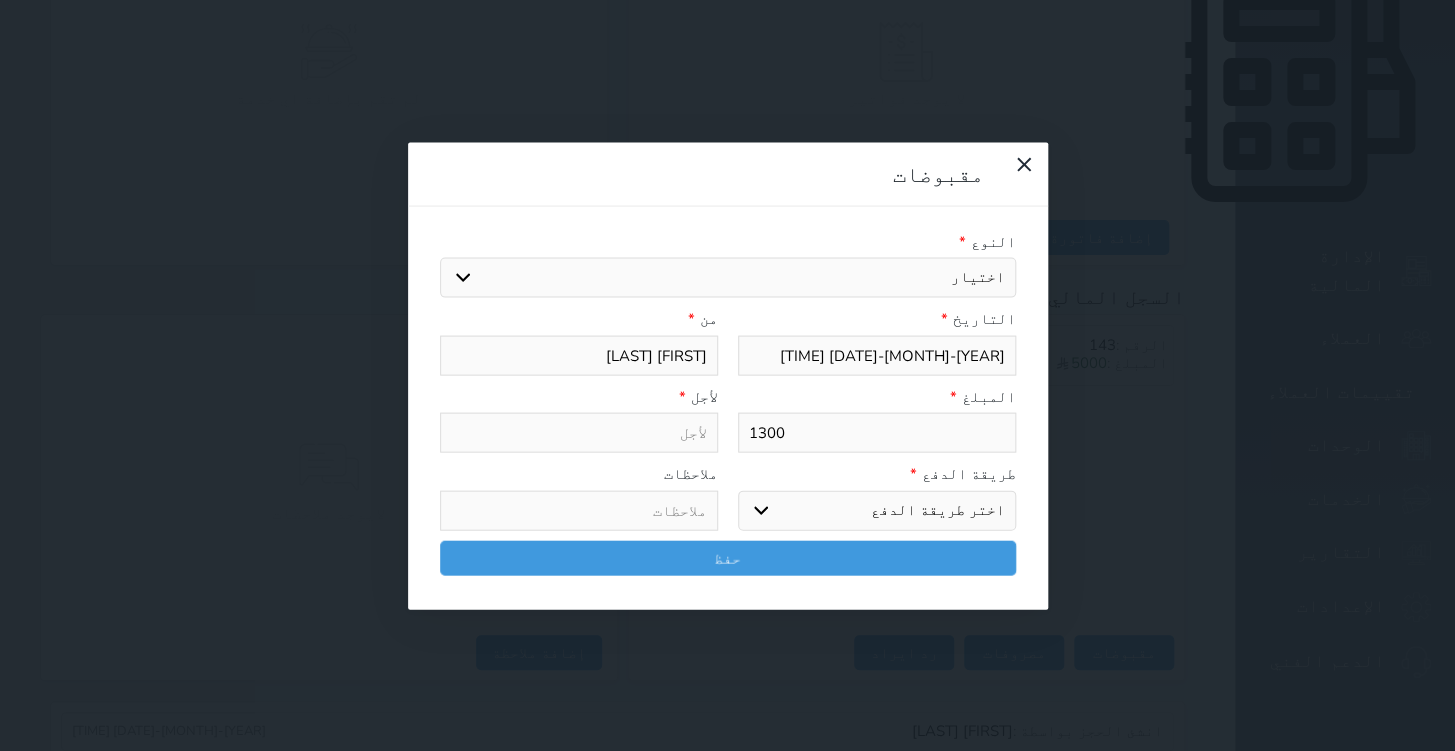 click on "اختر طريقة الدفع   دفع نقدى   تحويل بنكى   مدى   بطاقة ائتمان   آجل" at bounding box center [877, 510] 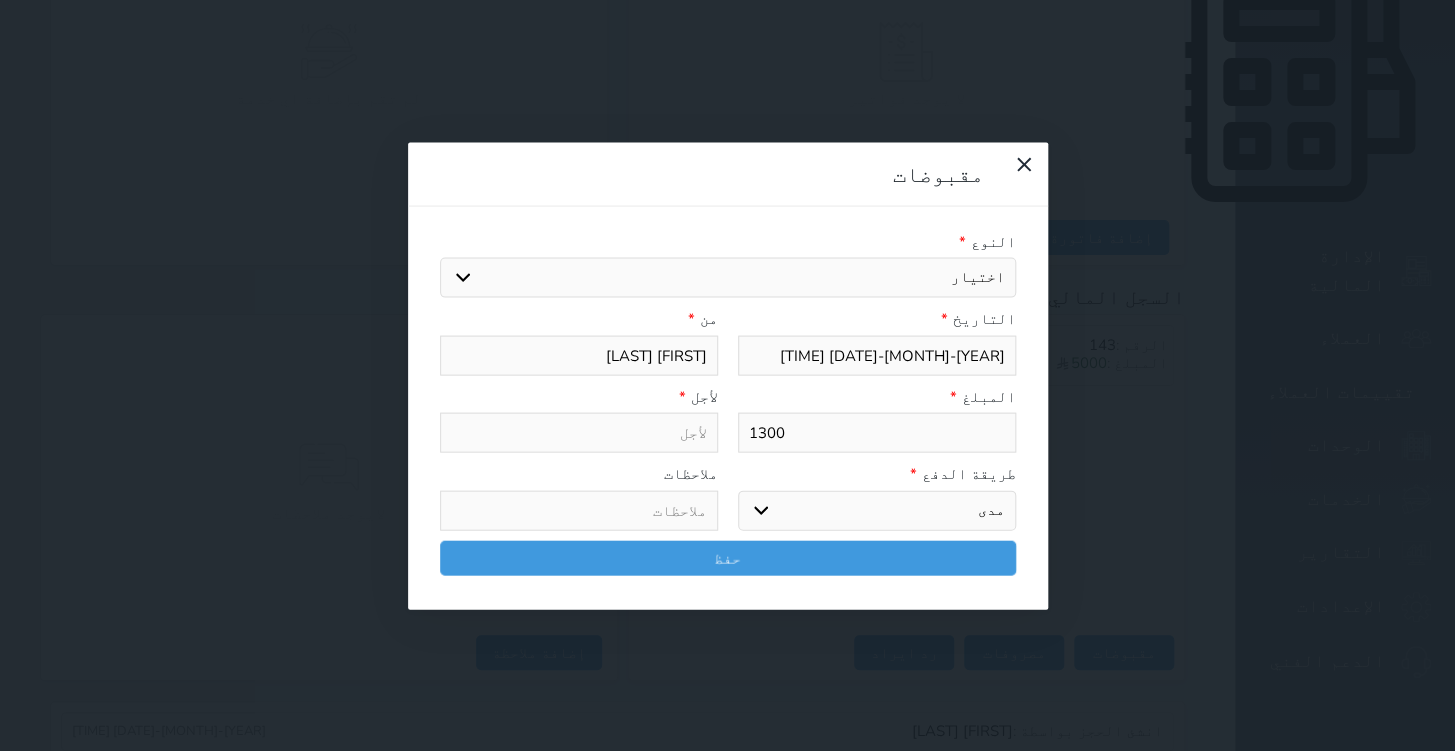 click on "اختر طريقة الدفع   دفع نقدى   تحويل بنكى   مدى   بطاقة ائتمان   آجل" at bounding box center [877, 510] 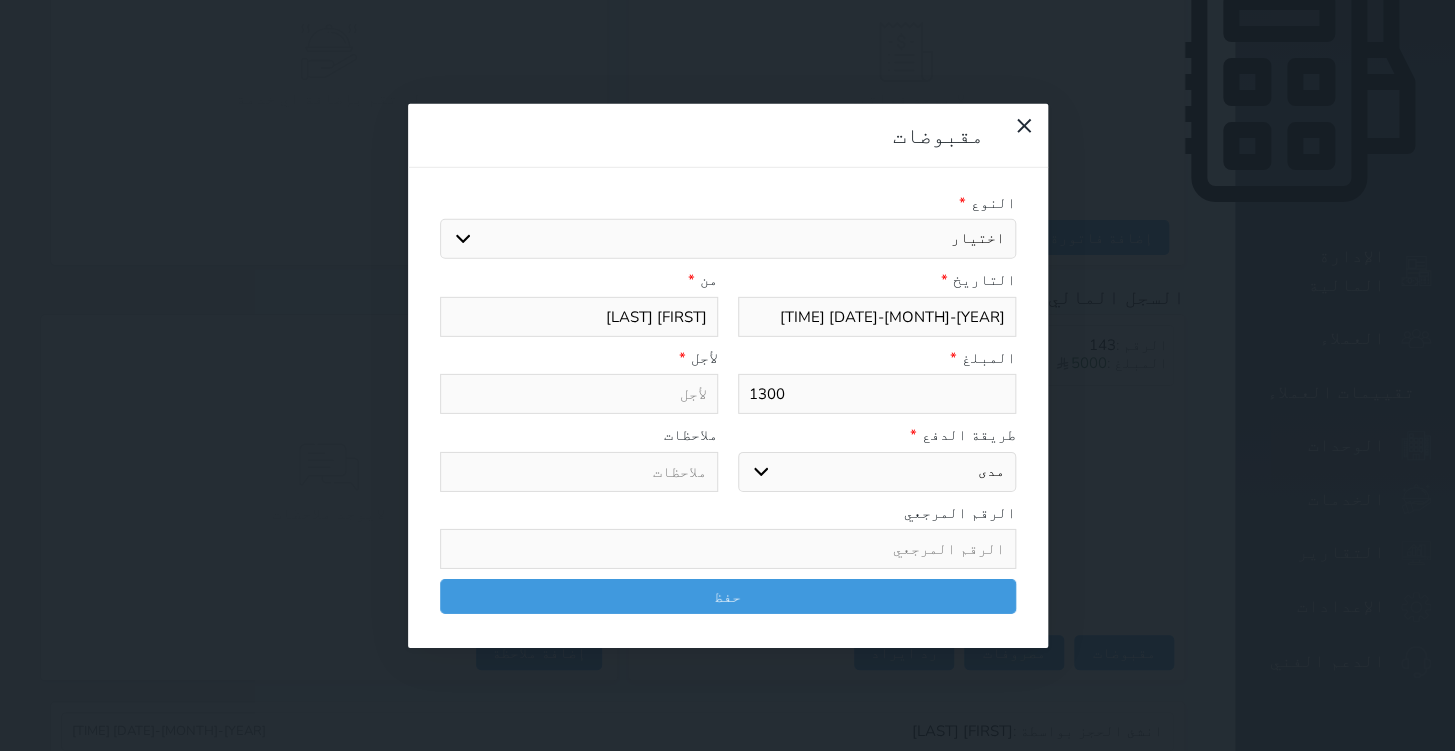 click on "اختيار   مقبوضات عامة قيمة إيجار فواتير تامين عربون لا ينطبق آخر مغسلة واي فاي - الإنترنت مواقف السيارات طعام الأغذية والمشروبات مشروبات المشروبات الباردة المشروبات الساخنة الإفطار غداء عشاء مخبز و كعك حمام سباحة الصالة الرياضية سبا و خدمات الجمال اختيار وإسقاط (خدمات النقل) ميني بار كابل - تلفزيون سرير إضافي تصفيف الشعر التسوق خدمات الجولات السياحية المنظمة خدمات الدليل السياحي" at bounding box center [728, 239] 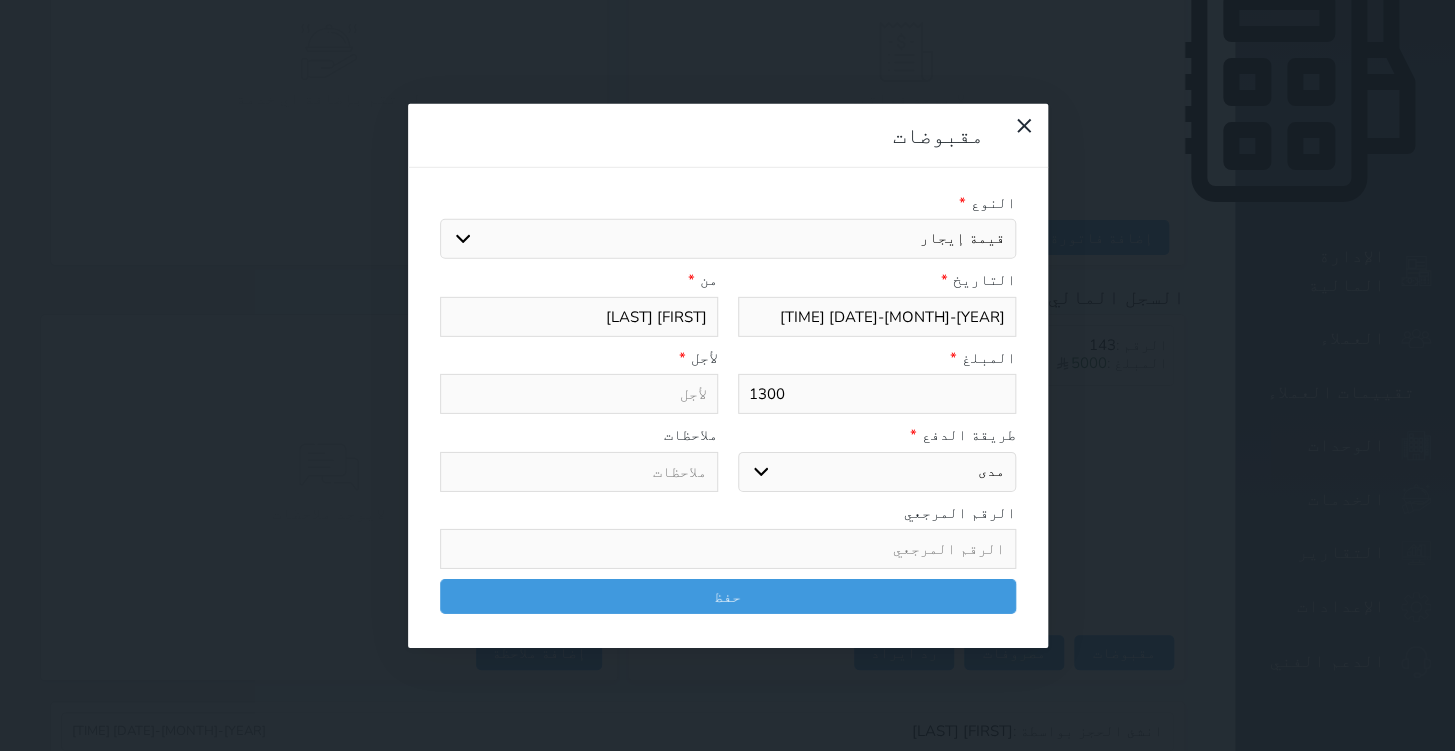 click on "اختيار   مقبوضات عامة قيمة إيجار فواتير تامين عربون لا ينطبق آخر مغسلة واي فاي - الإنترنت مواقف السيارات طعام الأغذية والمشروبات مشروبات المشروبات الباردة المشروبات الساخنة الإفطار غداء عشاء مخبز و كعك حمام سباحة الصالة الرياضية سبا و خدمات الجمال اختيار وإسقاط (خدمات النقل) ميني بار كابل - تلفزيون سرير إضافي تصفيف الشعر التسوق خدمات الجولات السياحية المنظمة خدمات الدليل السياحي" at bounding box center (728, 239) 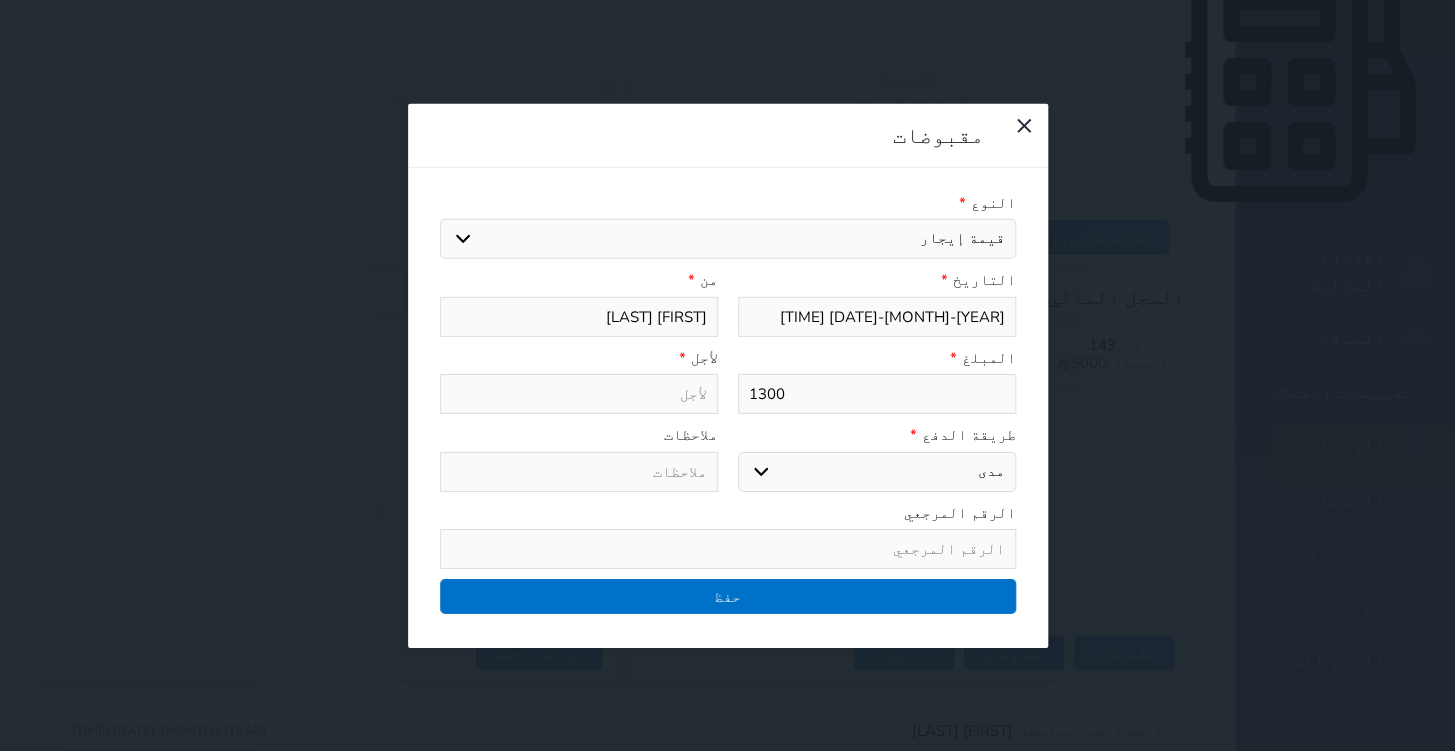 type on "قيمة إيجار - الوحدة - 205" 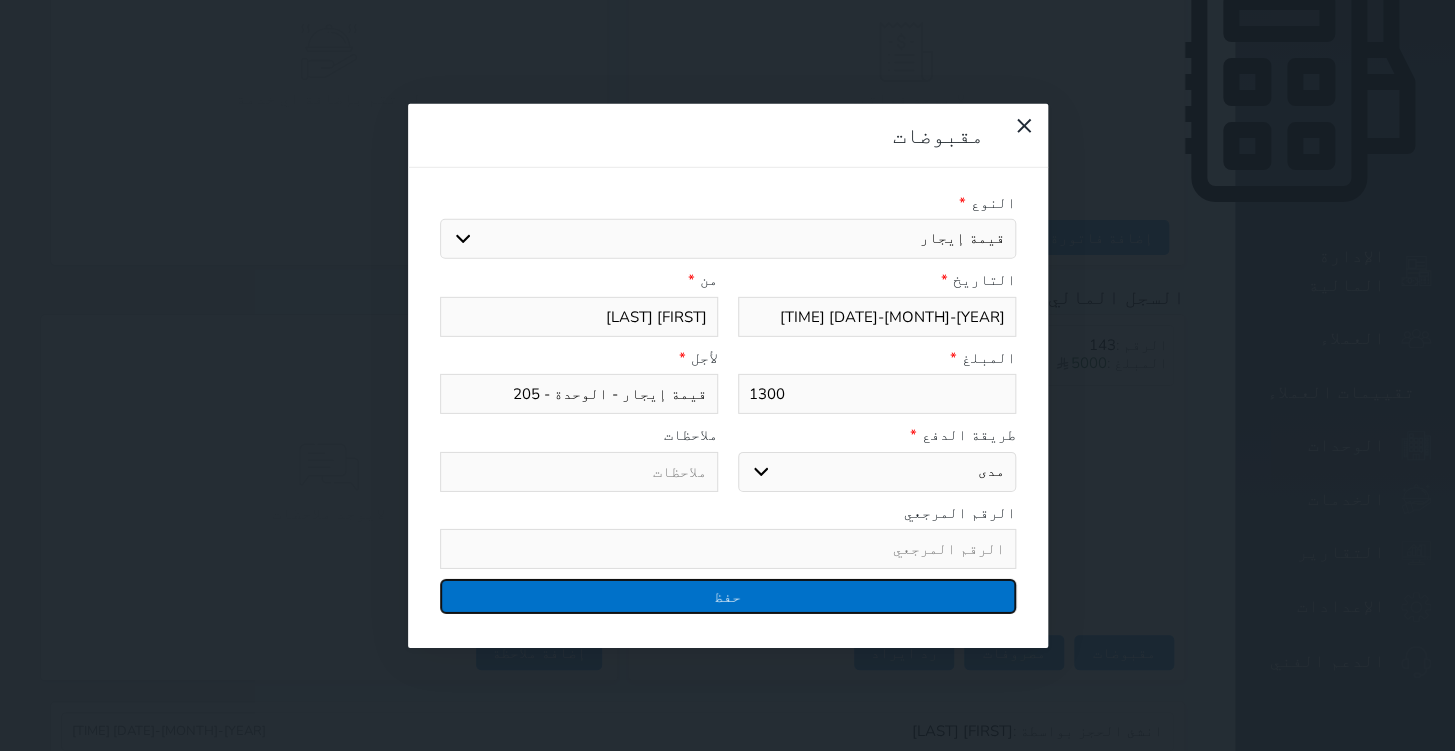 click on "حفظ" at bounding box center (728, 596) 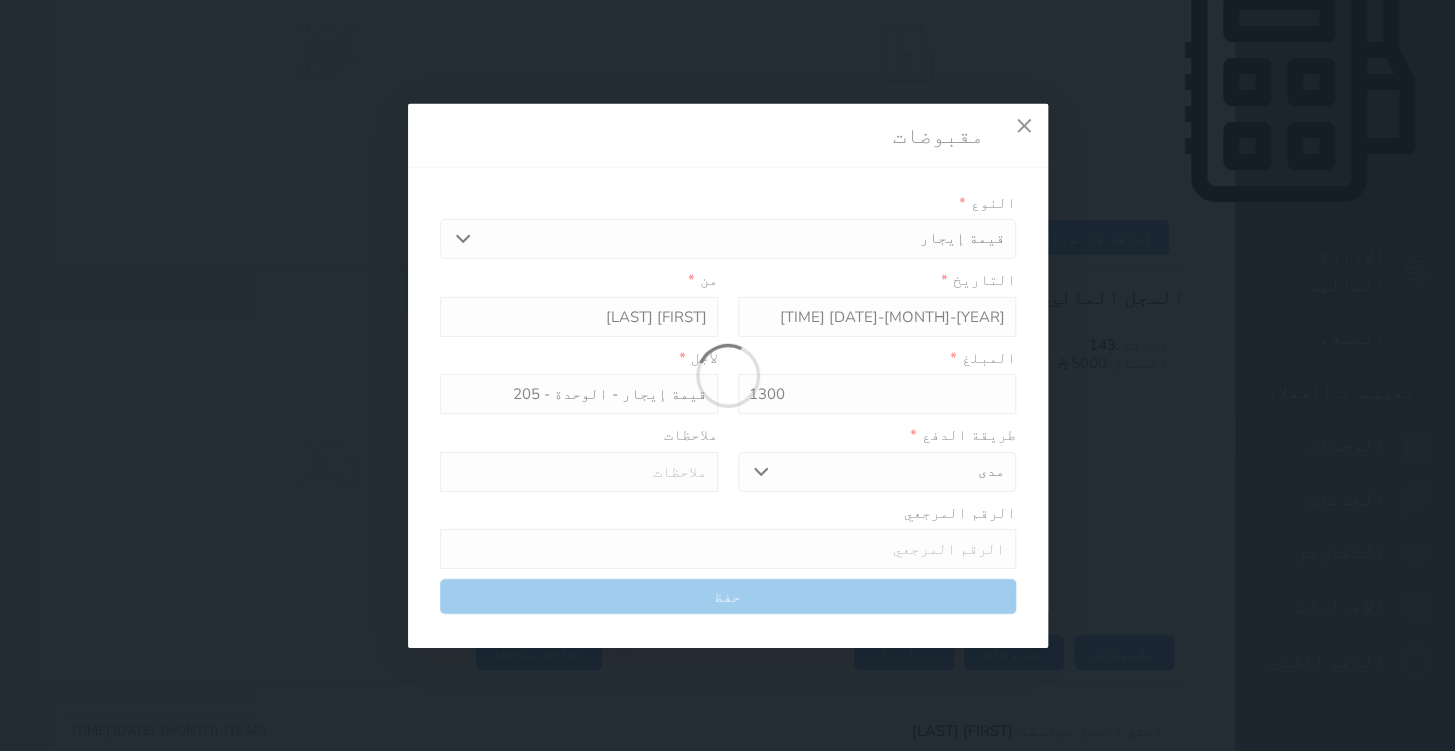 select 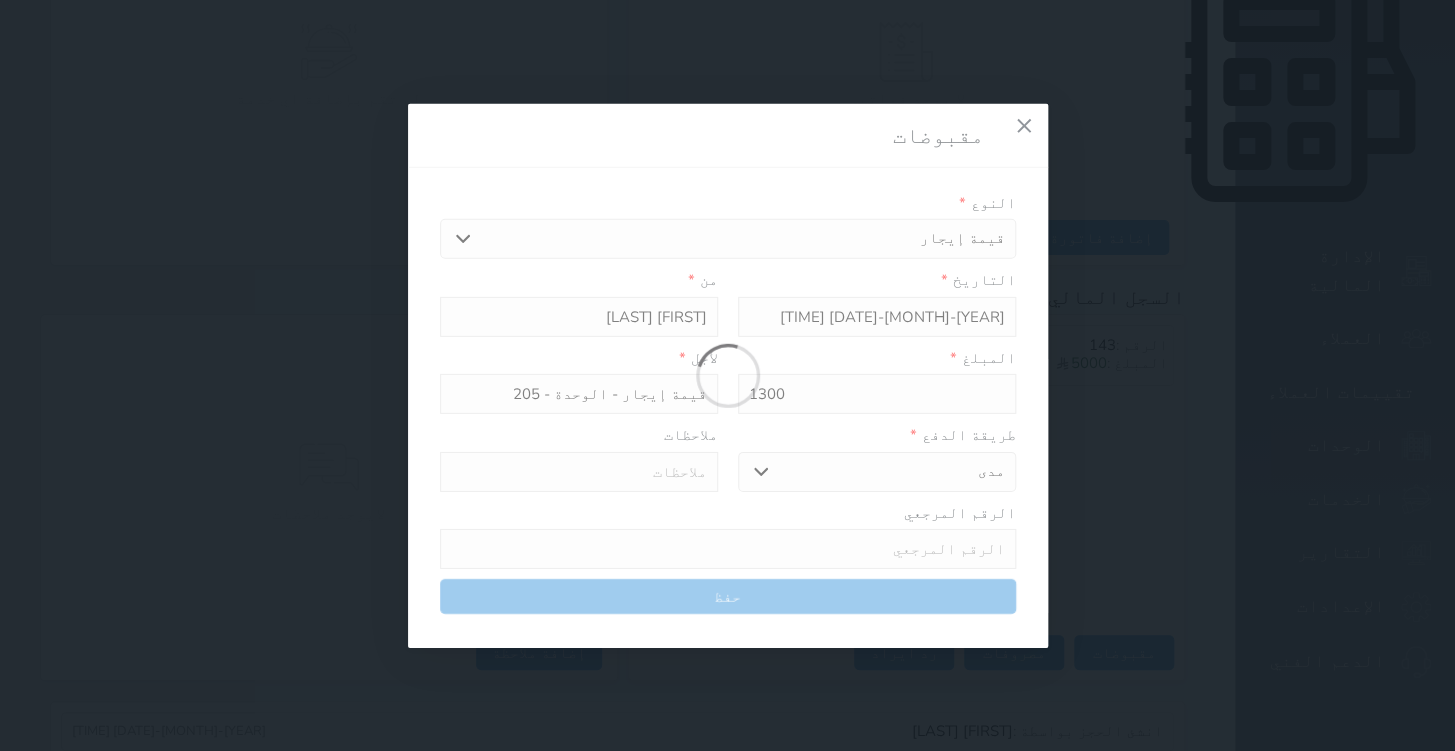 type 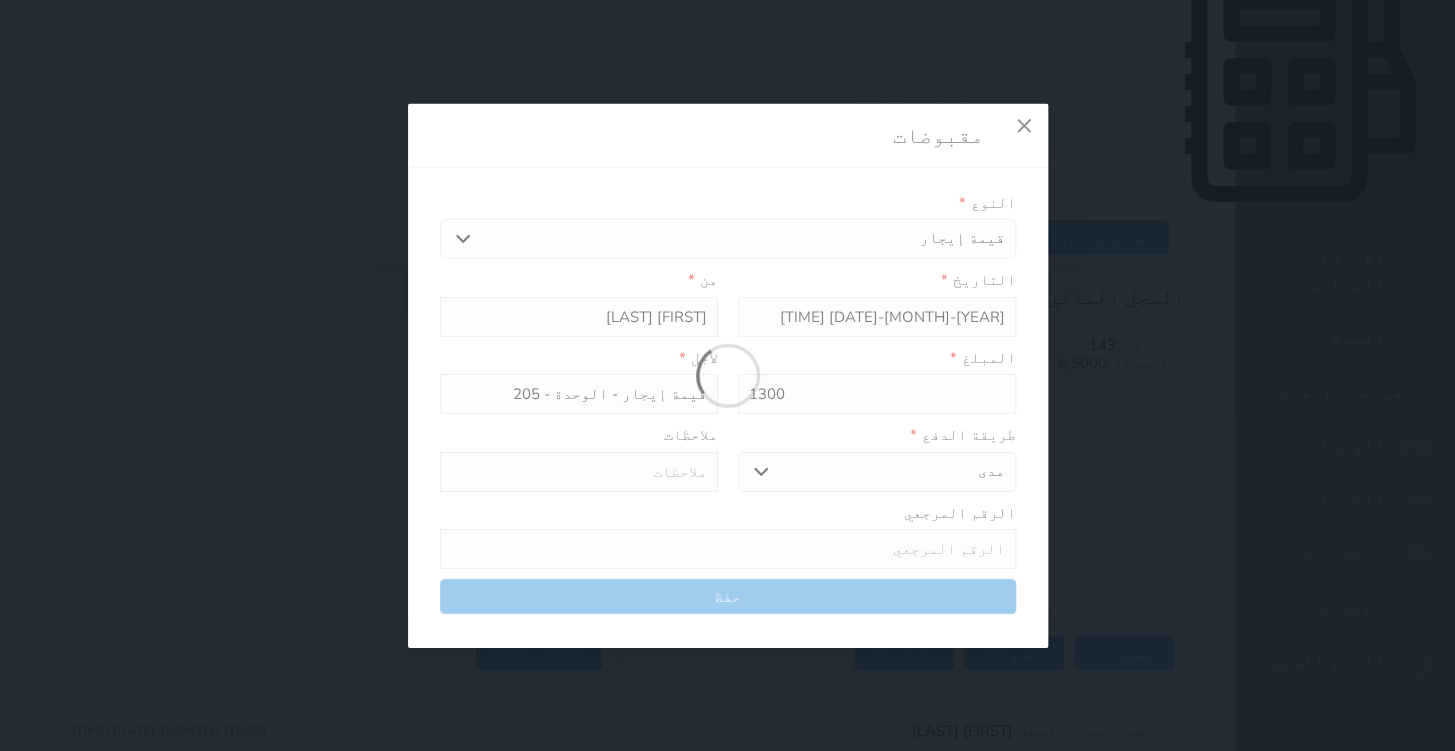 type on "0" 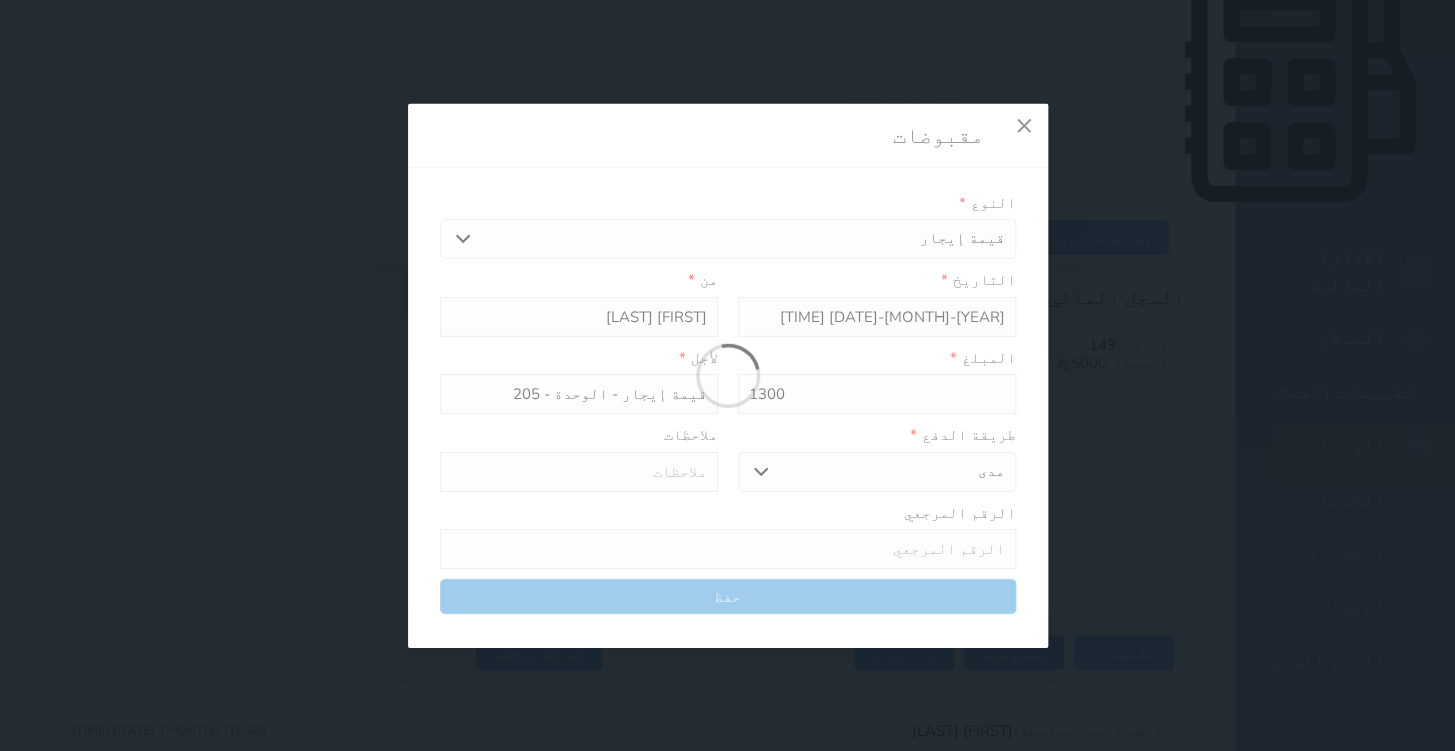 select 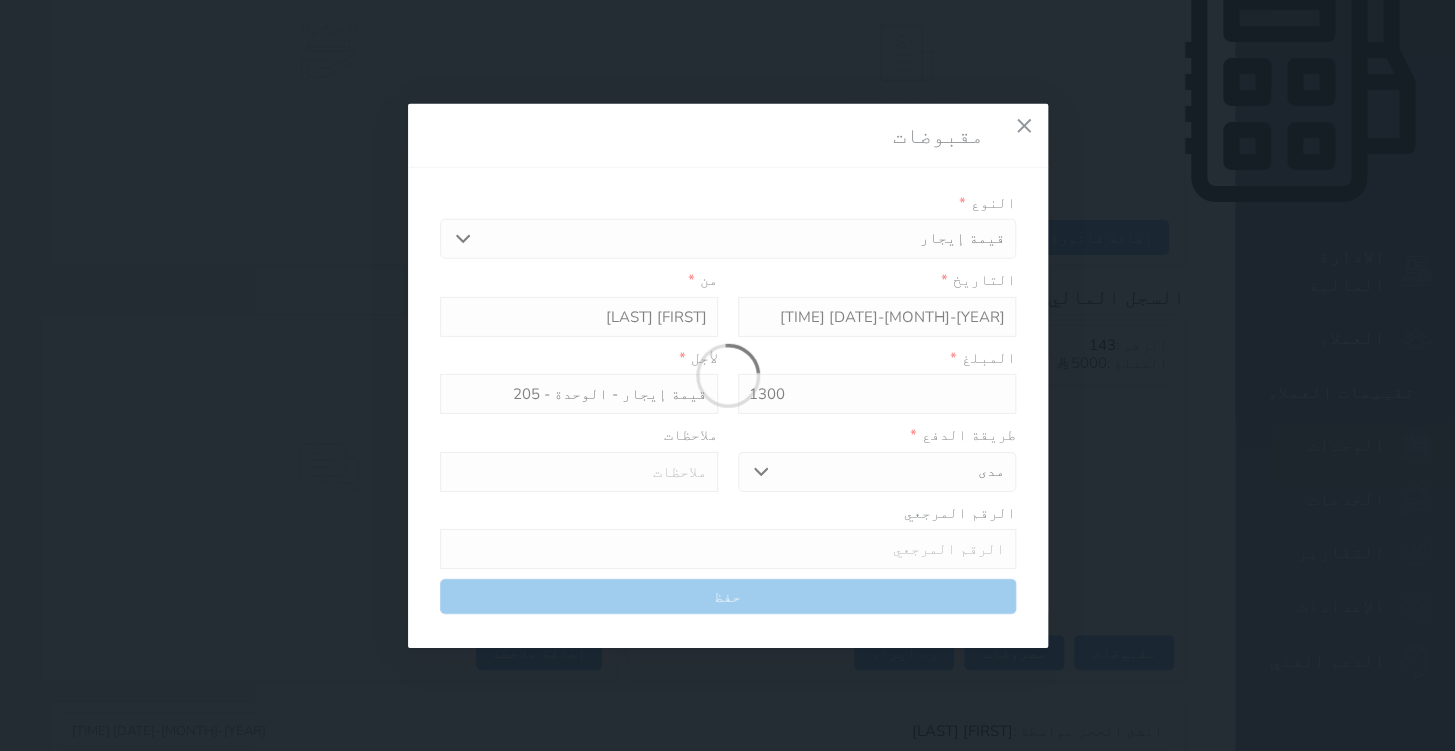 type on "0" 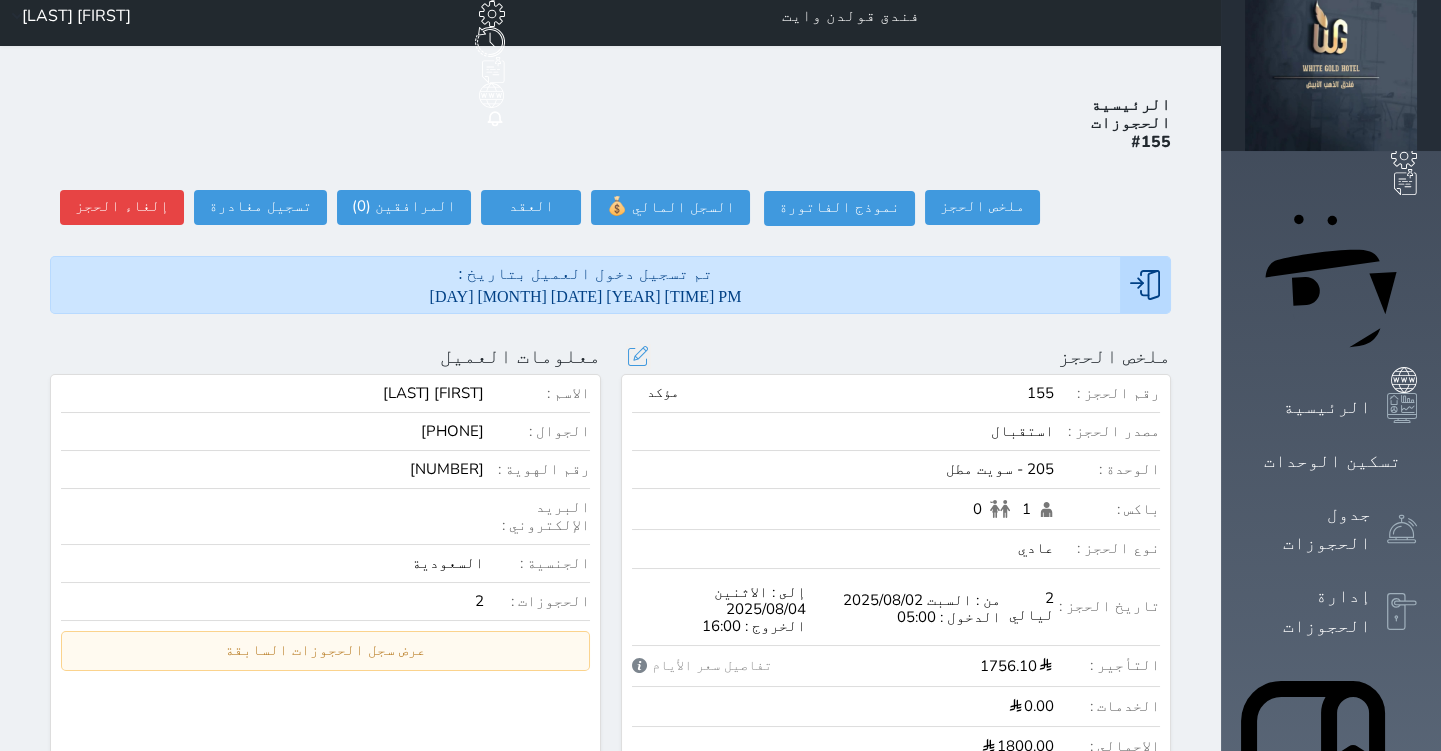 scroll, scrollTop: 0, scrollLeft: 0, axis: both 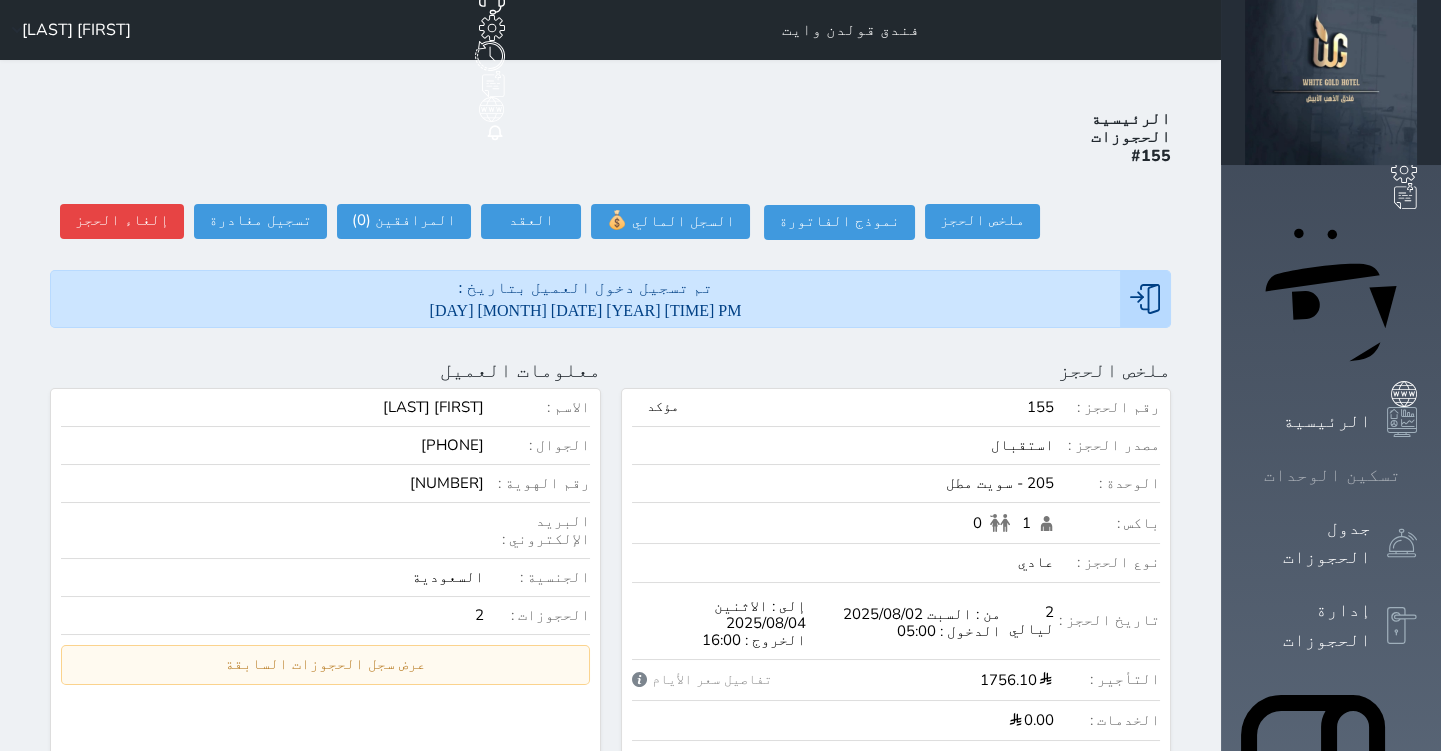 click on "تسكين الوحدات" at bounding box center (1332, 475) 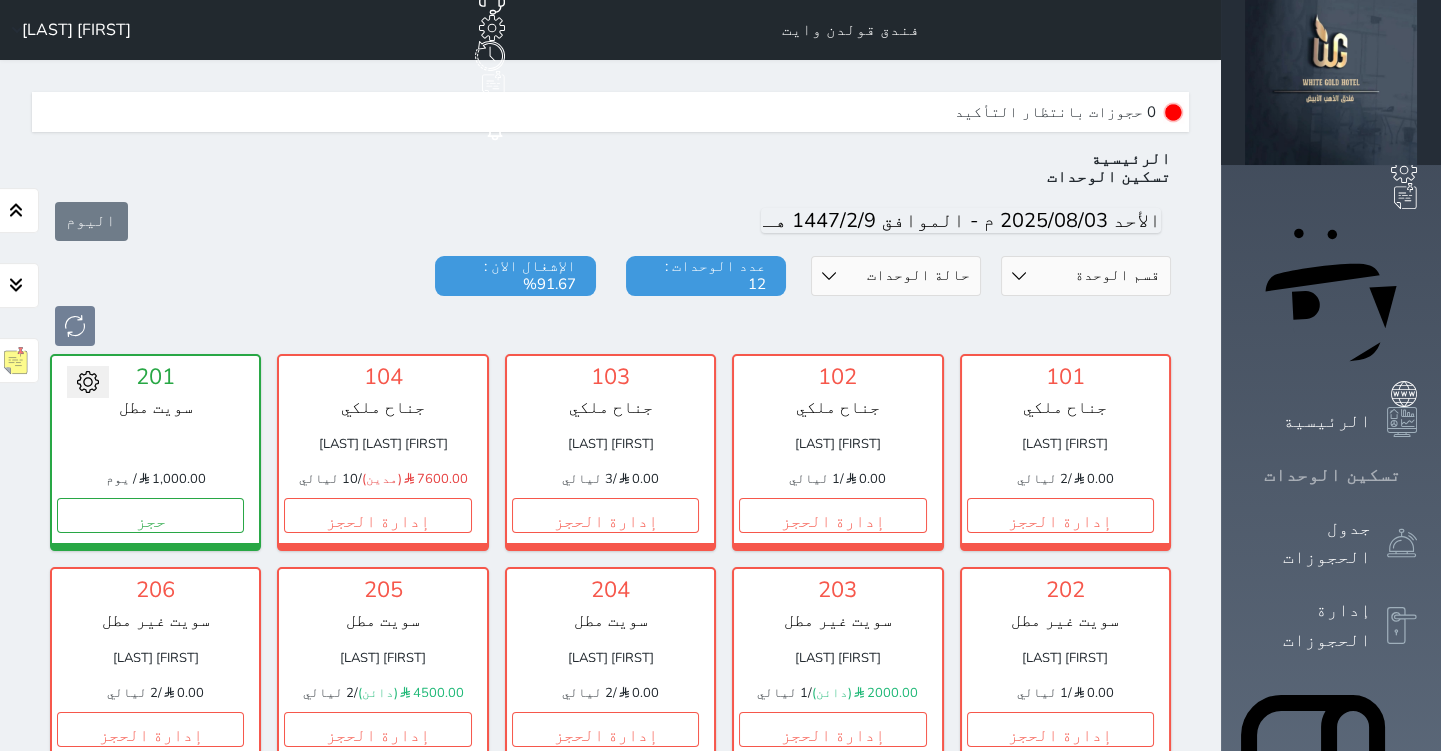 scroll, scrollTop: 60, scrollLeft: 0, axis: vertical 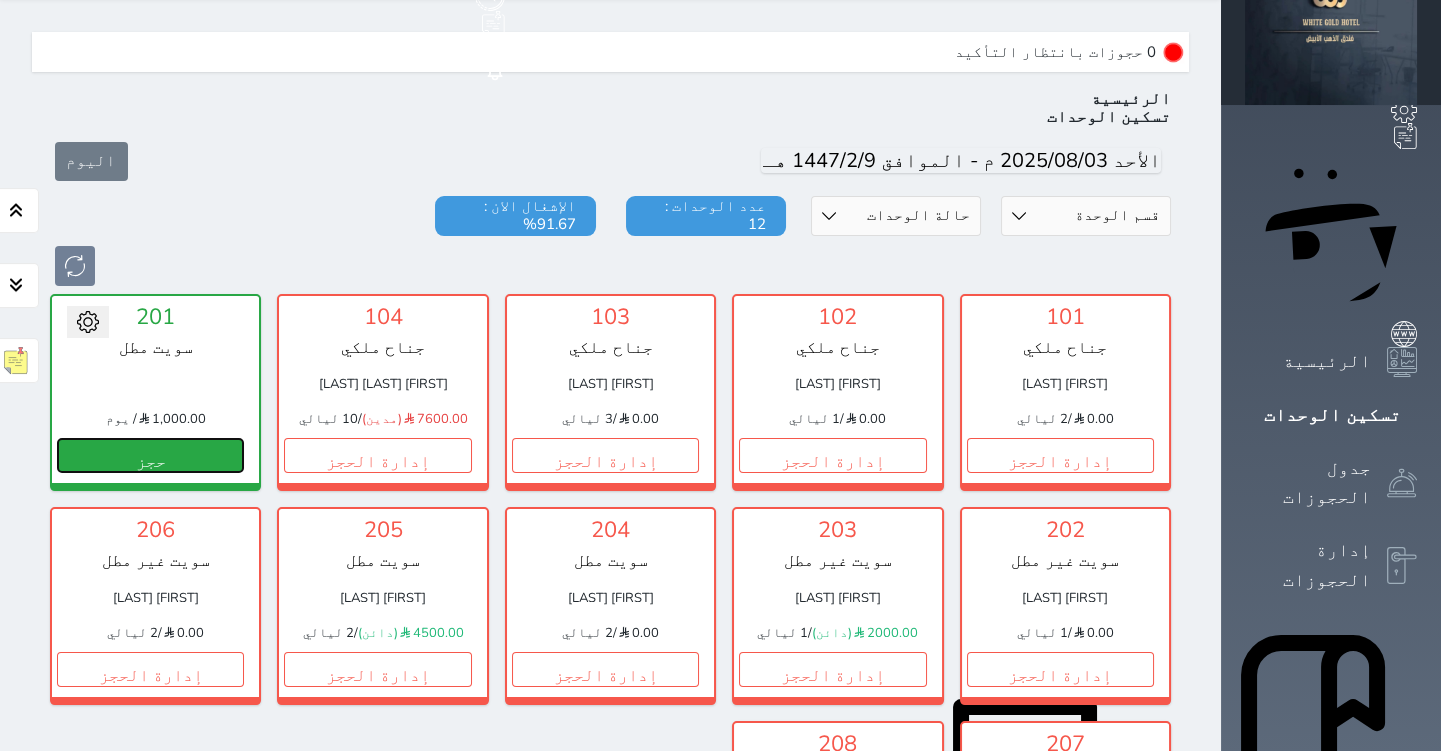 click on "حجز" at bounding box center [150, 455] 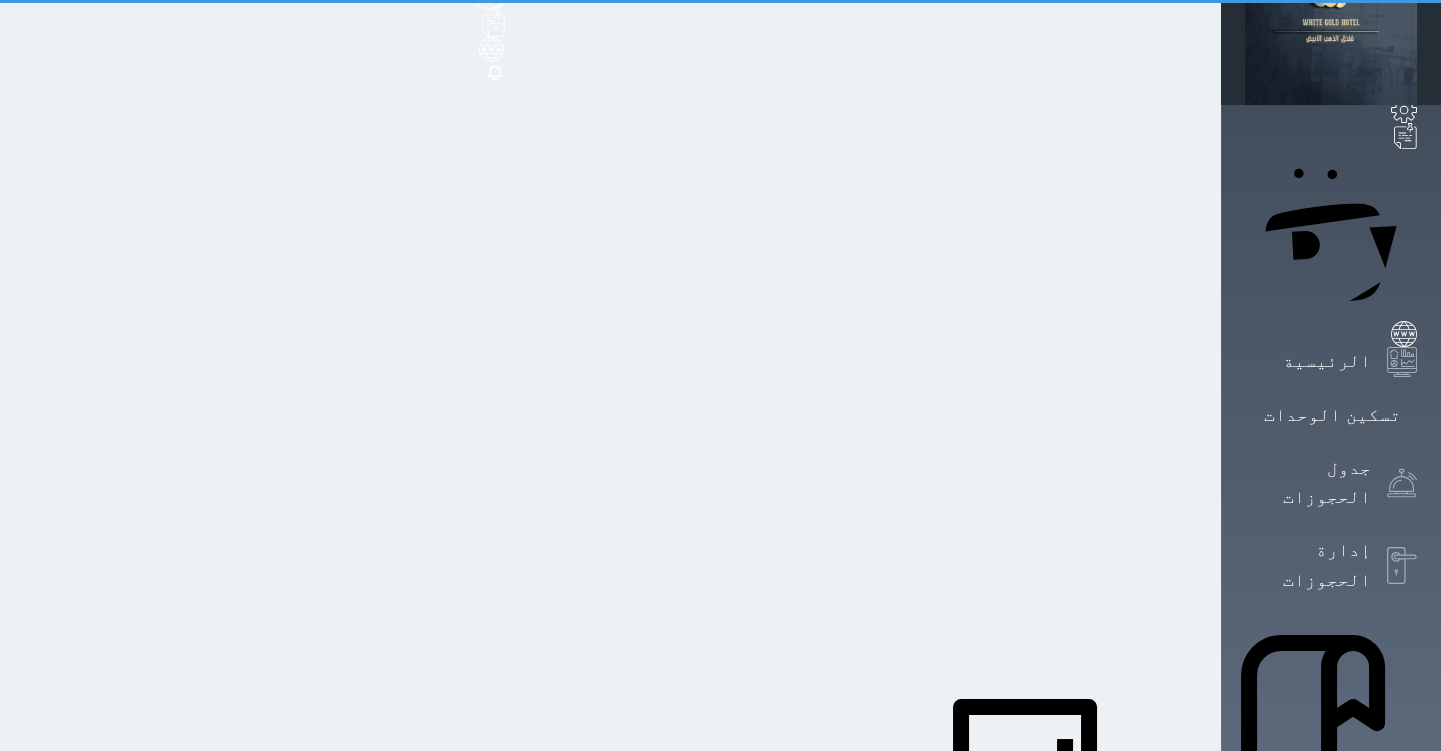 scroll, scrollTop: 6, scrollLeft: 0, axis: vertical 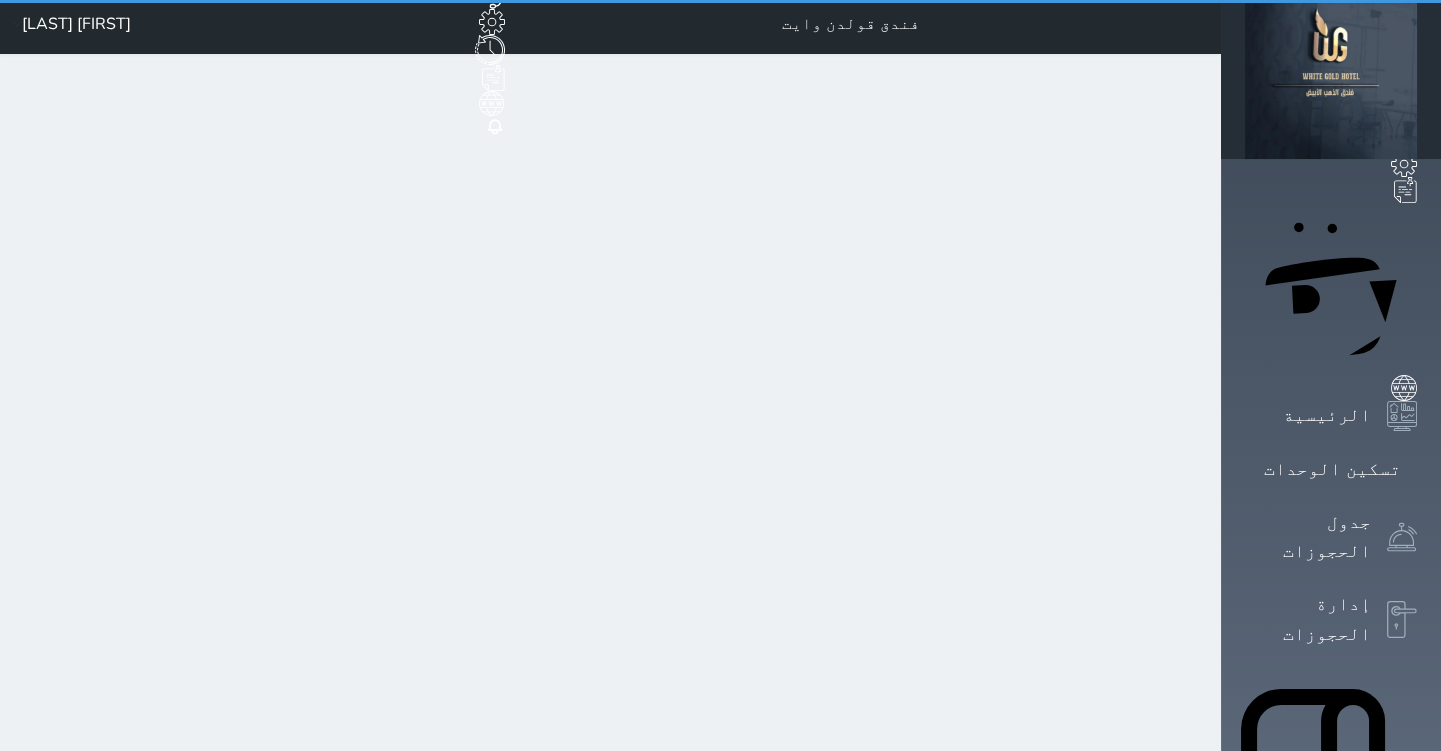 select on "1" 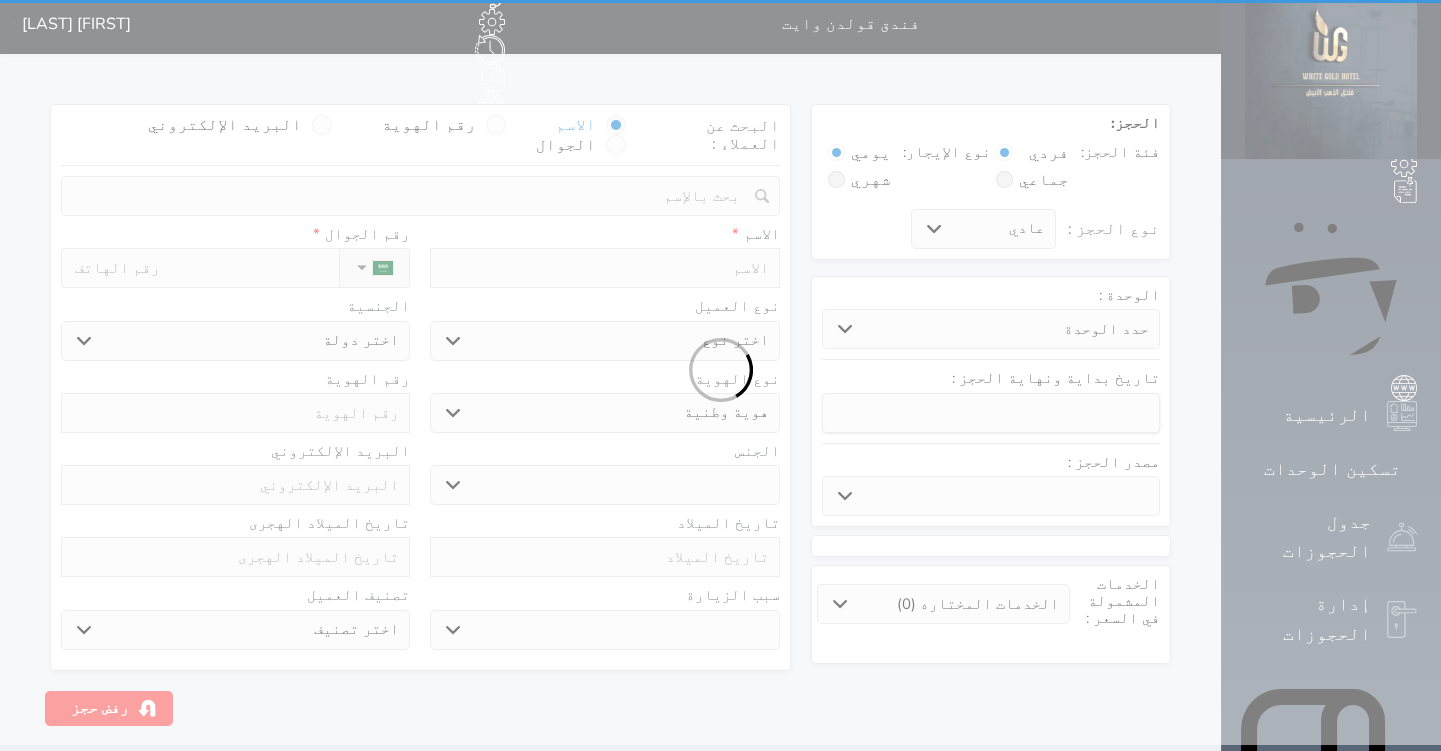 scroll, scrollTop: 0, scrollLeft: 0, axis: both 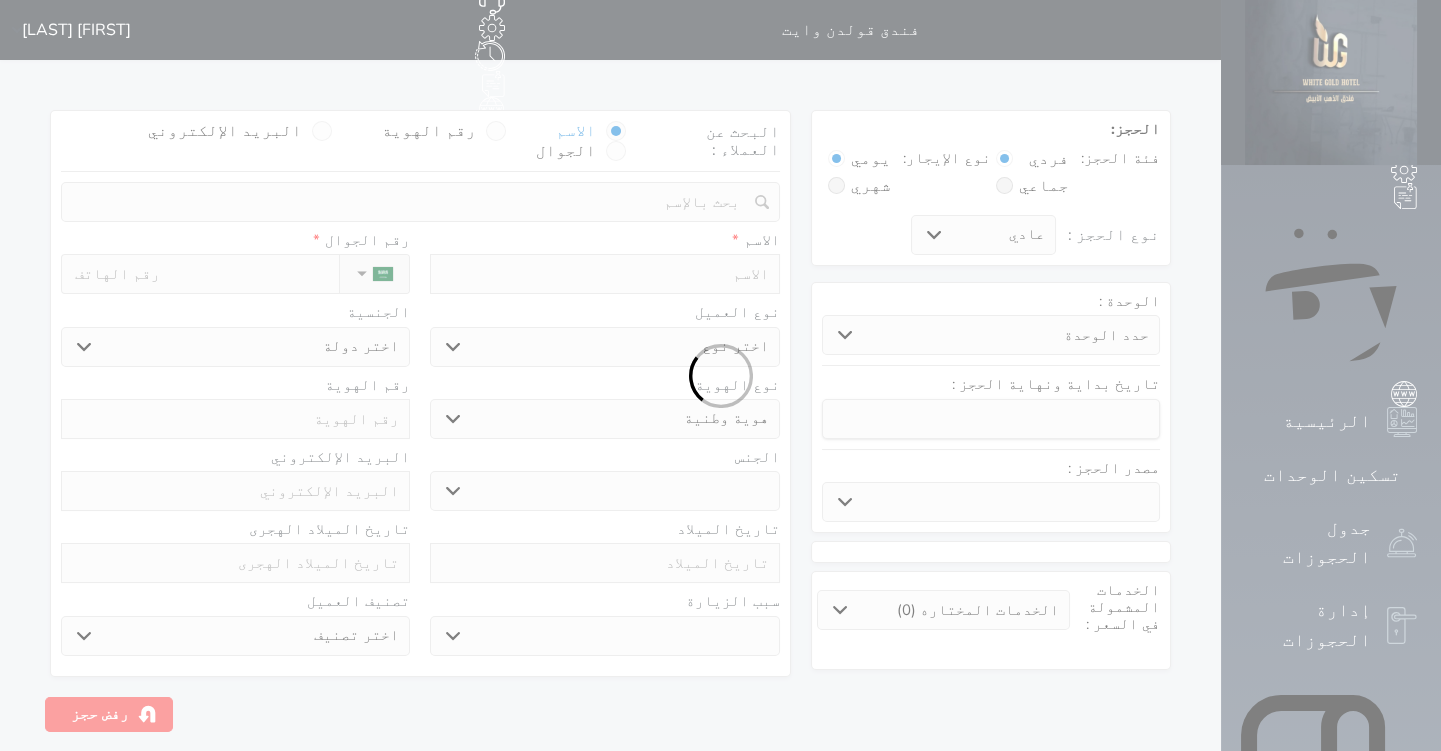 select 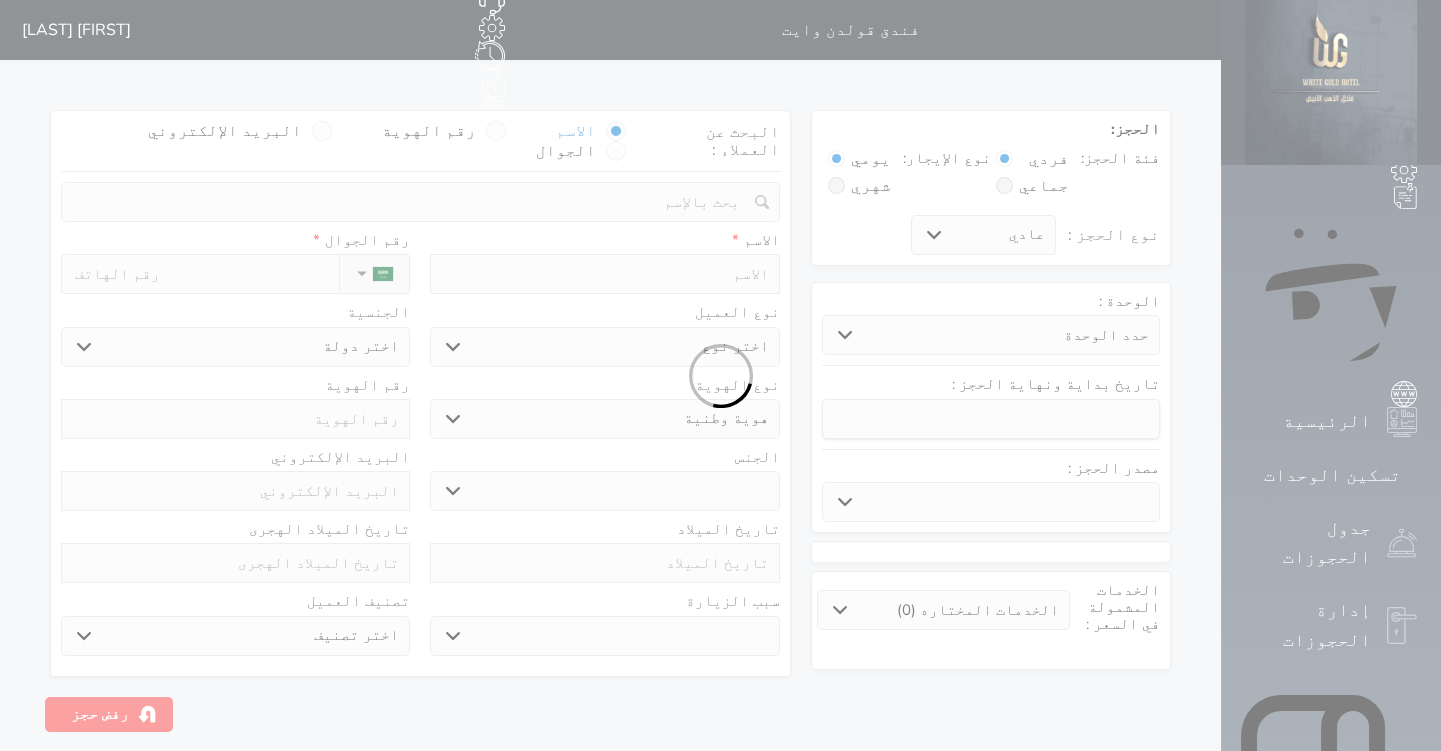 select 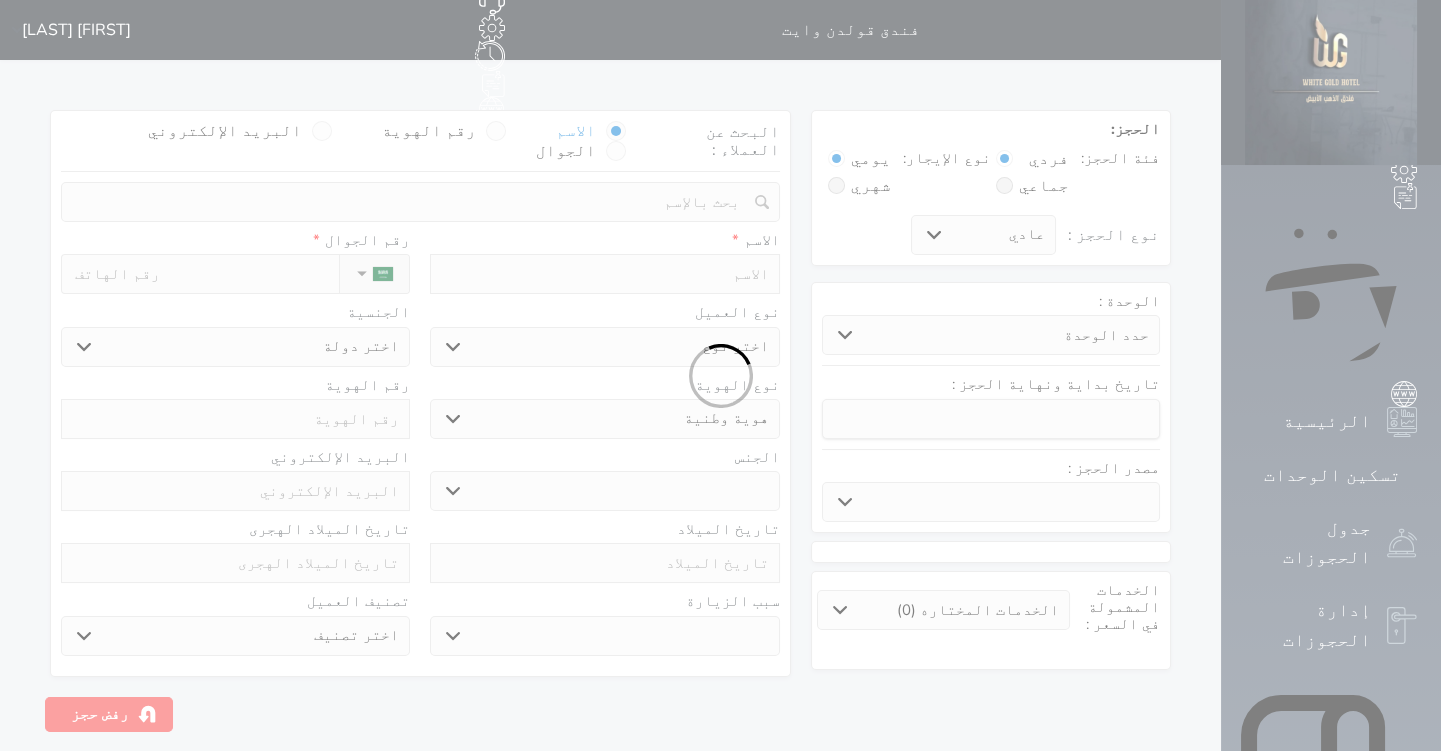 select 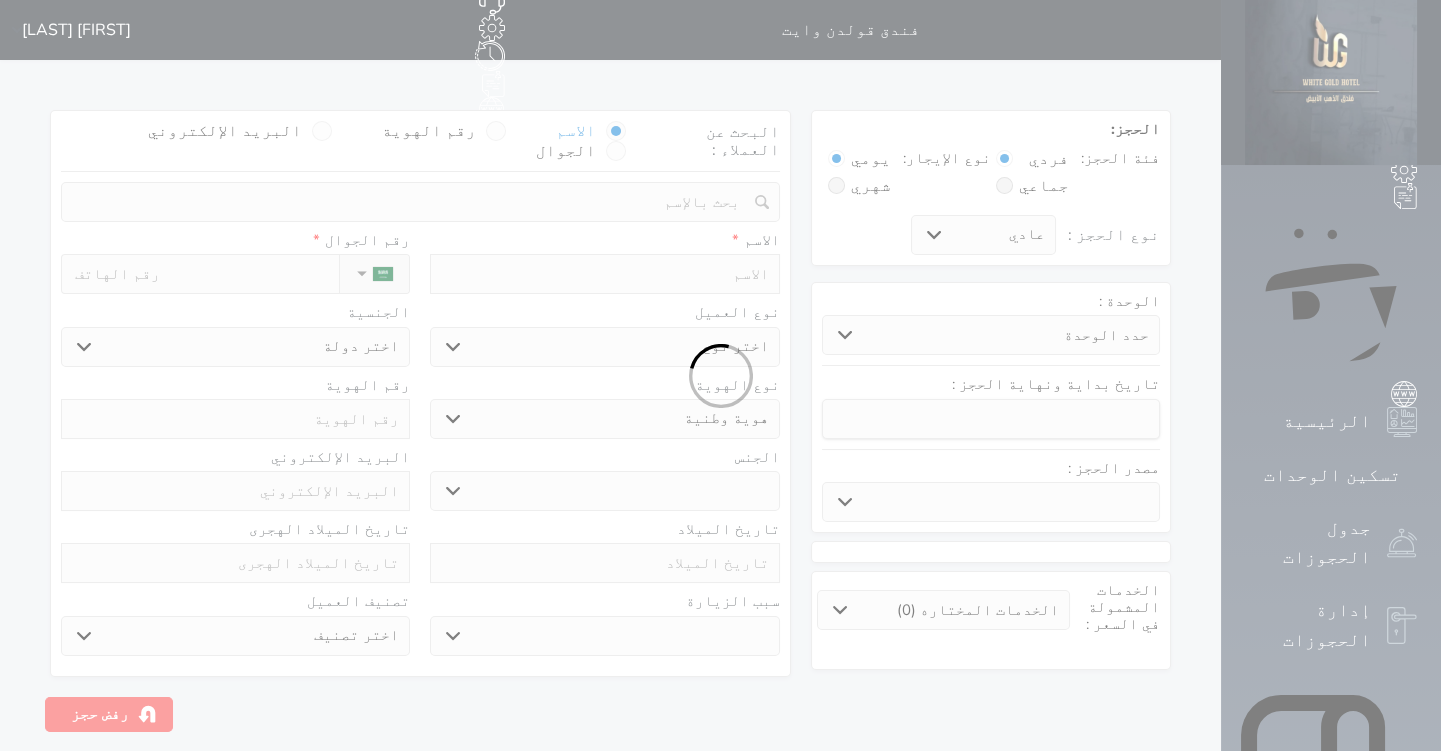 select 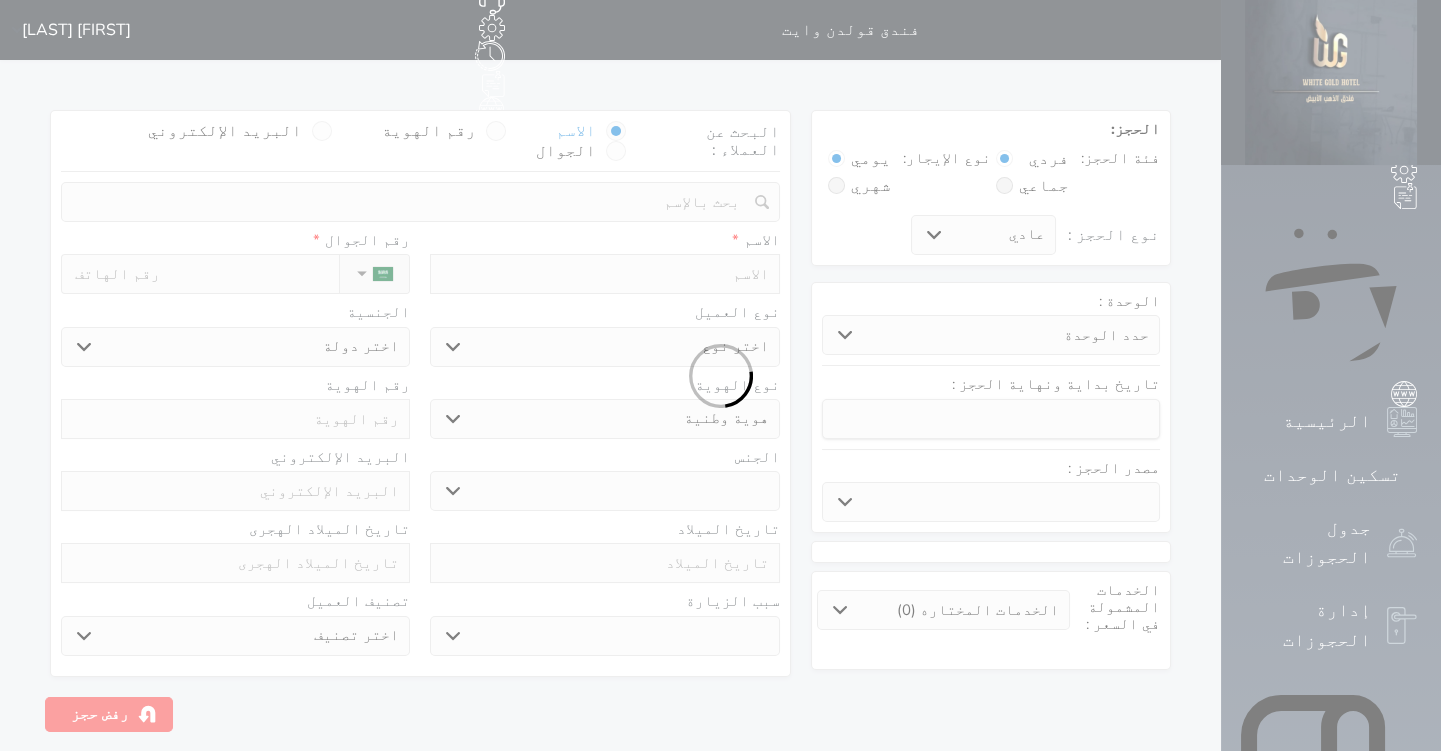 select 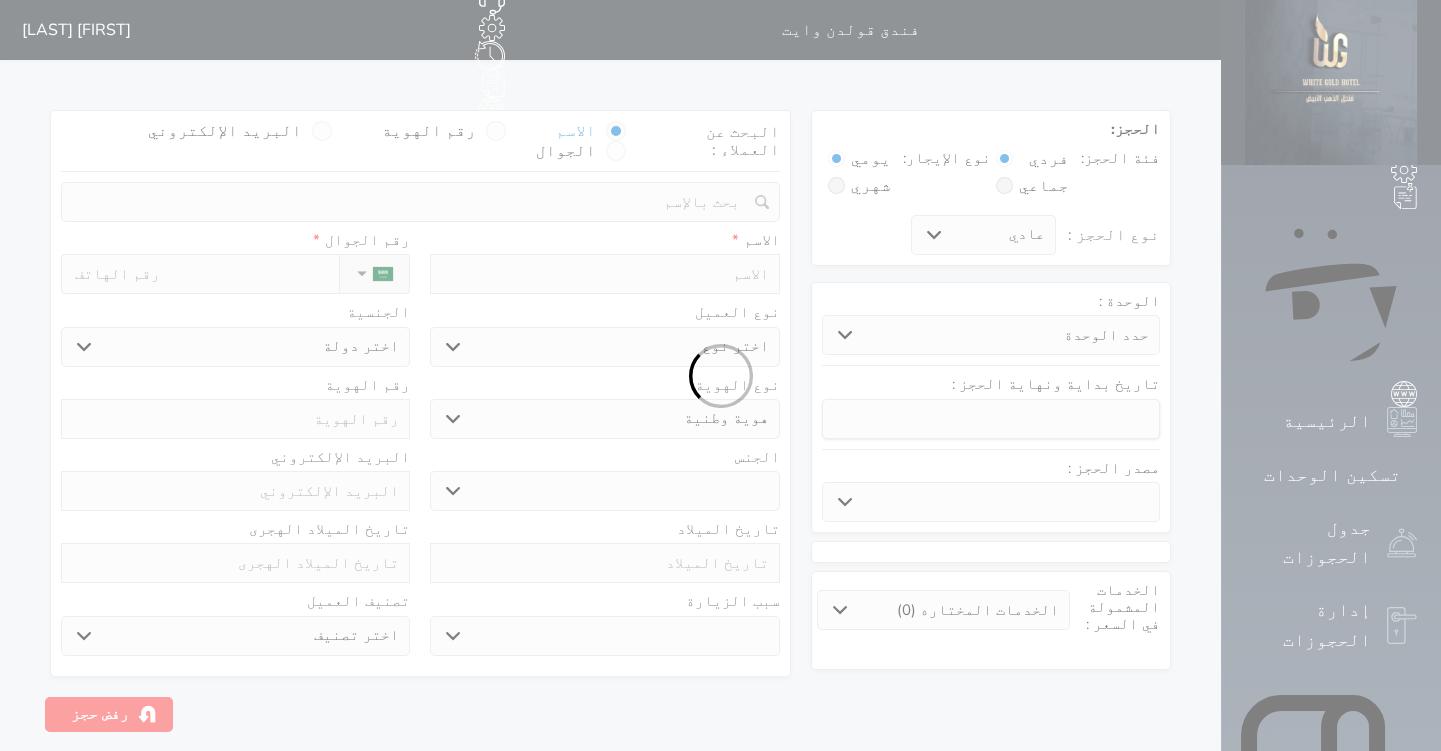 select 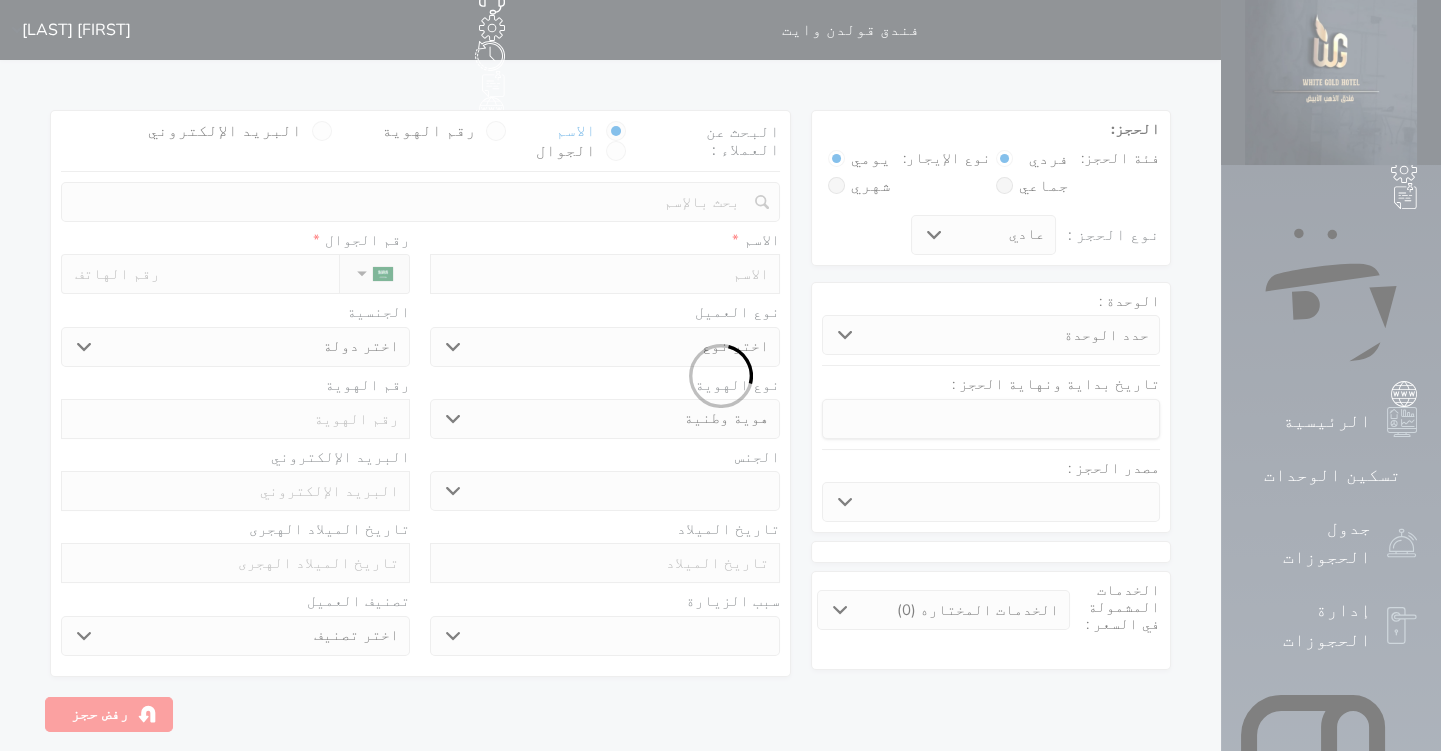 select 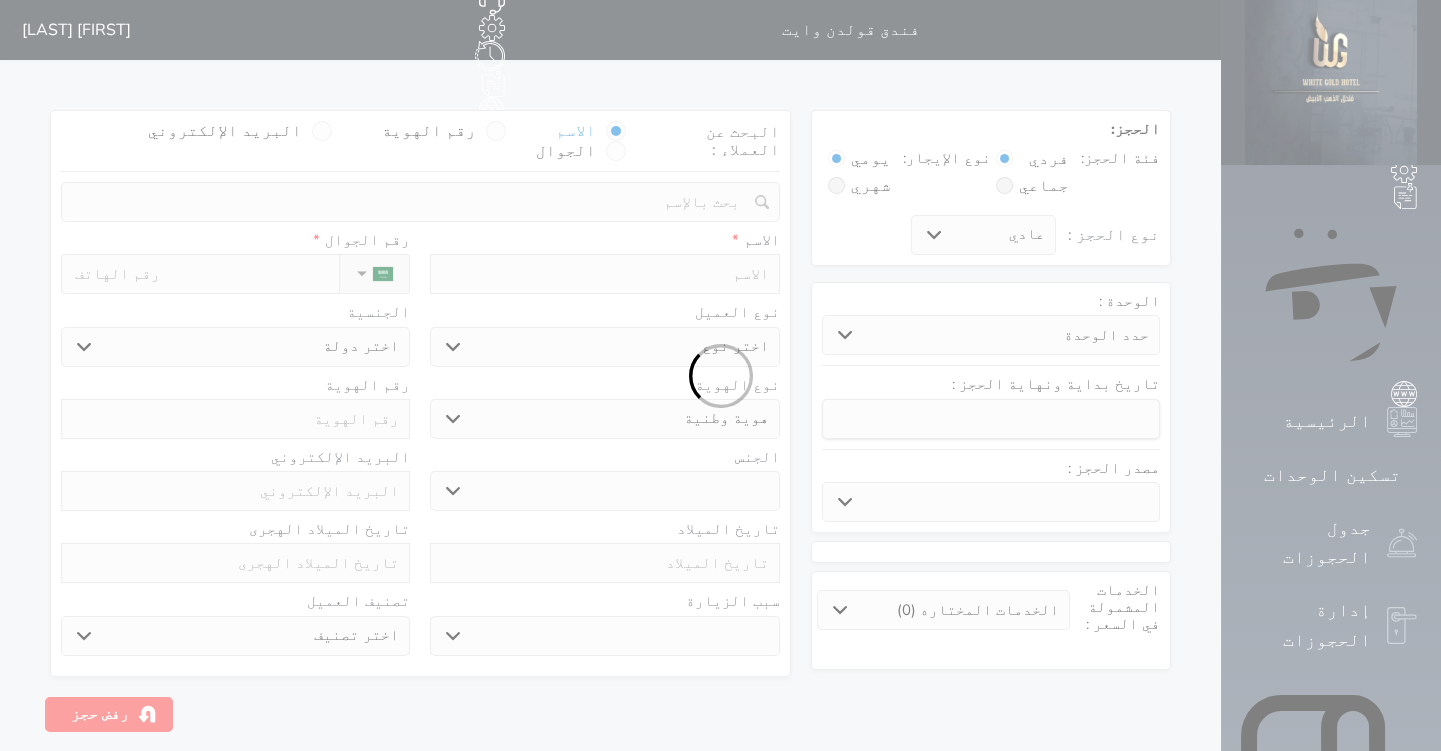 select 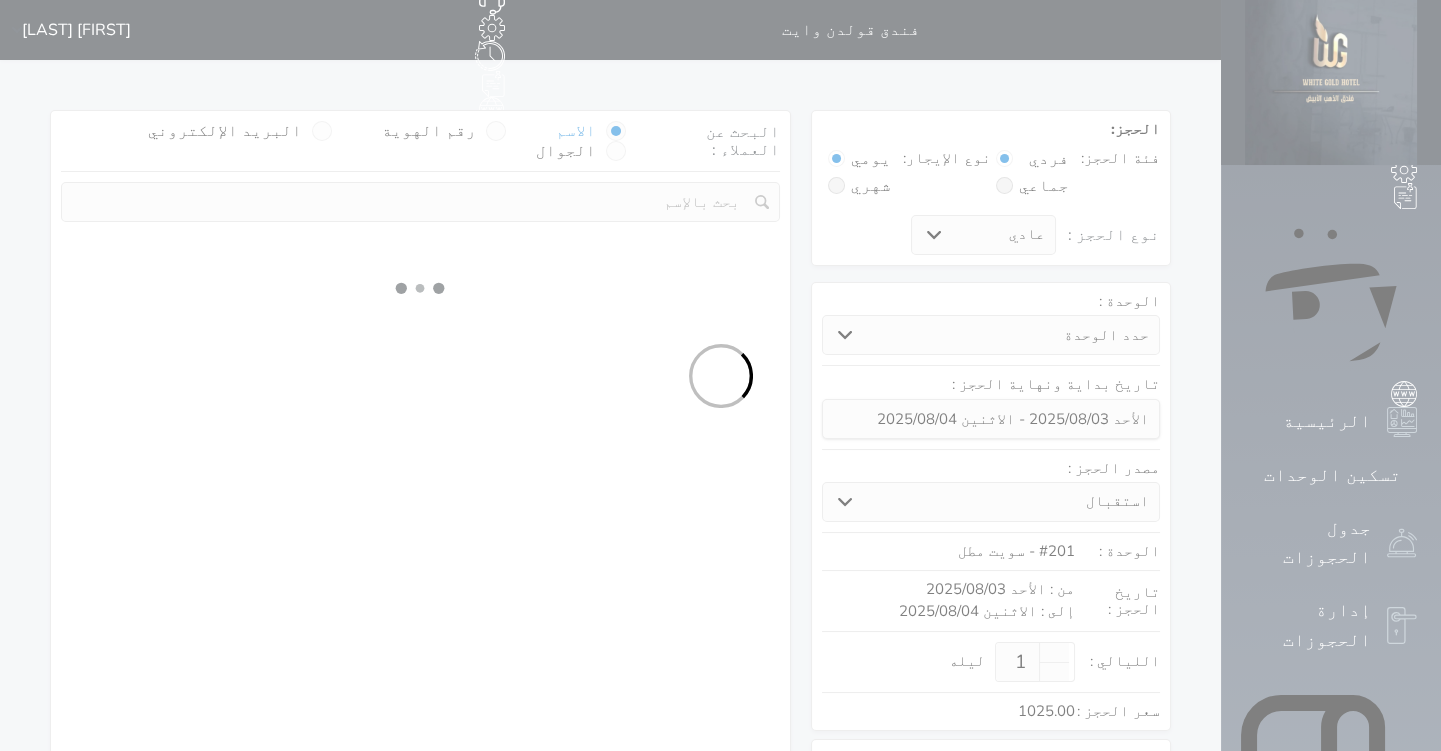 select 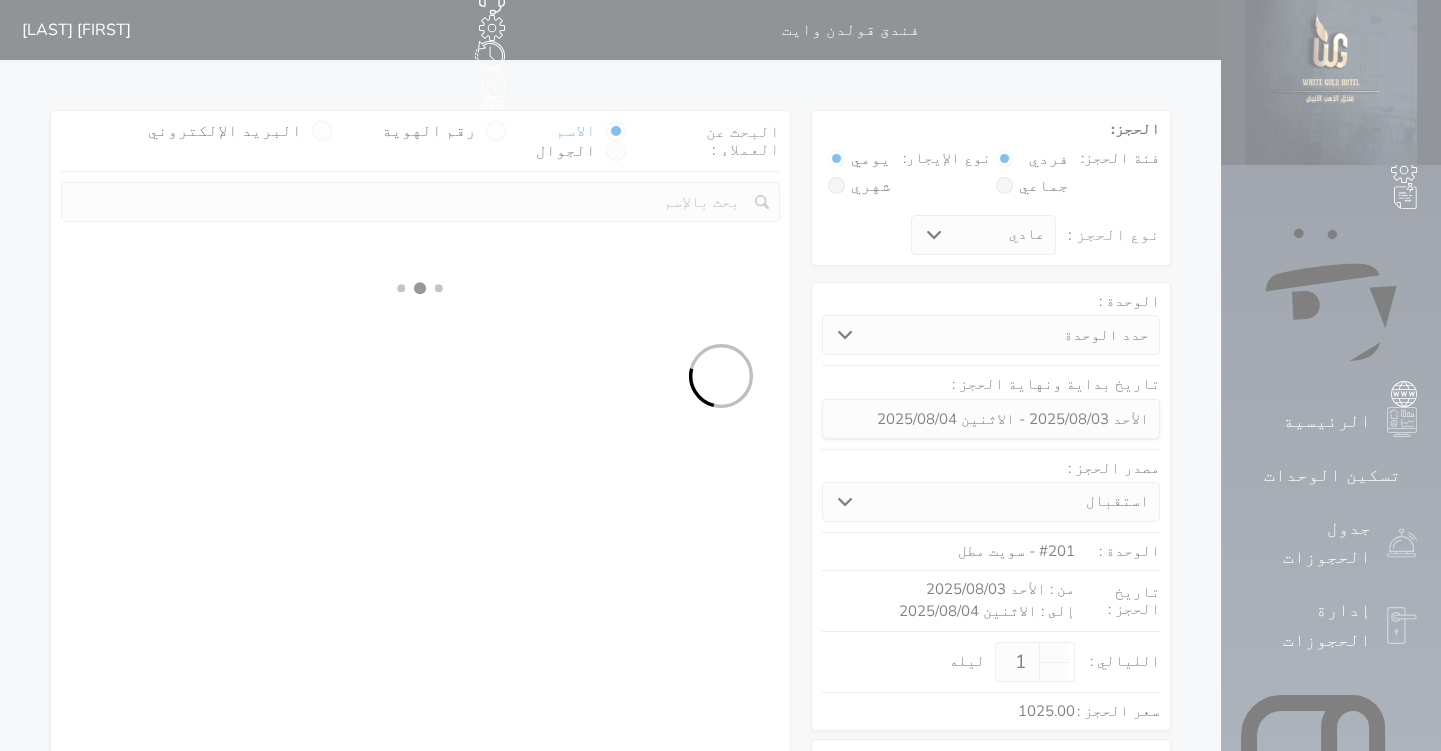 select on "1" 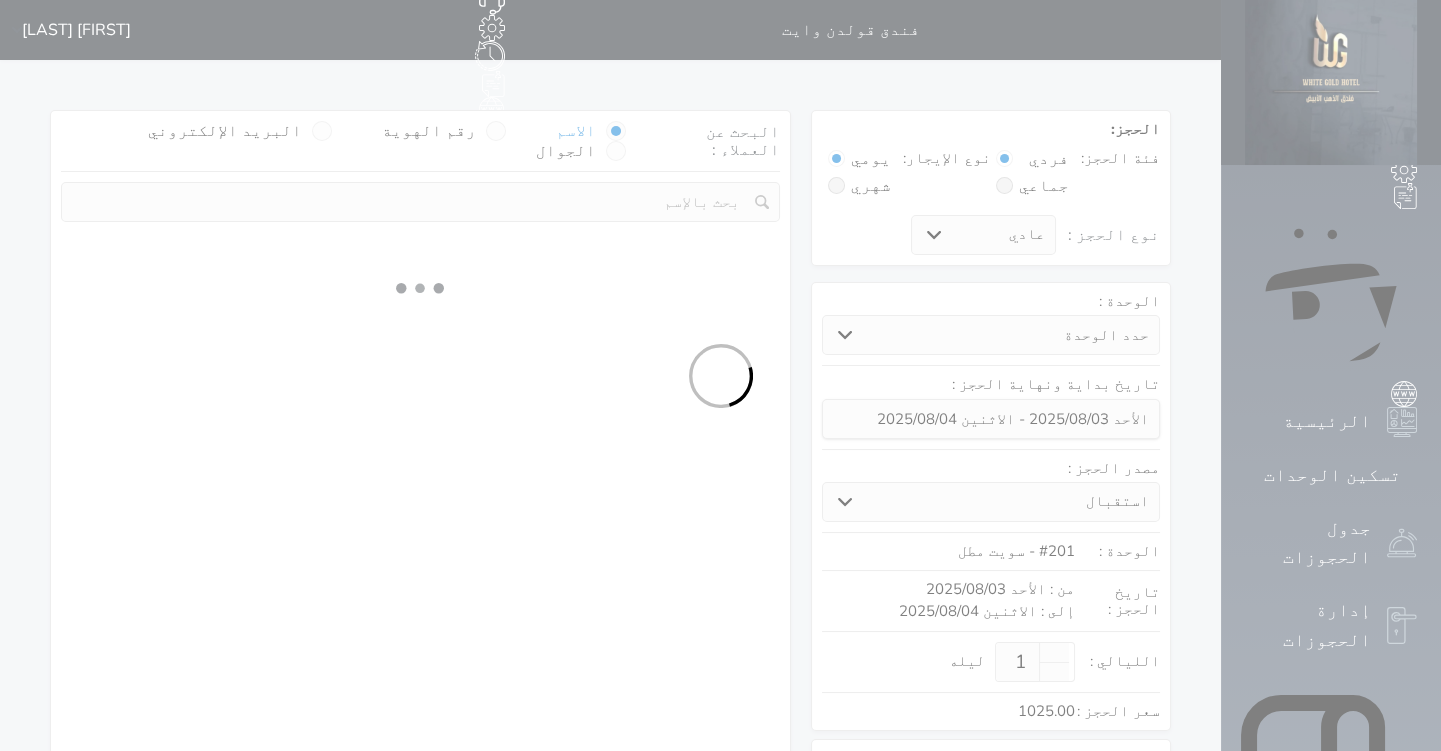 select on "113" 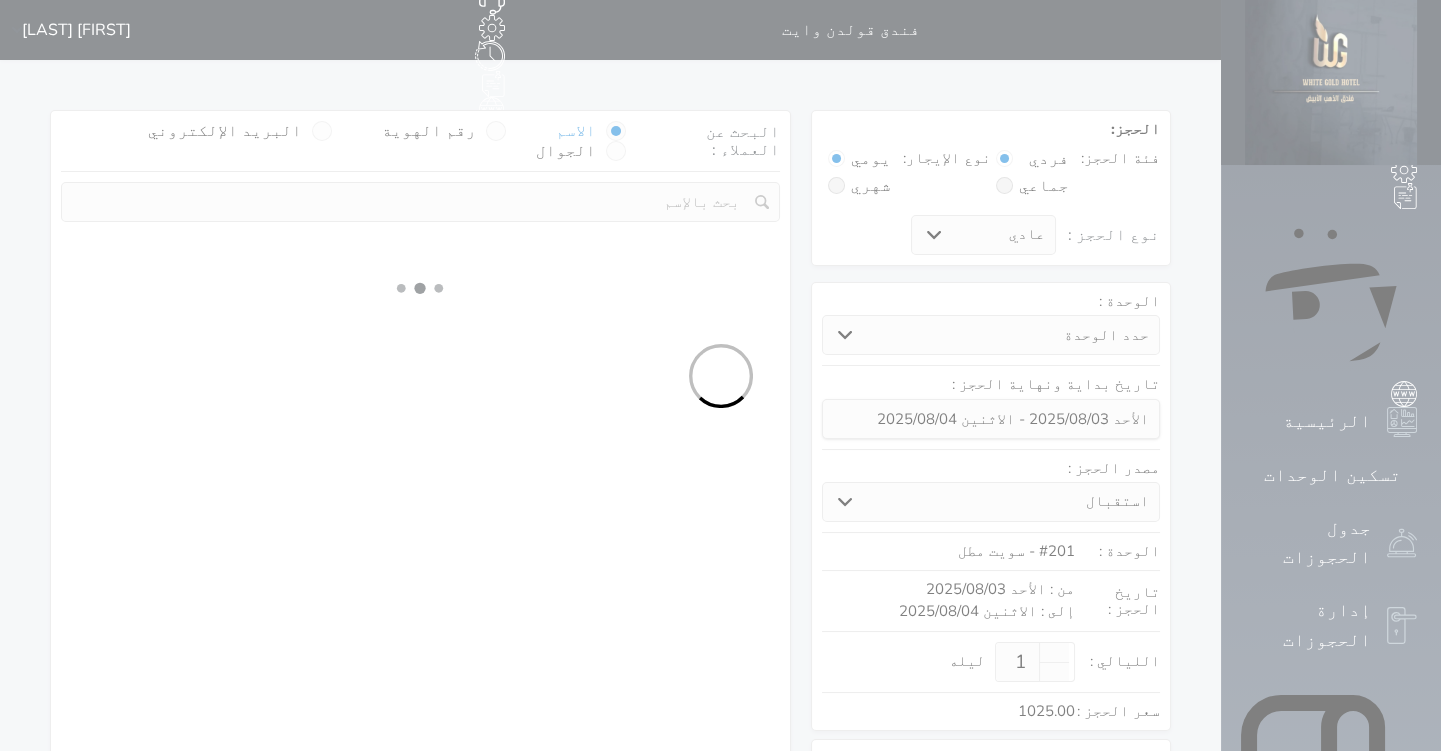 select on "1" 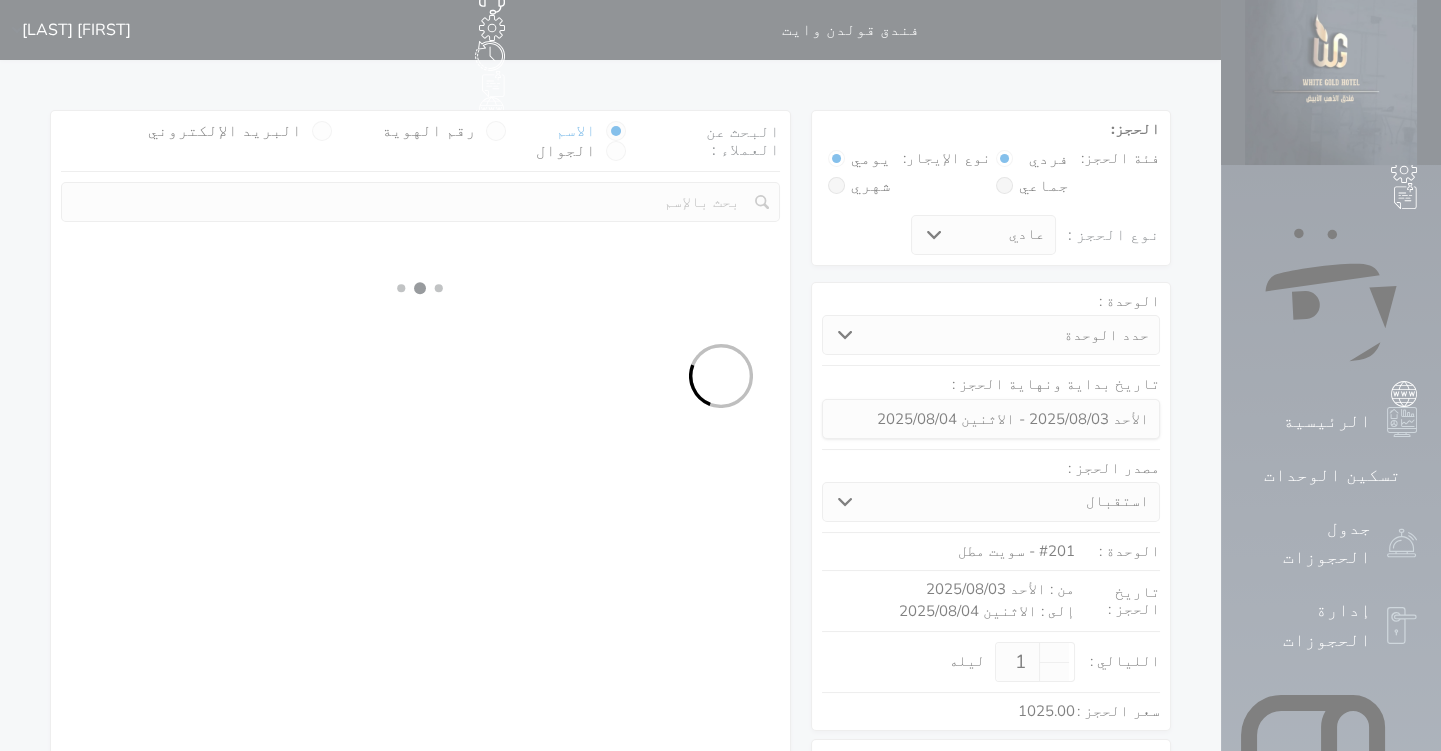 select 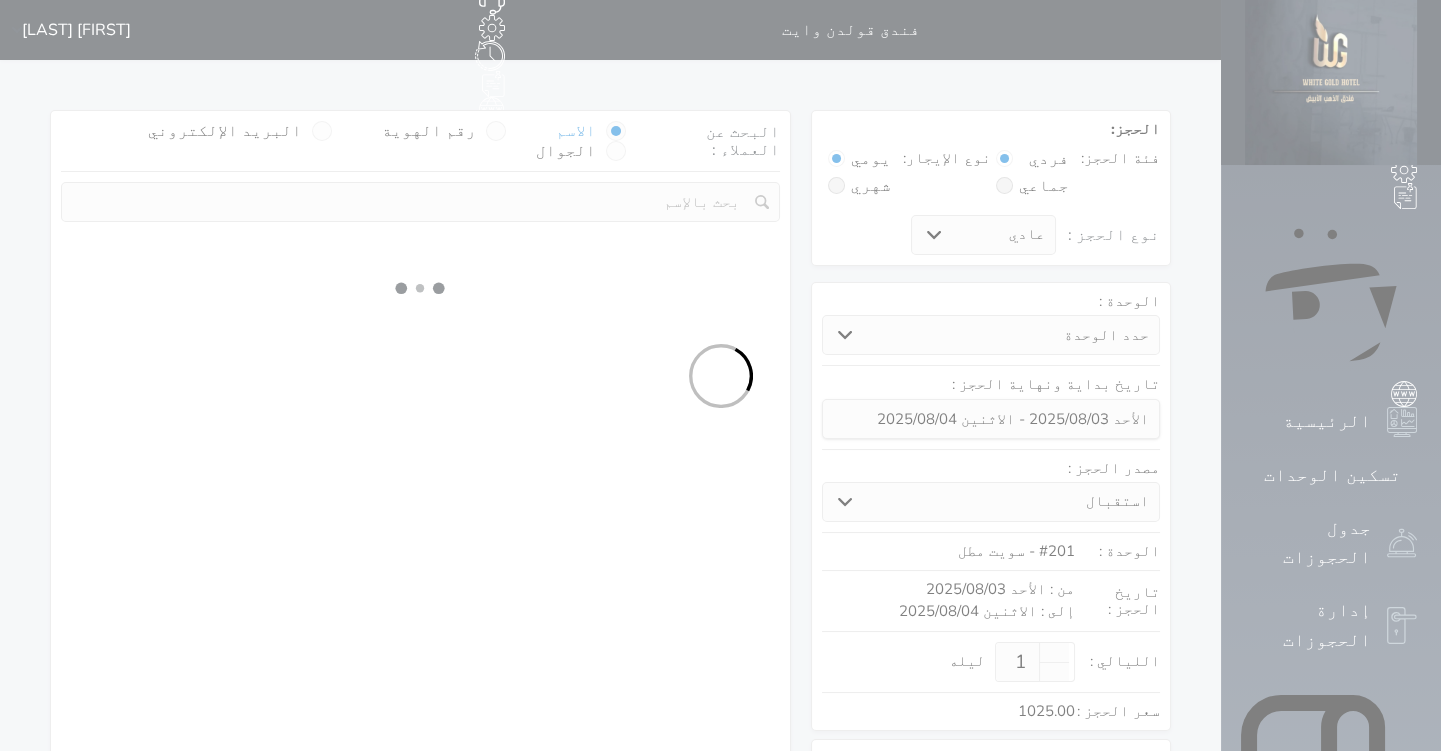 select on "7" 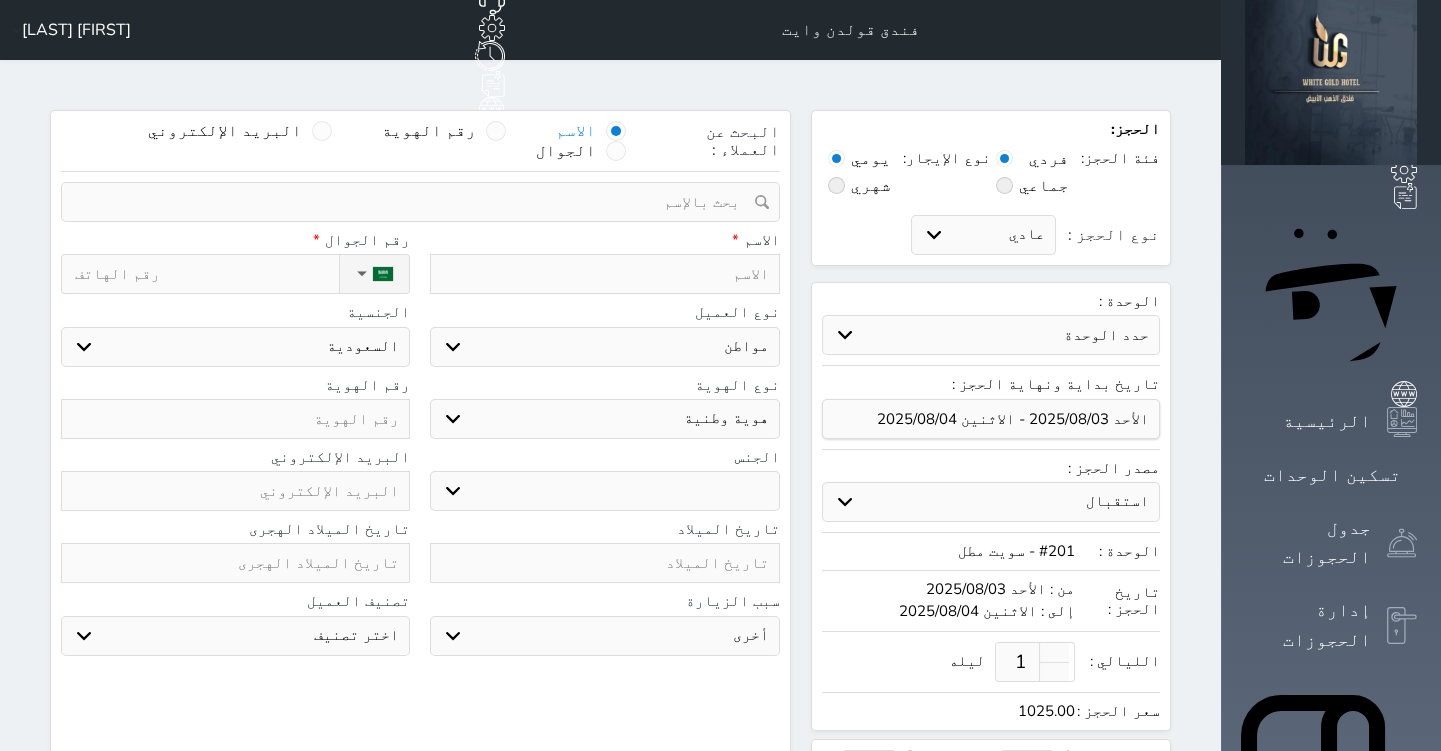 select 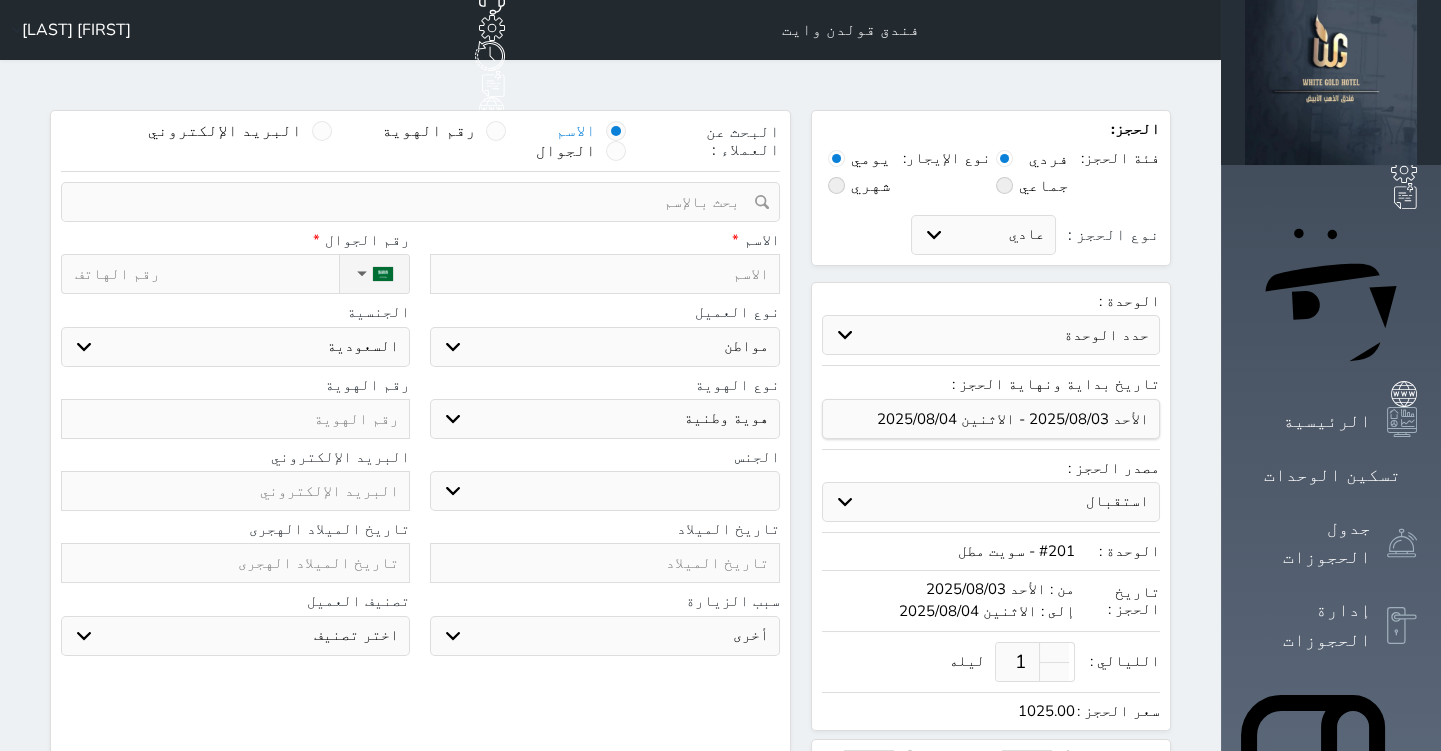 click at bounding box center (413, 202) 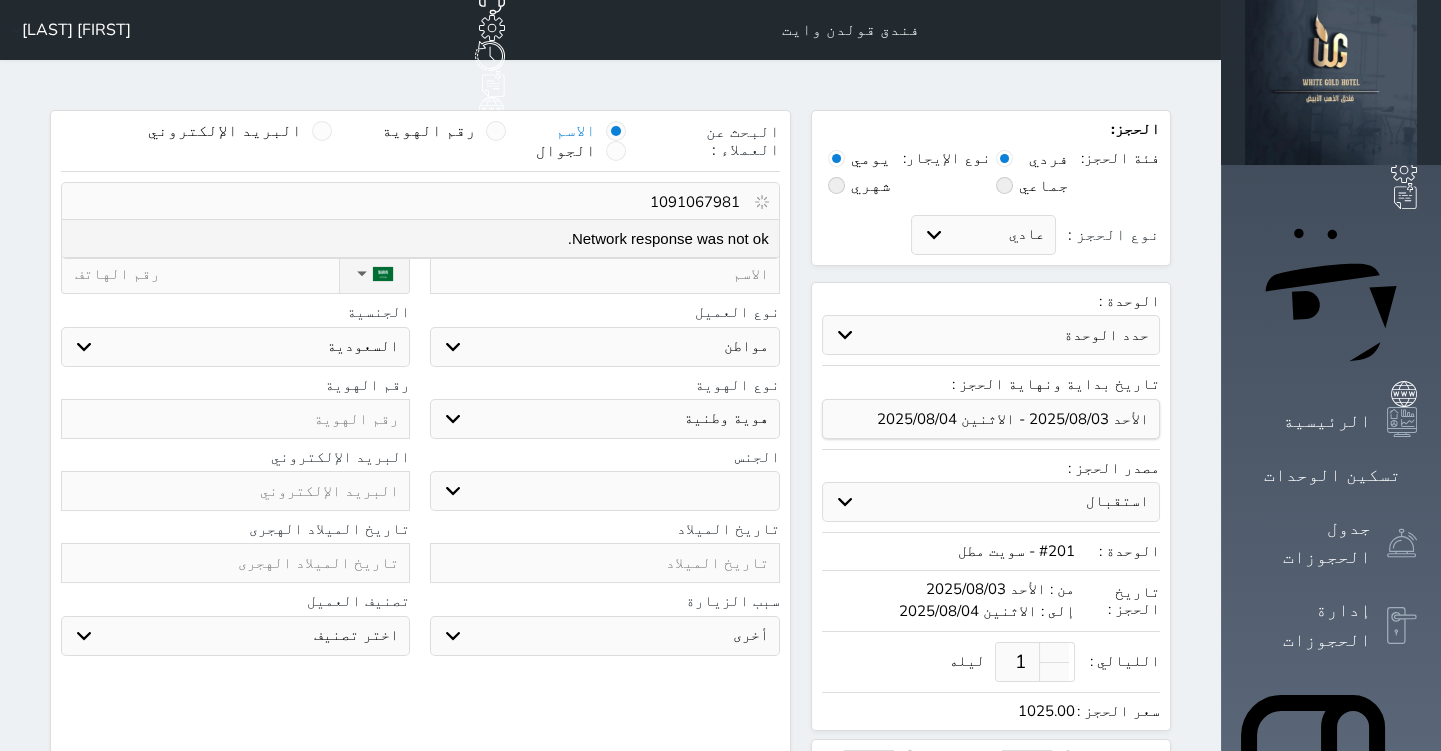 click on "1091067981" at bounding box center [413, 202] 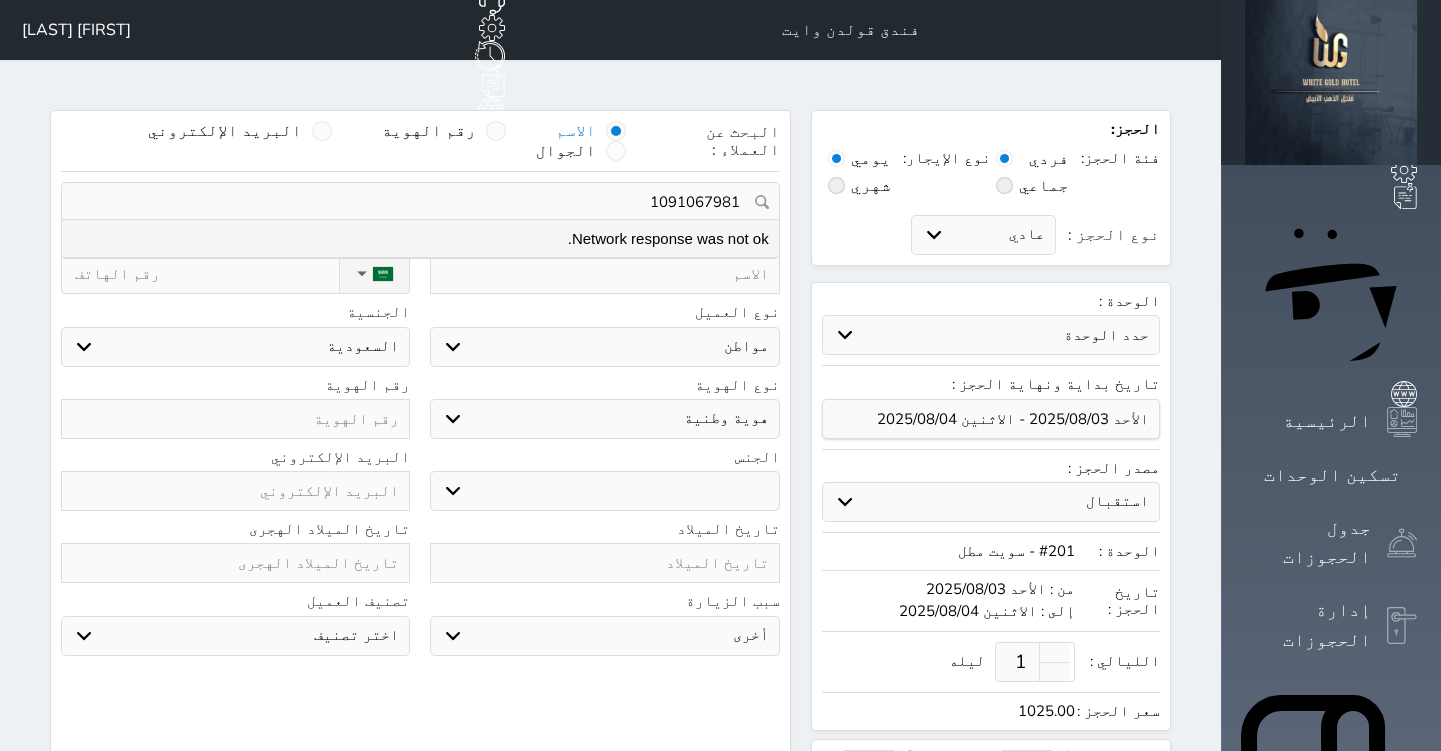 click on "1091067981" at bounding box center [413, 202] 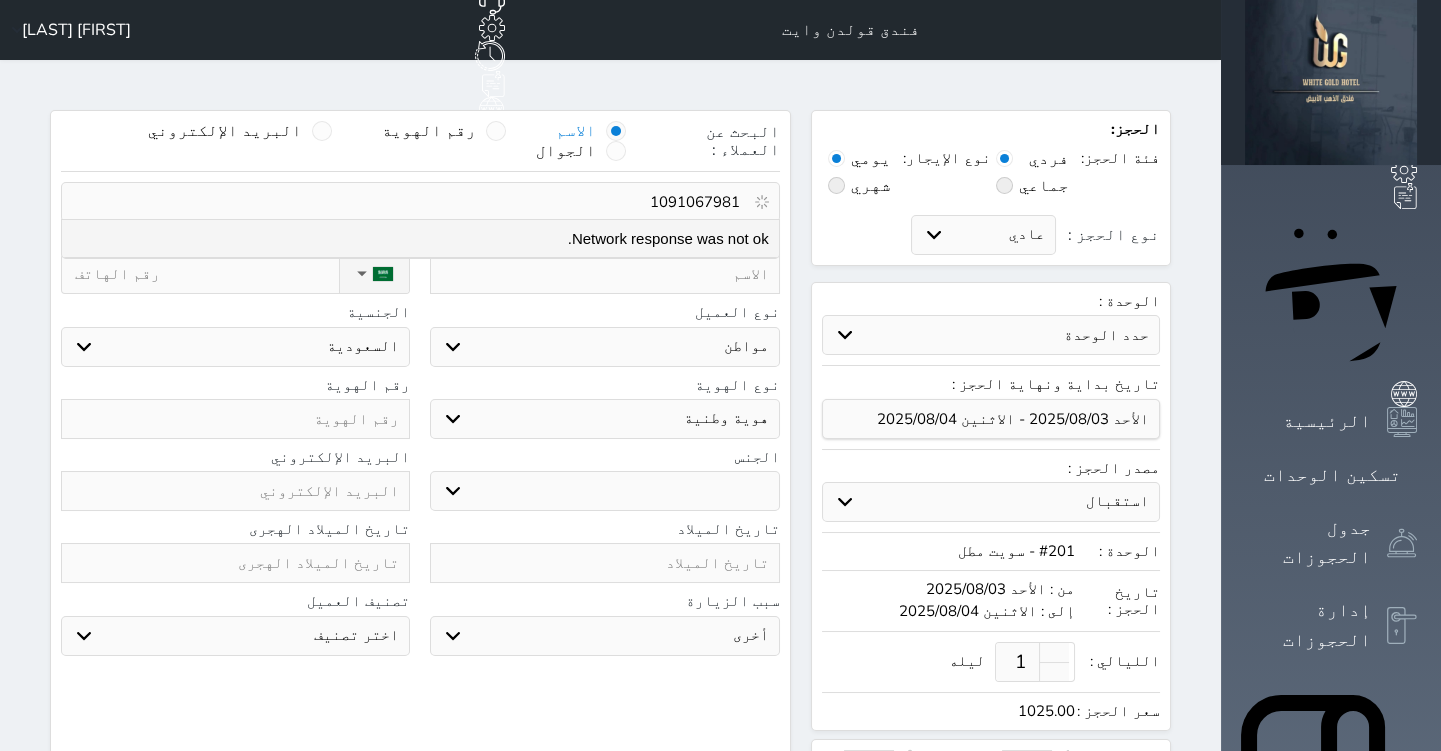 type on "1091067981" 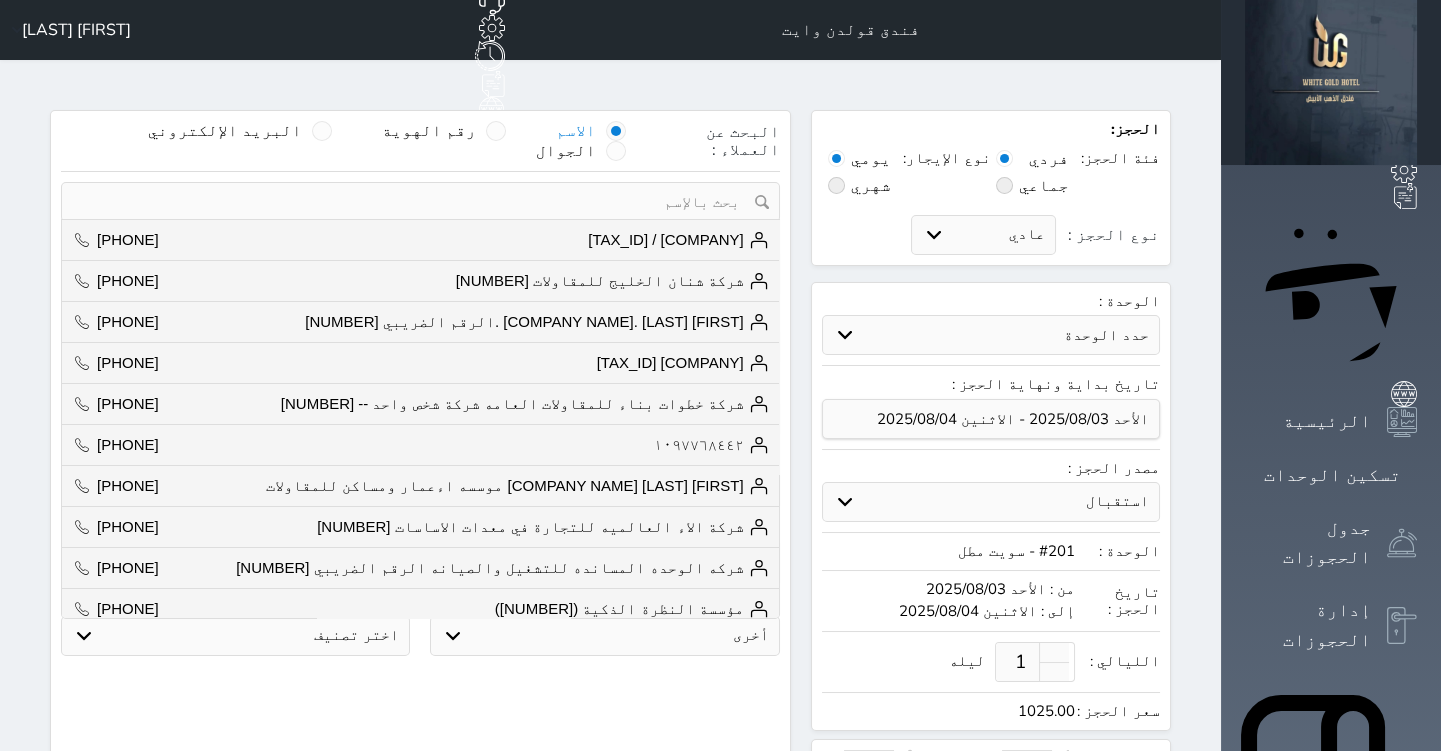 type on "م" 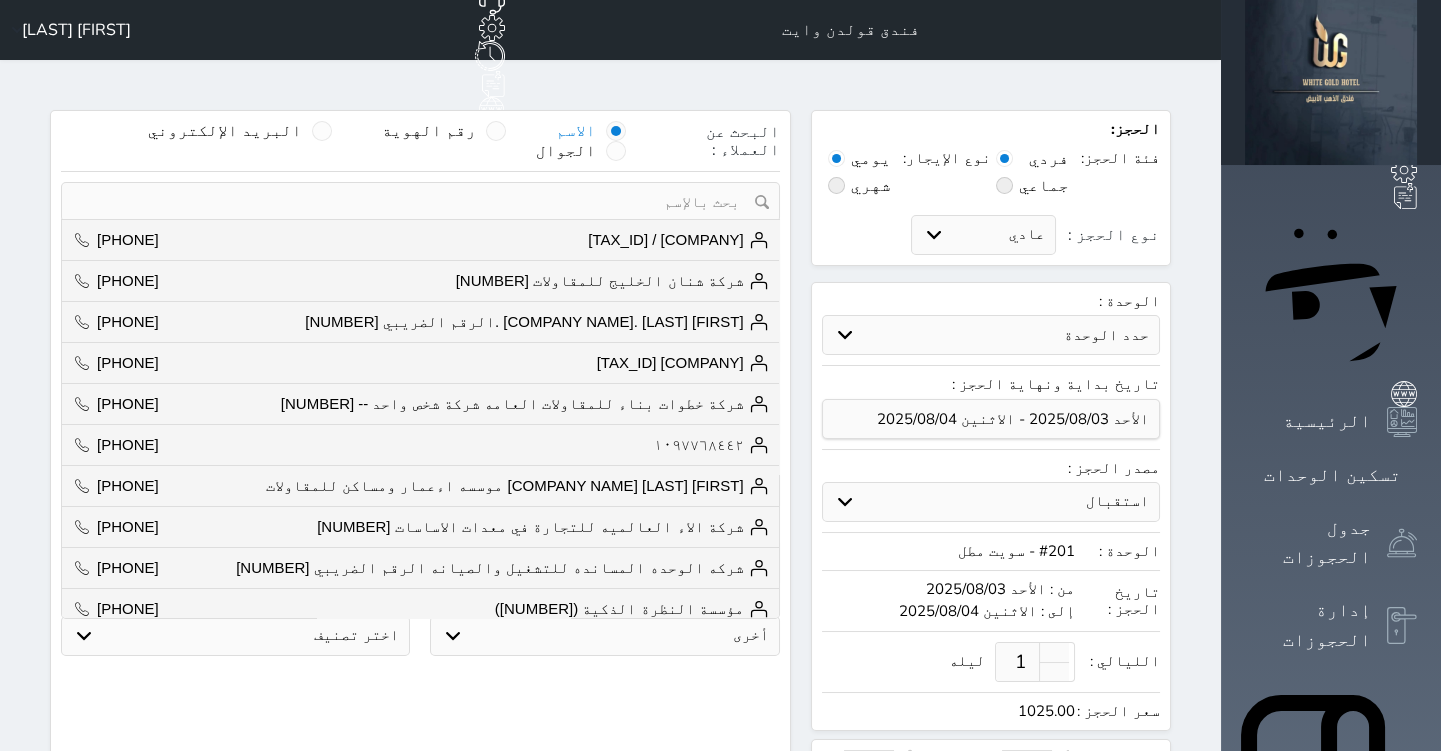 select 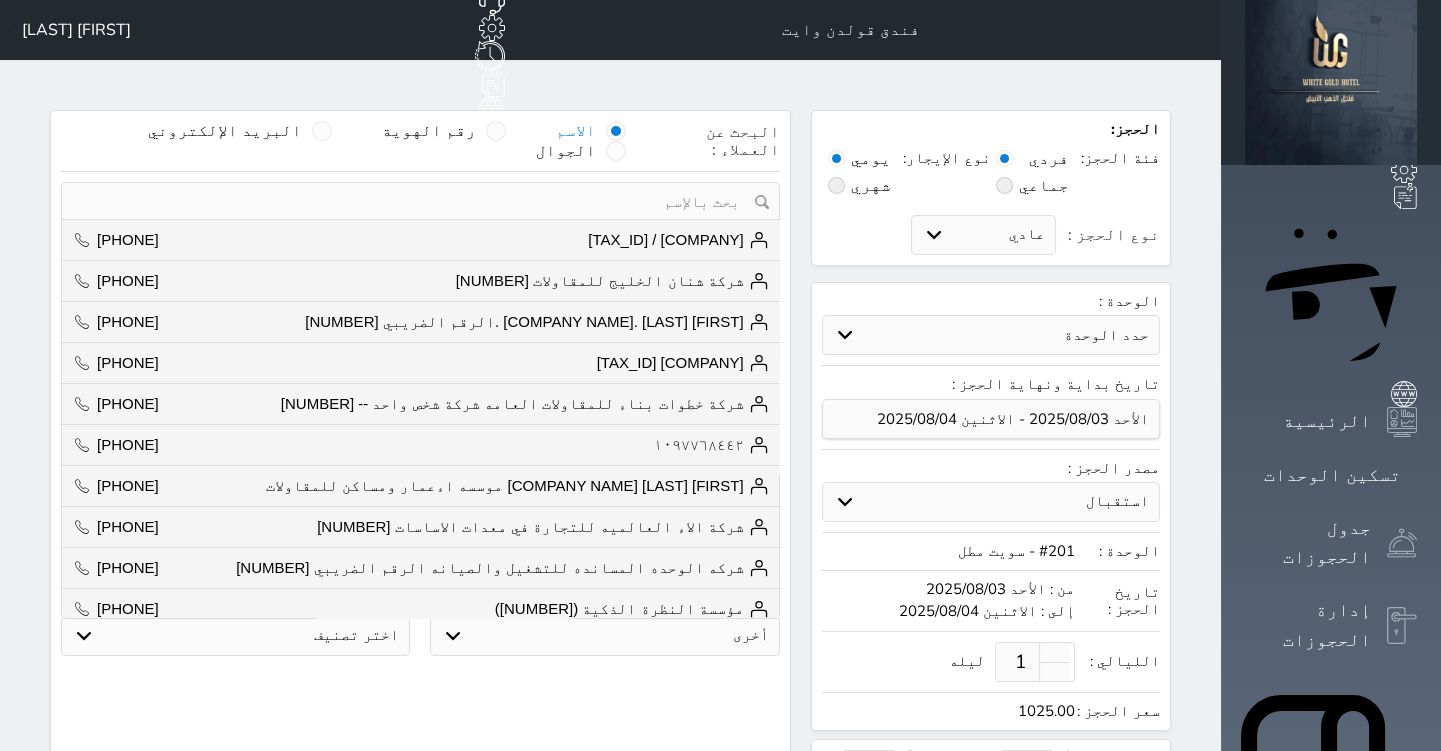 select 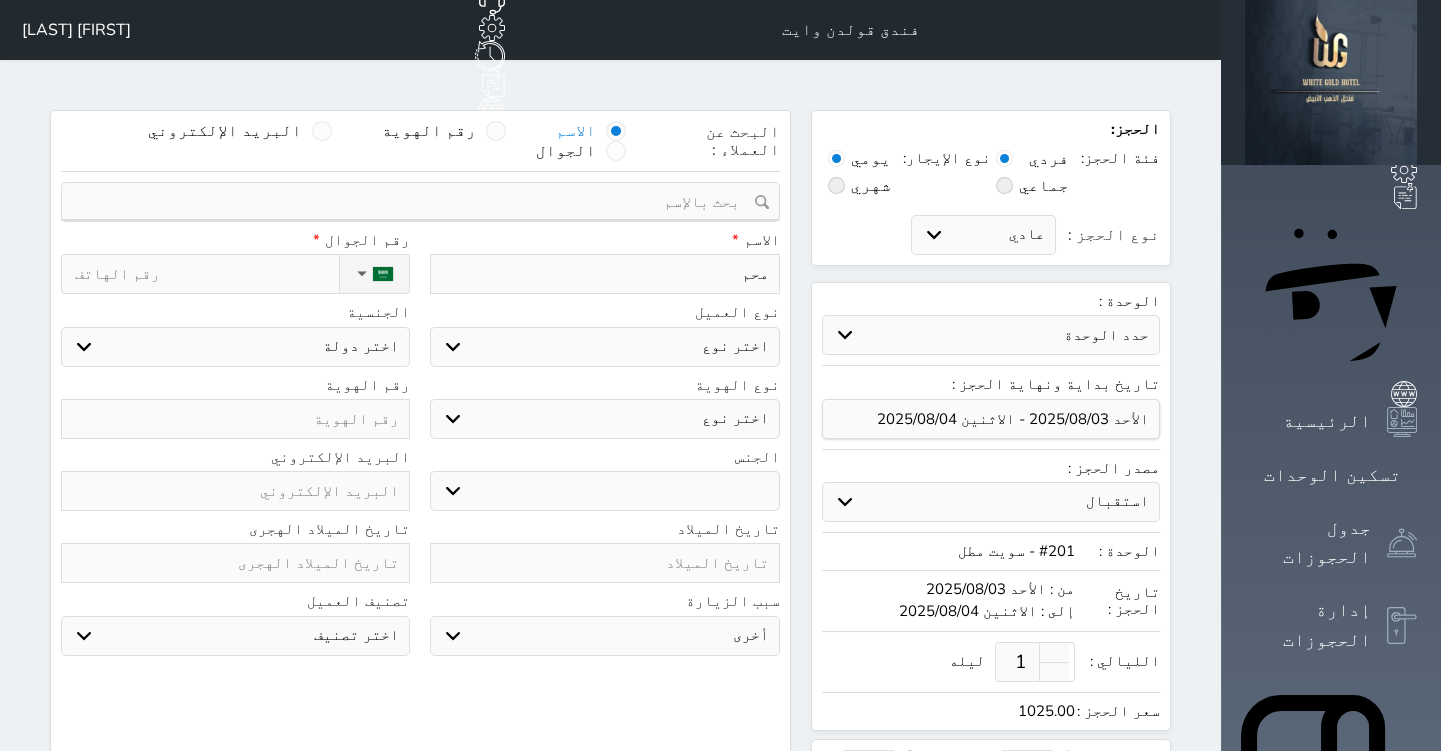 click on "البحث عن العملاء :        الاسم       رقم الهوية       البريد الإلكتروني       الجوال           تغيير العميل                      ملاحظات                           سجل حجوزات العميل [FIRST]                   إجمالى رصيد العميل : 0 ريال     رقم الحجز   الوحدة   من   إلى   نوع الحجز   الرصيد   الاجرائات         النتائج  : من (  ) - إلى  (  )   العدد  :              سجل الكمبيالات الغير محصلة على العميل [FIRST]                 رقم الحجز   المبلغ الكلى    المبلغ المحصل    المبلغ المتبقى    تاريخ الإستحقاق         النتائج  : من (  ) - إلى  (  )   العدد  :      الاسم *   [FIRST]   رقم الجوال *       ▼     Afghanistan (‫افغانستان‬‎)   +93   Albania (Shqipëri)   +355   Algeria (‫الجزائر‬‎)   +213     +1684" at bounding box center [420, 504] 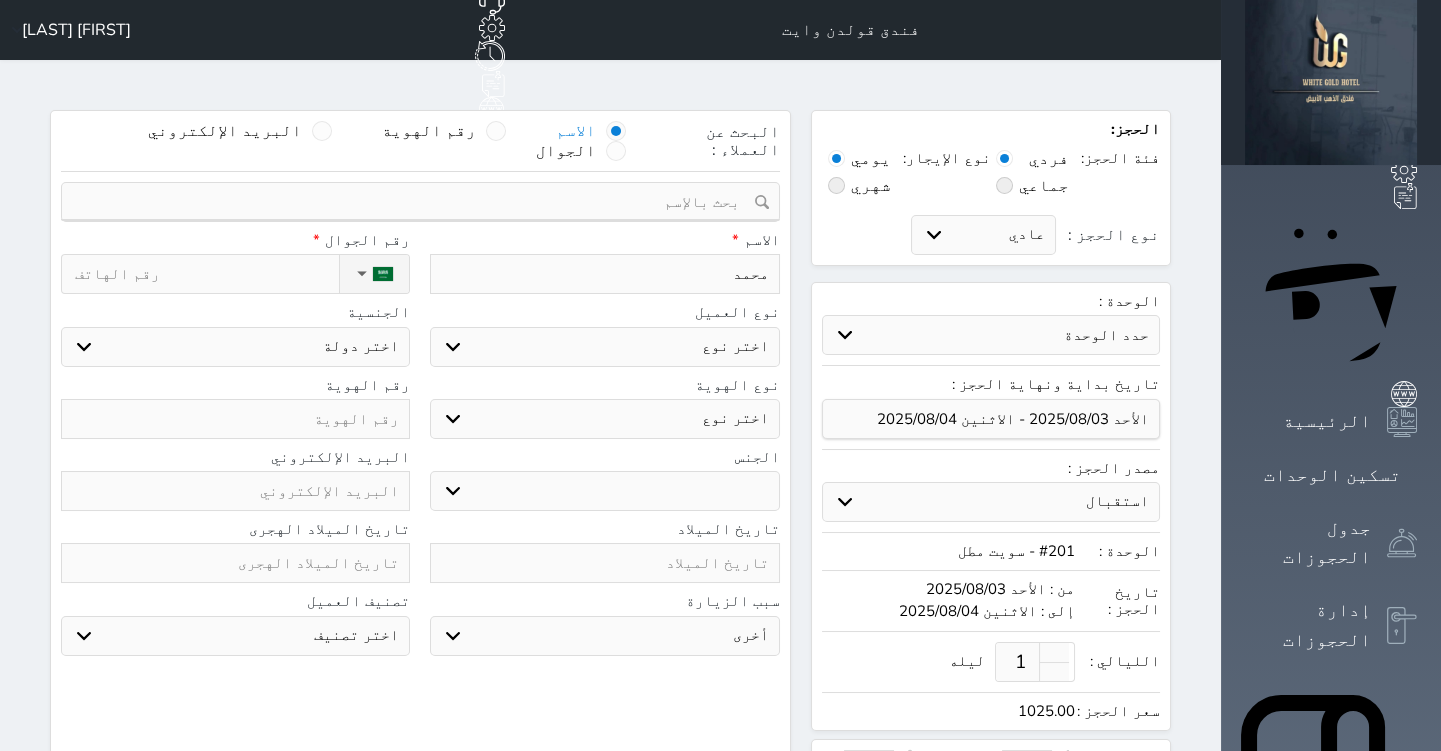 type on "محمد" 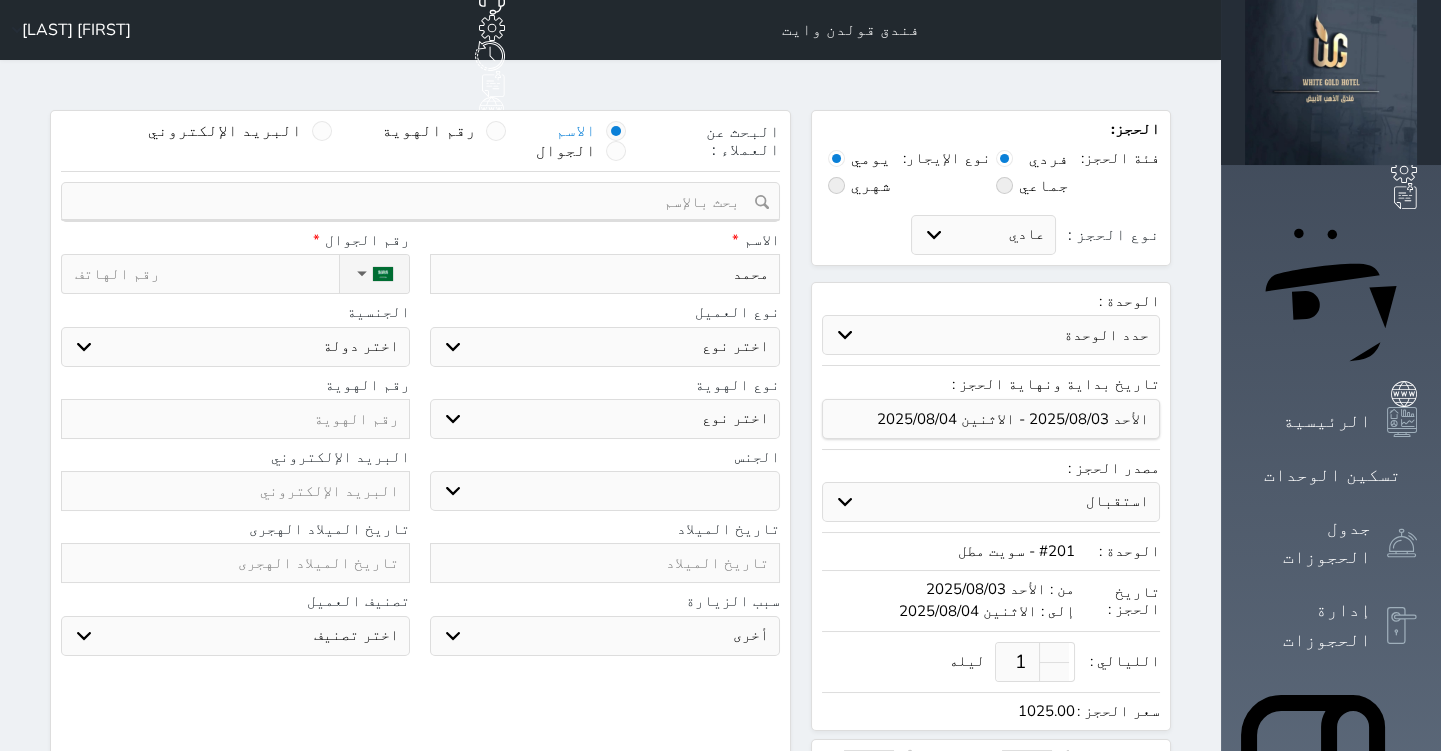 select 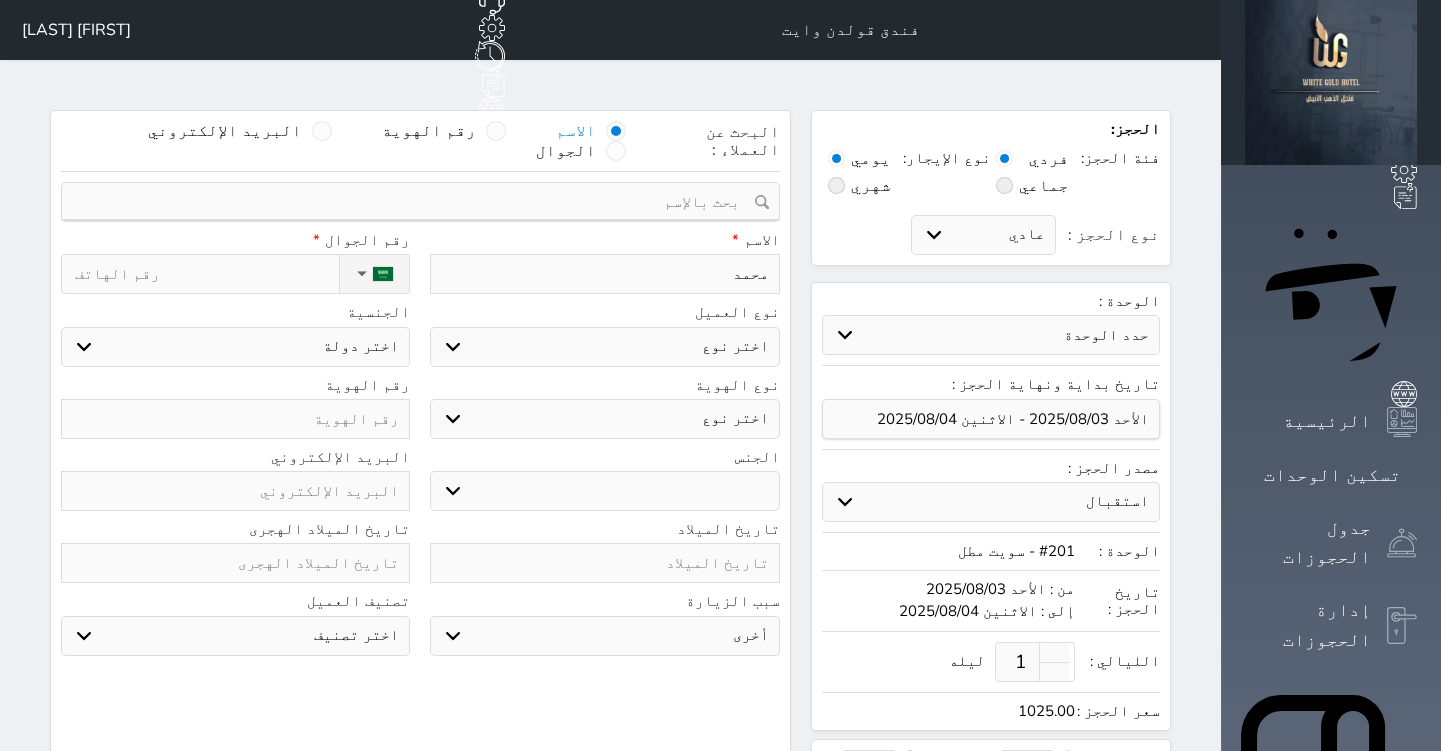 select 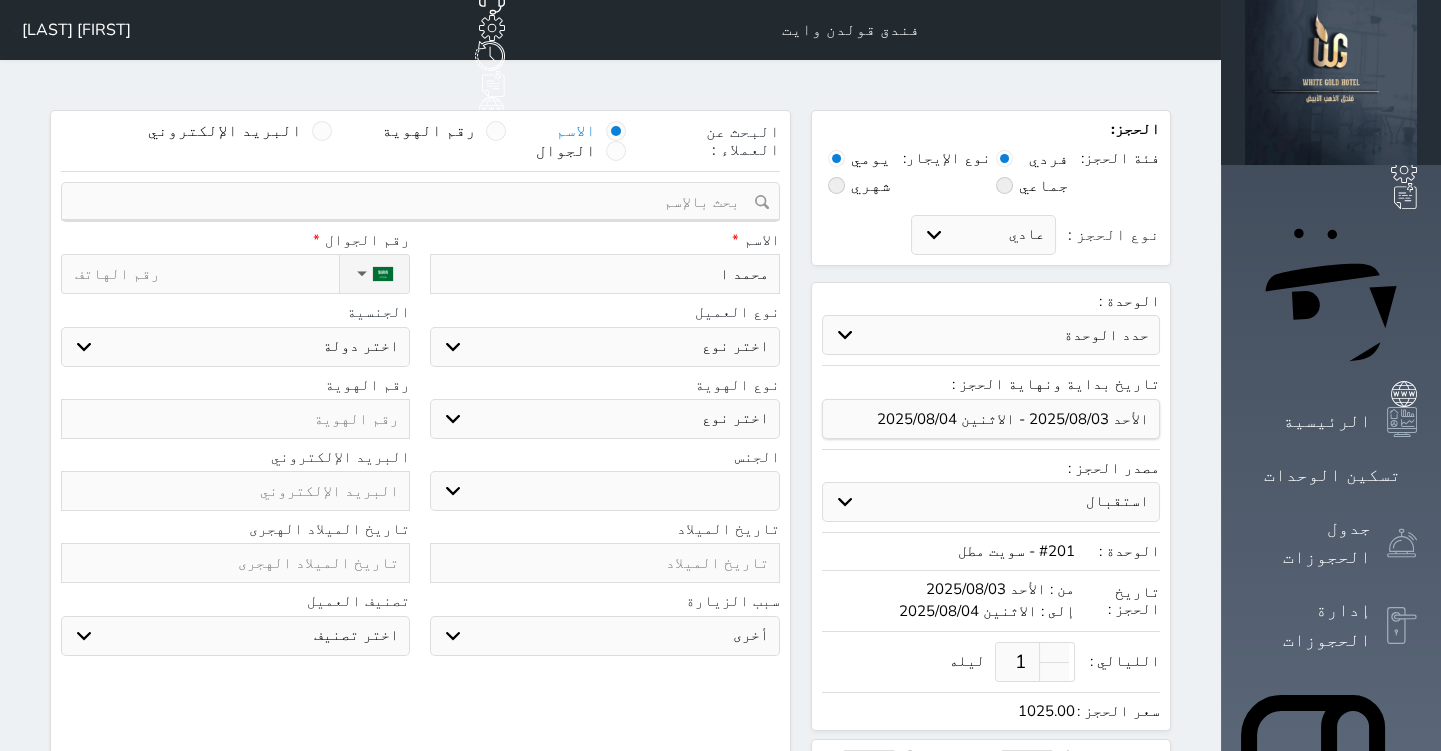 type on "محمد ال" 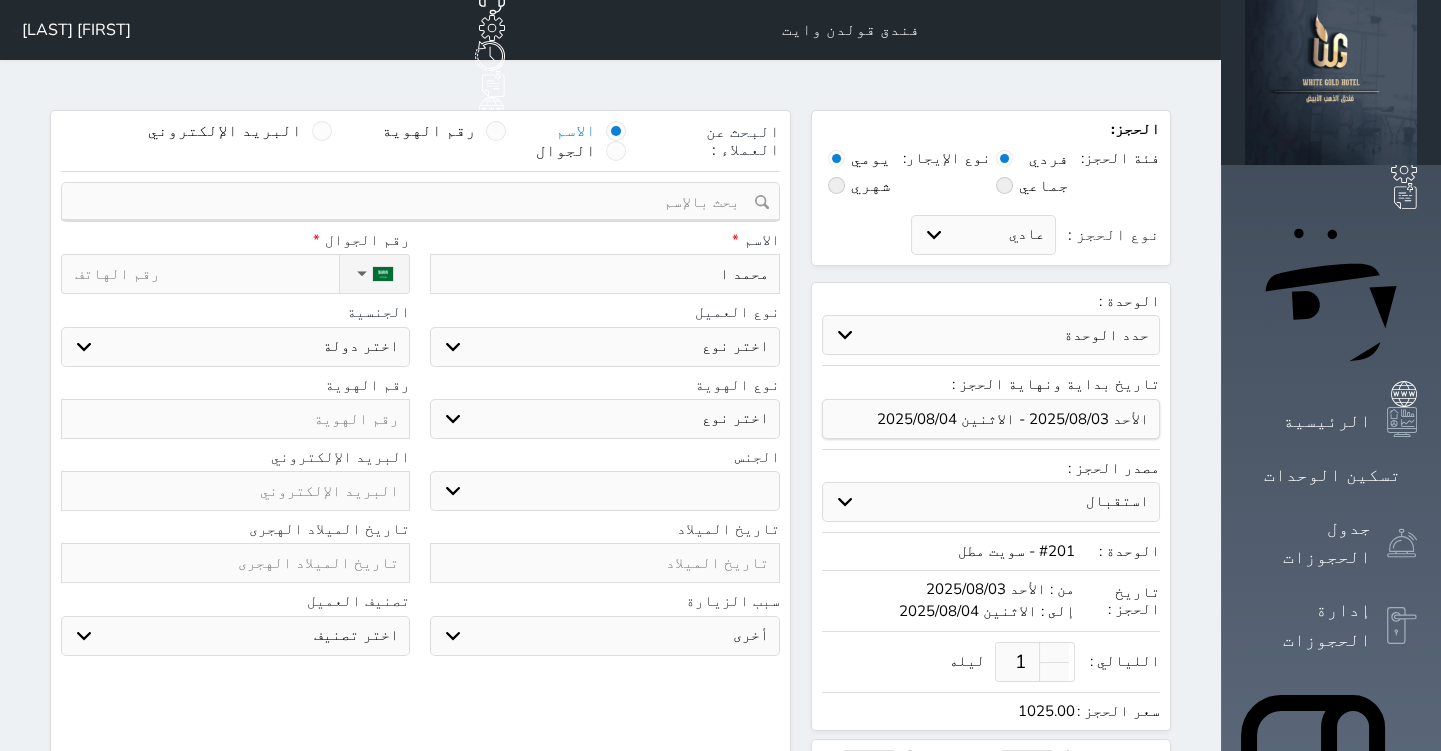 select 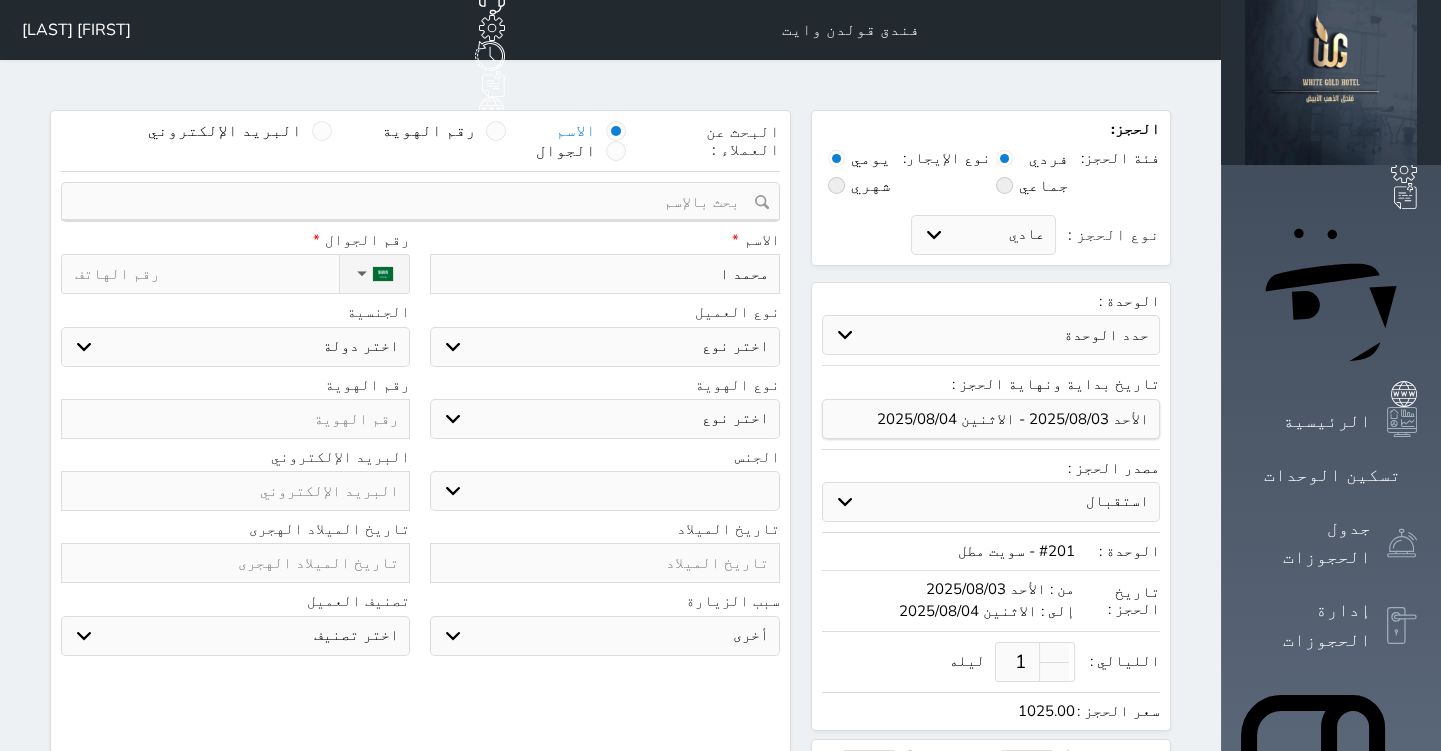 select 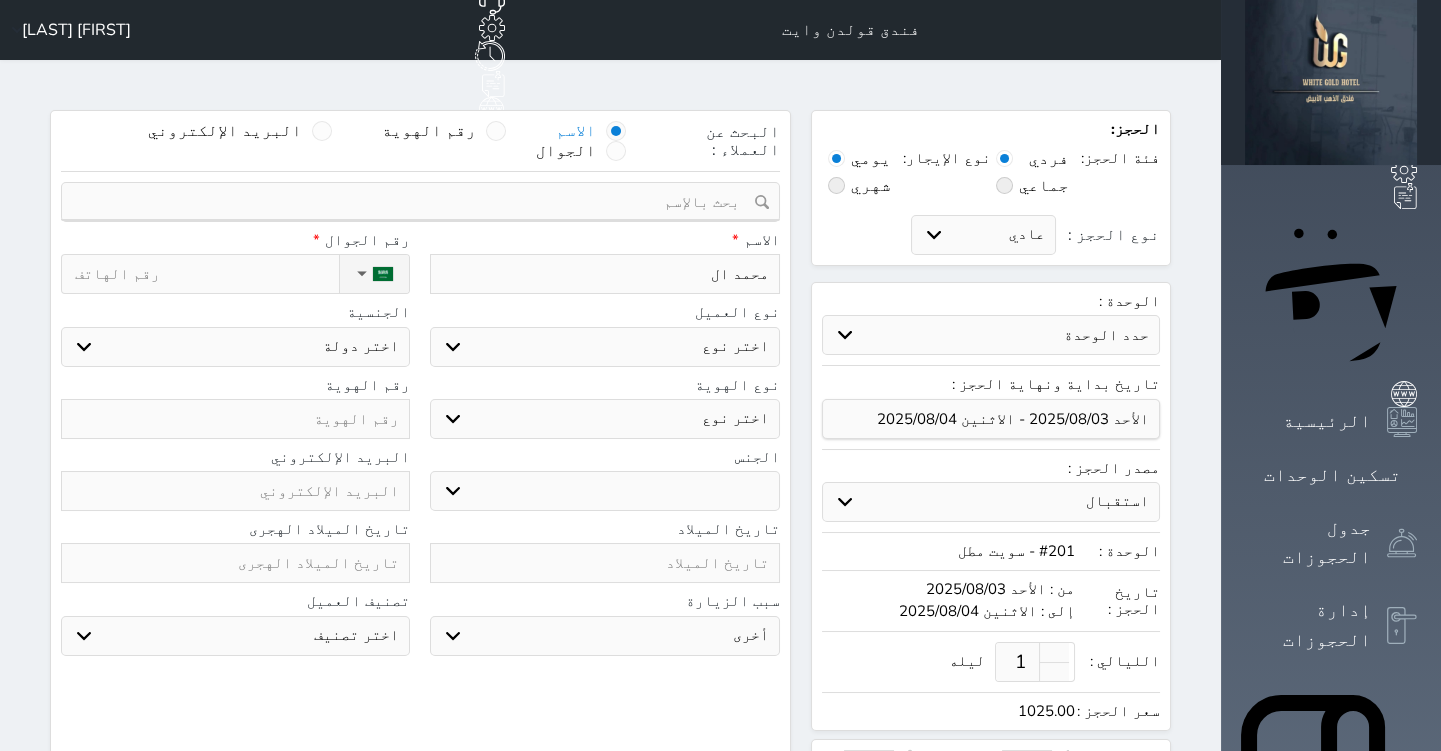 type on "[FIRST] [LAST]" 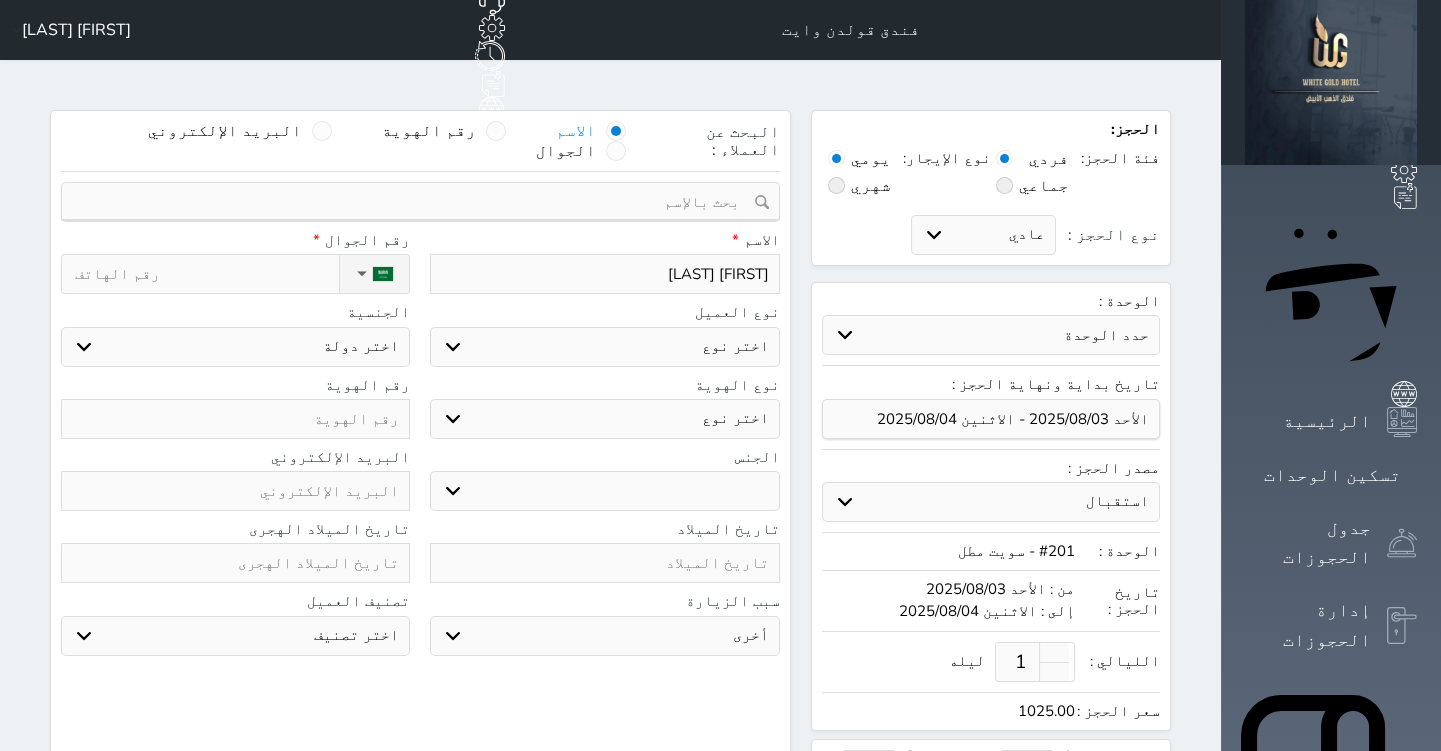 type on "[FIRST] [LAST]" 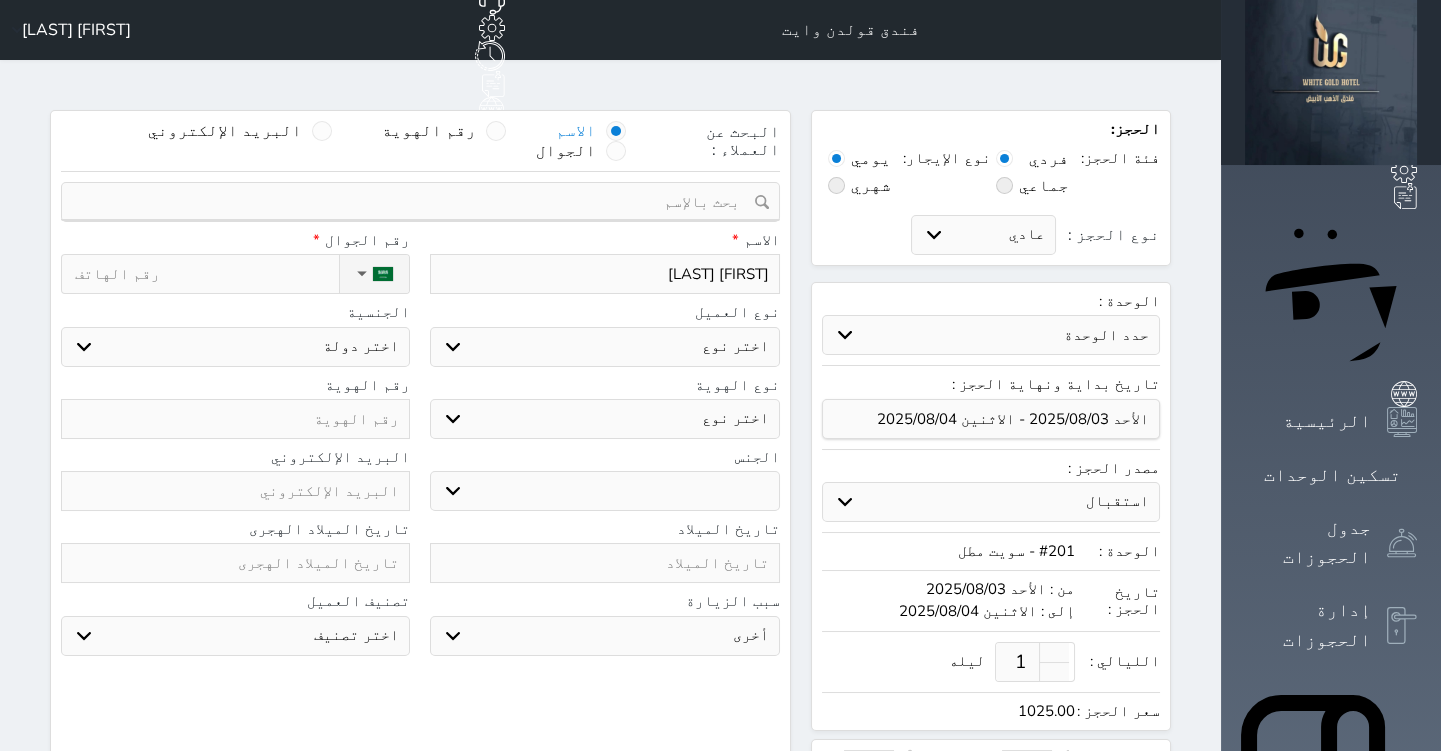type on "[FIRST] [LAST]" 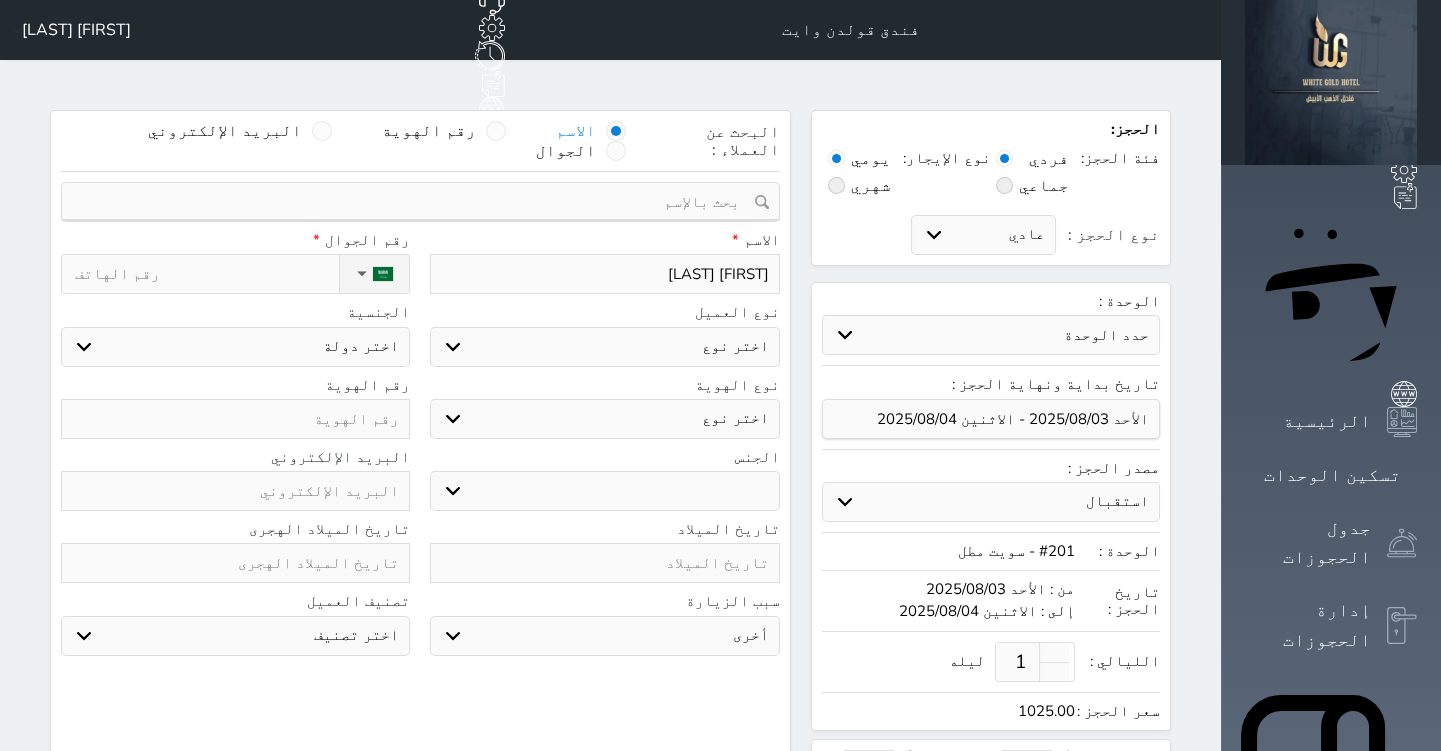select 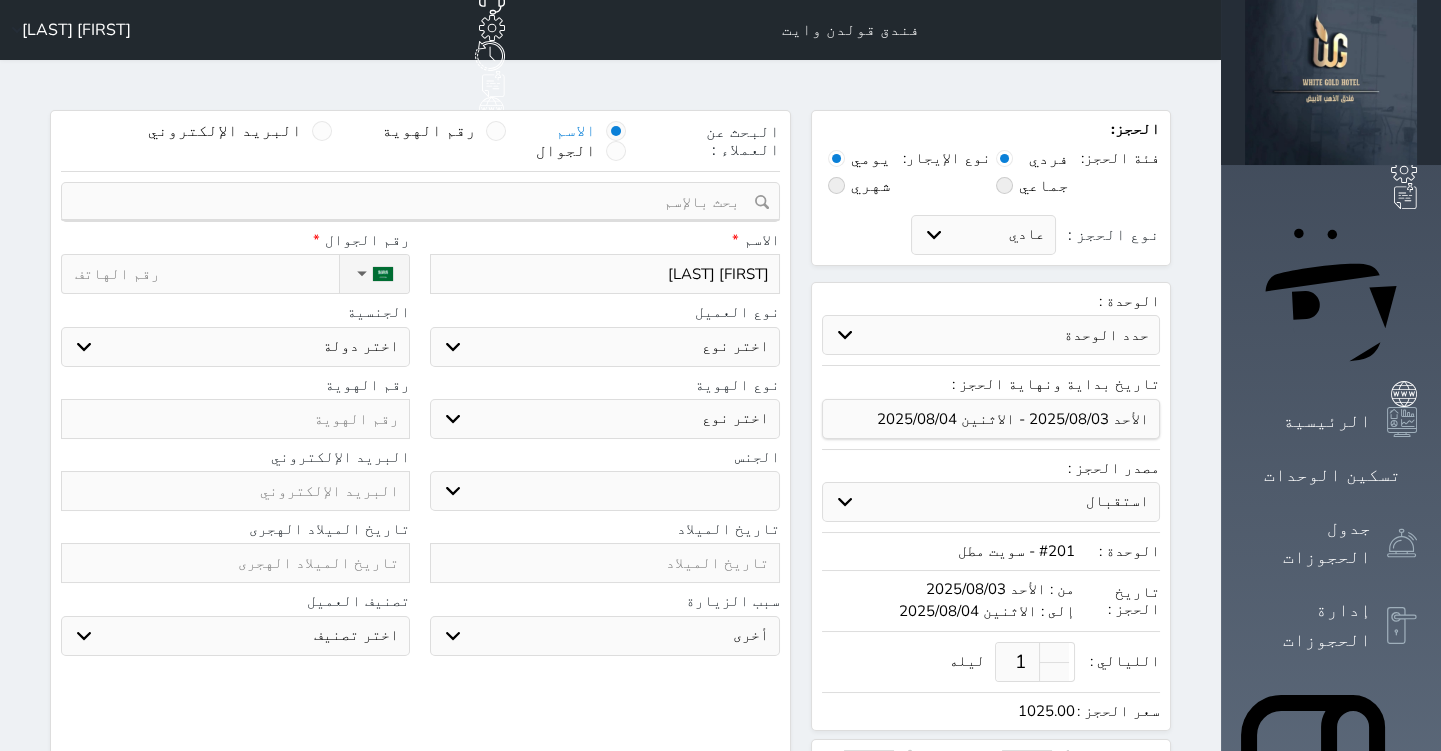select 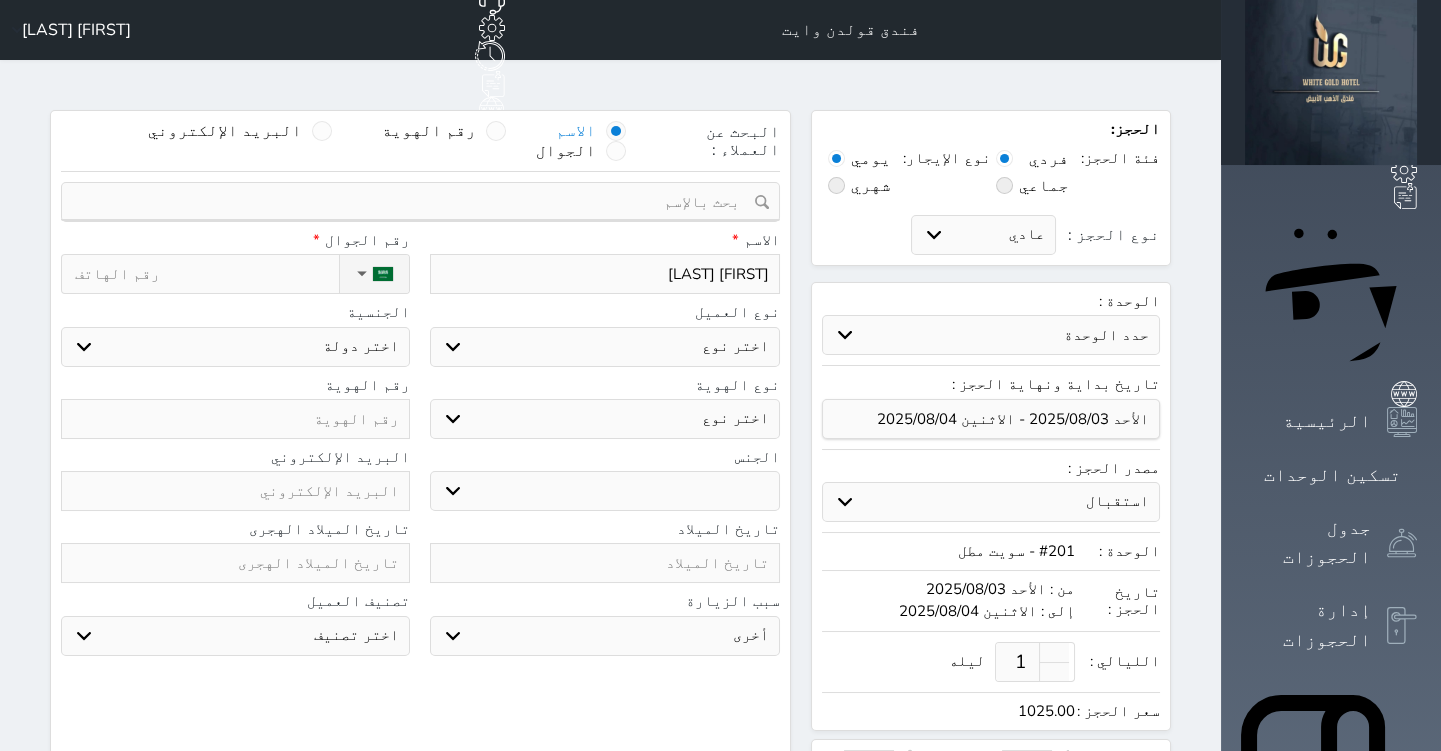 select 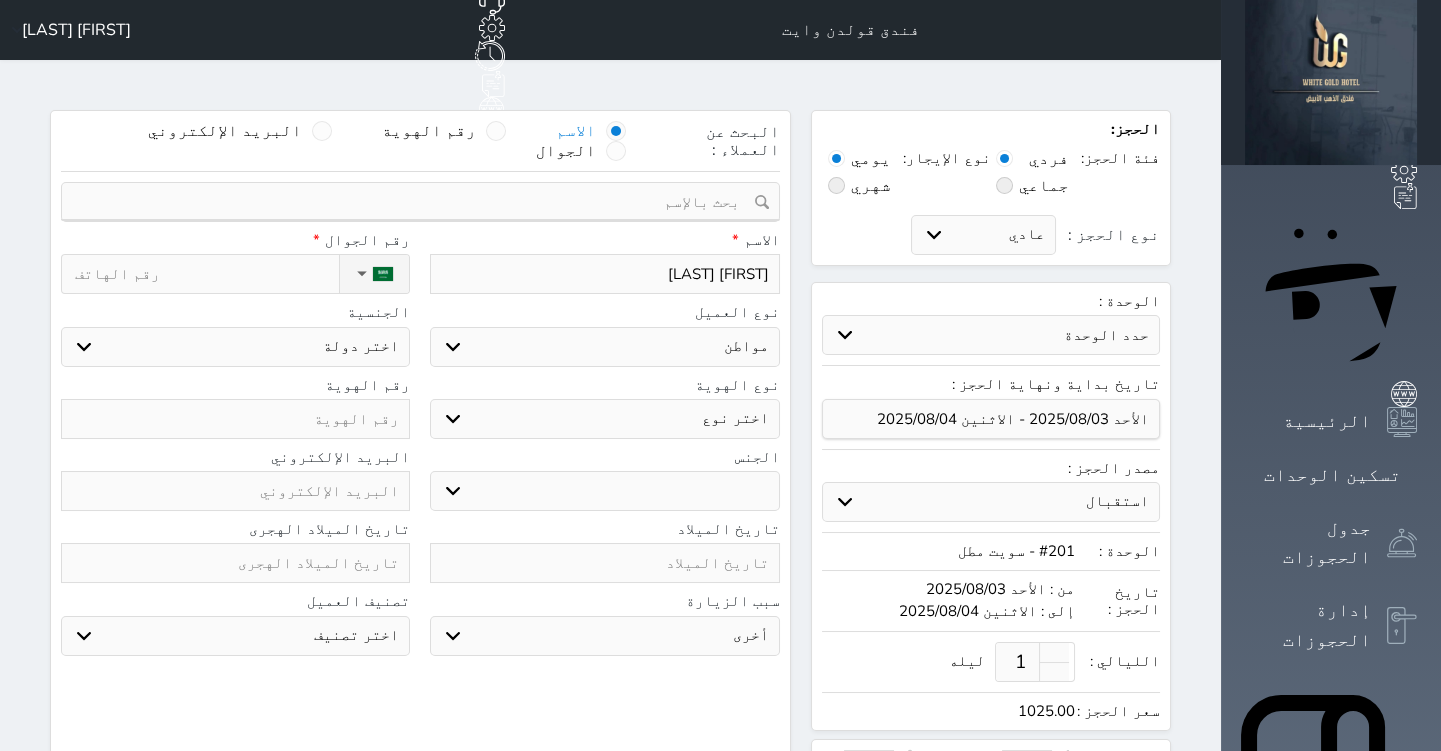 click on "اختر نوع   مواطن مواطن خليجي زائر مقيم" at bounding box center (604, 347) 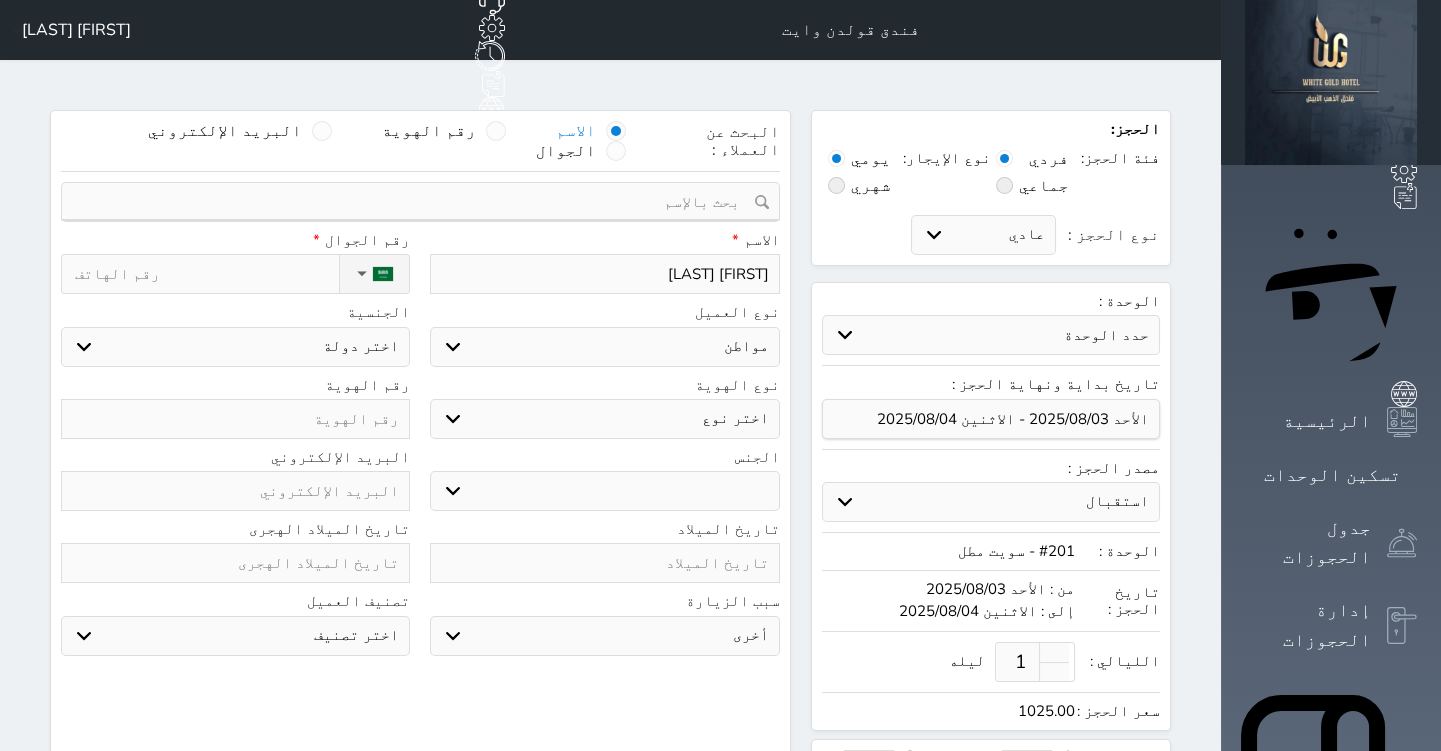select on "113" 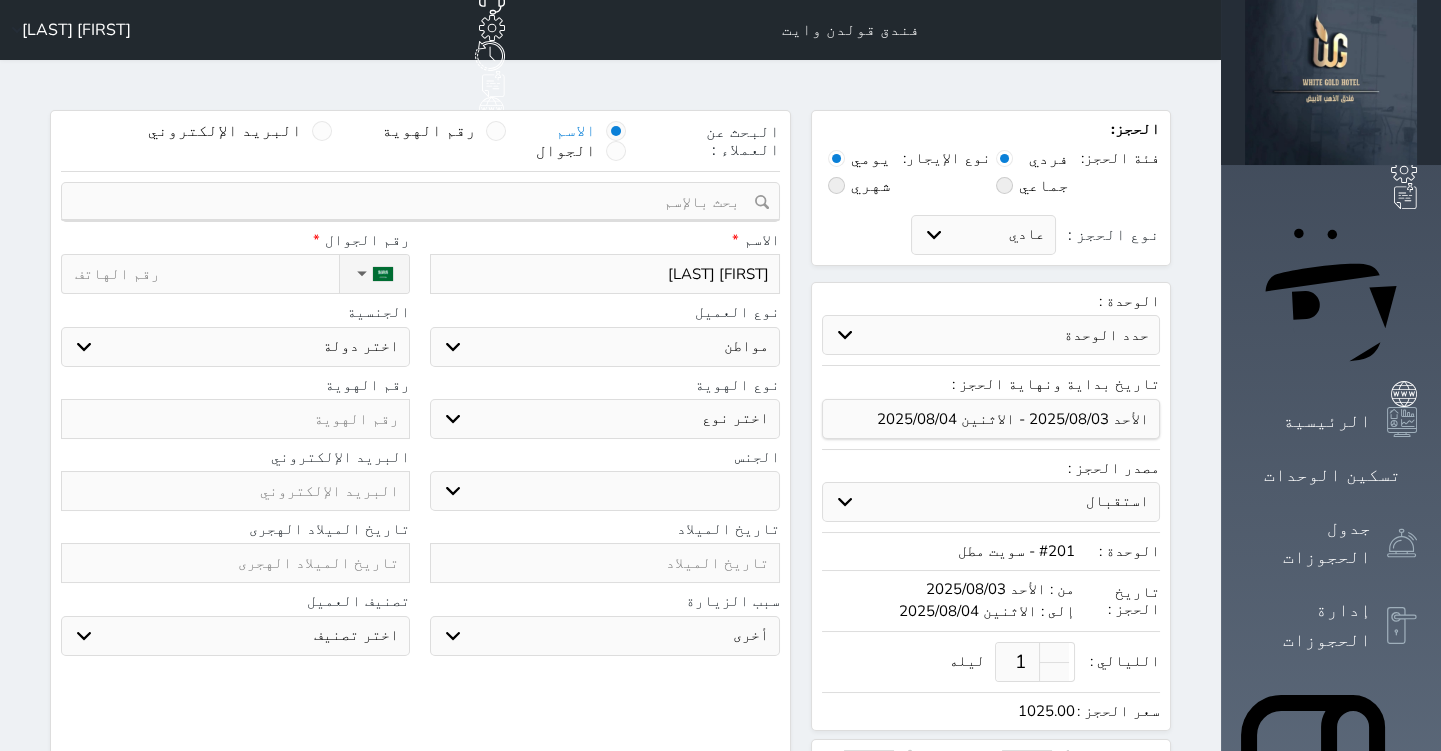 select 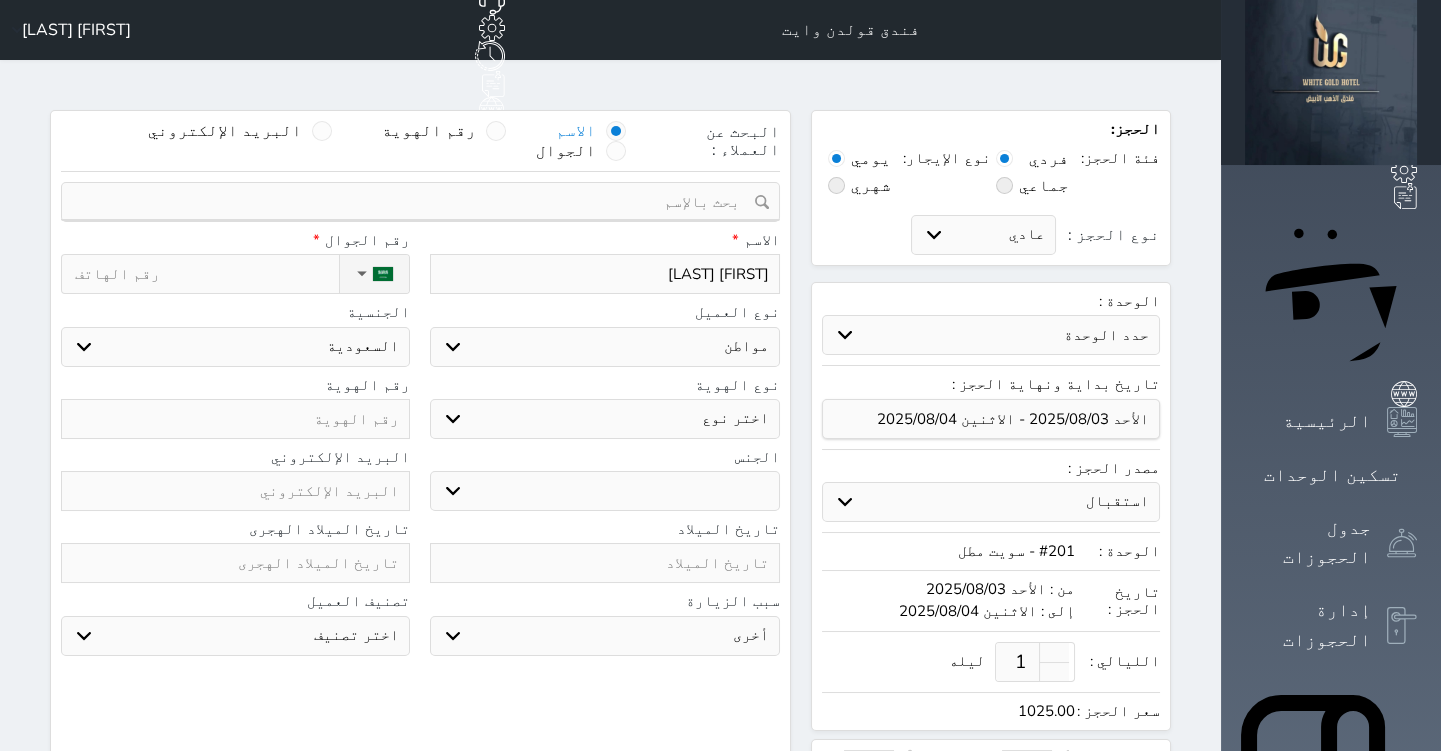 click on "اختر نوع   هوية وطنية هوية عائلية جواز السفر" at bounding box center [604, 419] 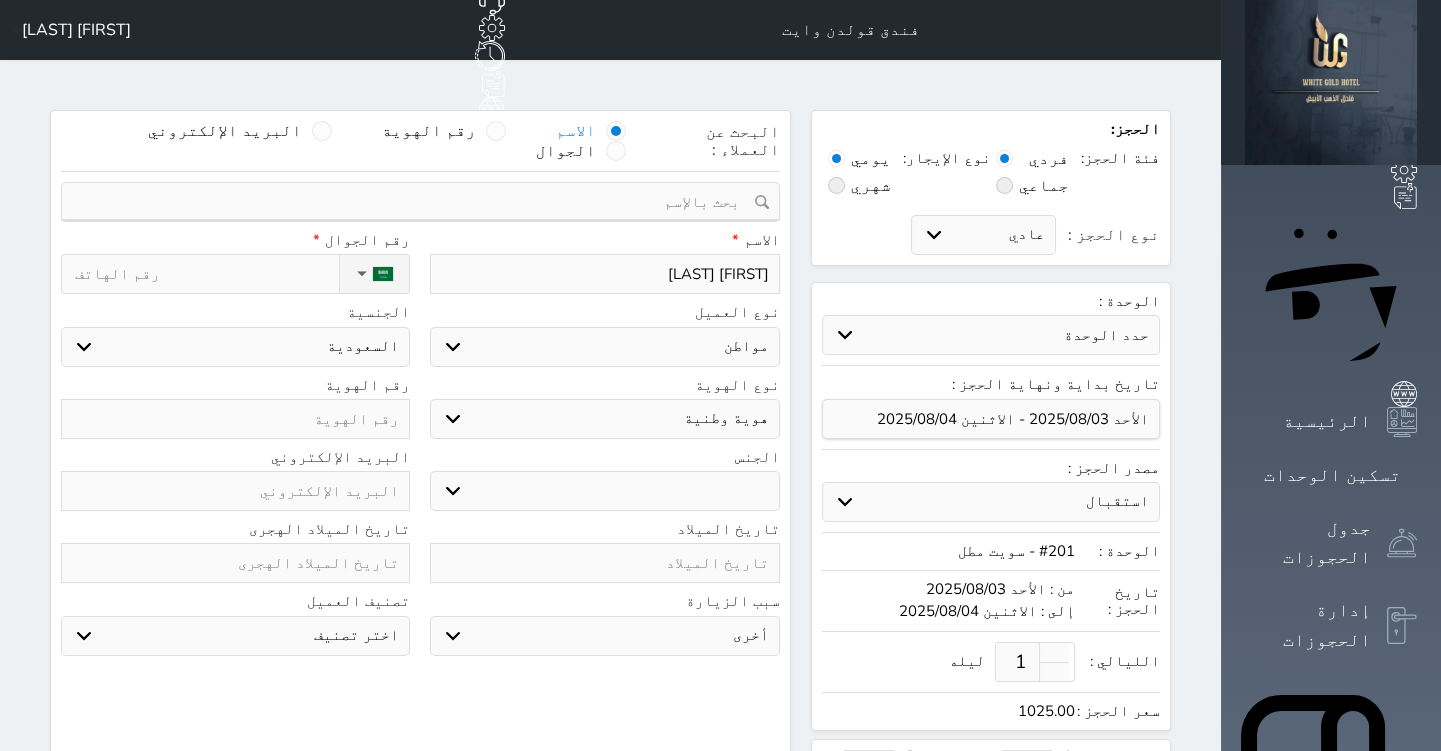 click on "اختر نوع   هوية وطنية هوية عائلية جواز السفر" at bounding box center [604, 419] 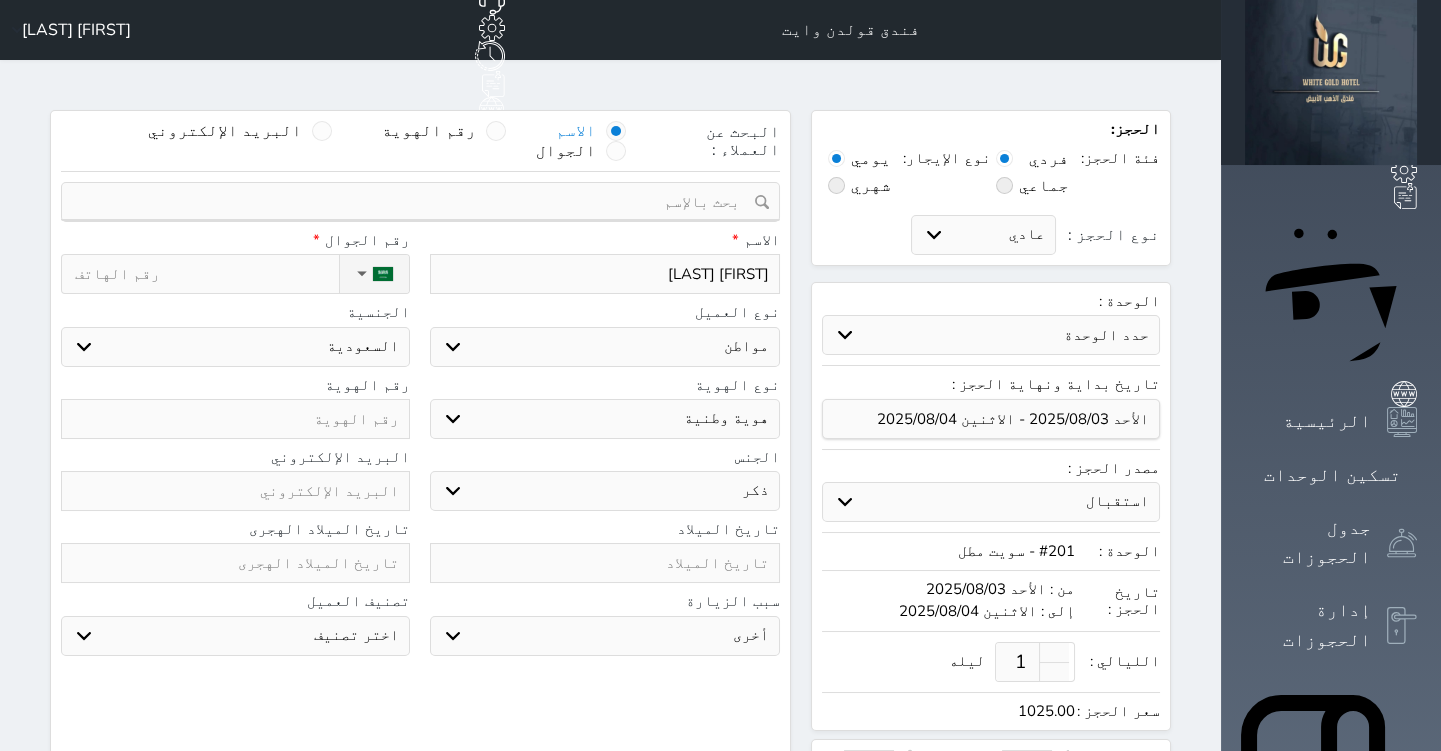 click on "ذكر   انثى" at bounding box center (604, 491) 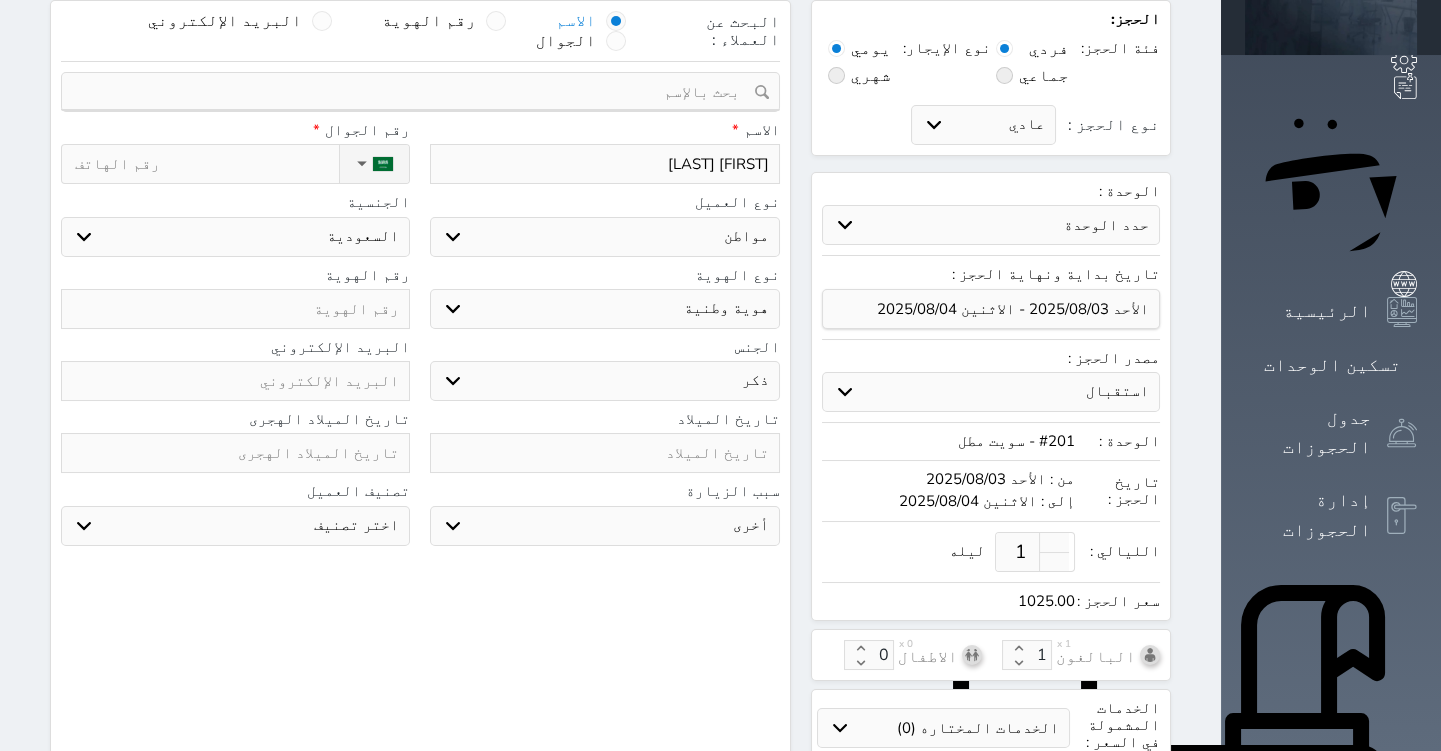 scroll, scrollTop: 0, scrollLeft: 0, axis: both 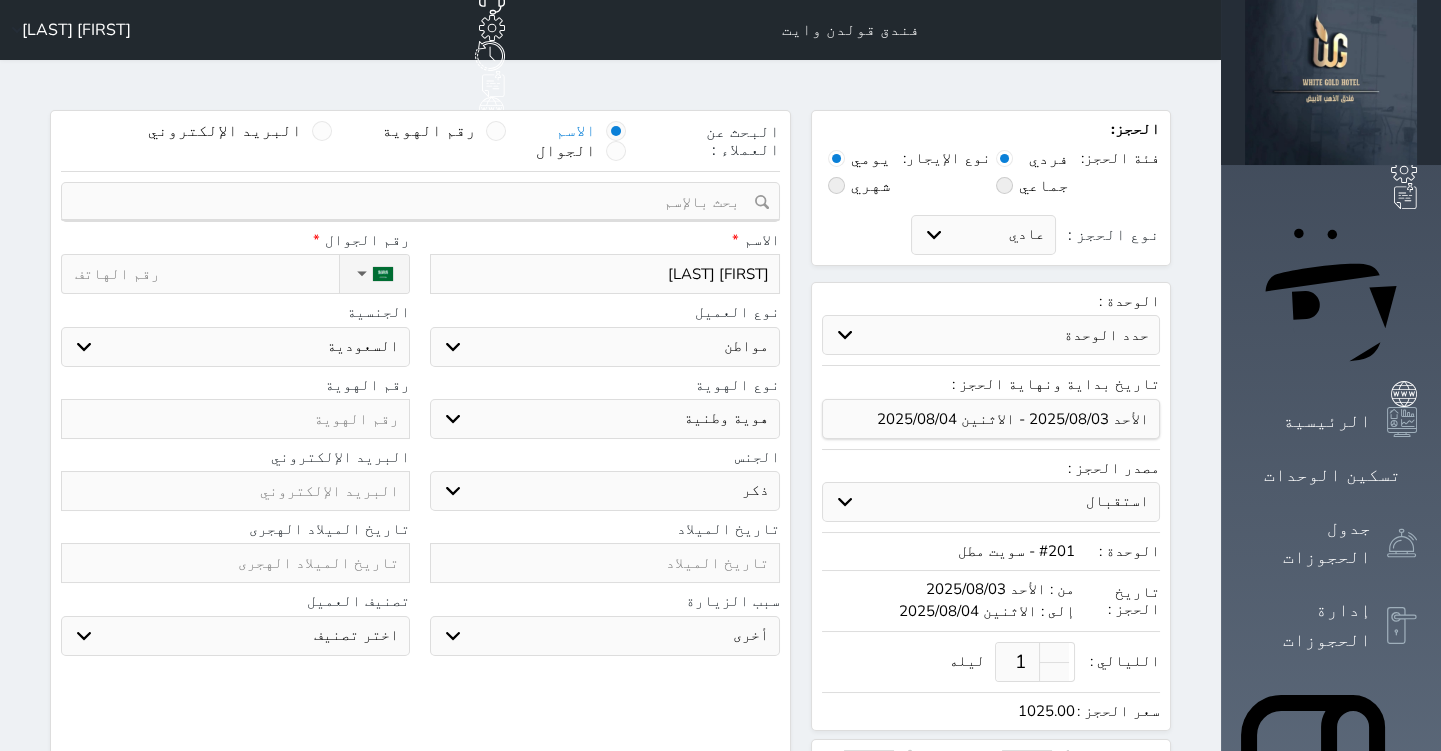 click on "سياحة زيارة الاهل والاصدقاء زيارة دينية زيارة عمل زيارة رياضية زيارة ترفيهية أخرى موظف ديوان عمل نزيل حجر موظف وزارة الصحة" at bounding box center (604, 636) 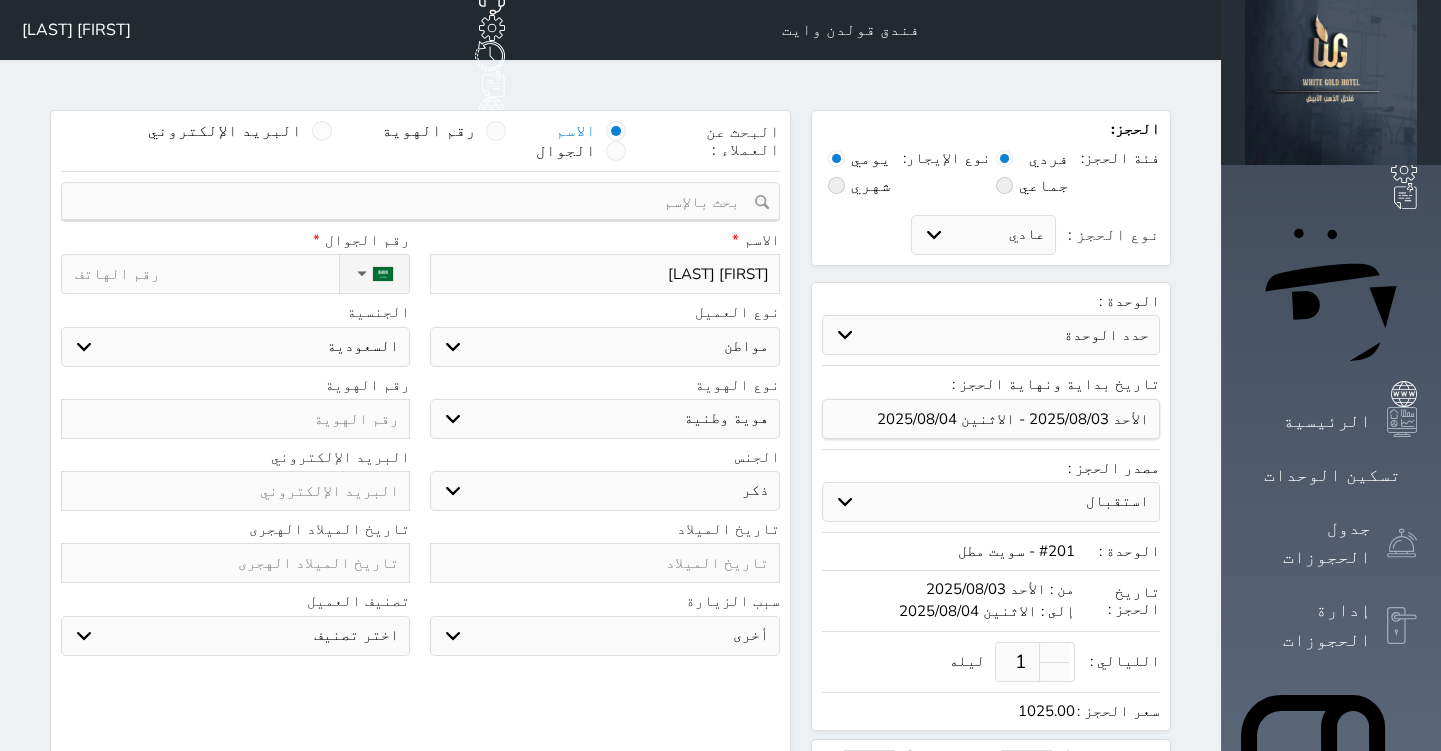 click on "نوع الحجز :" at bounding box center (207, 274) 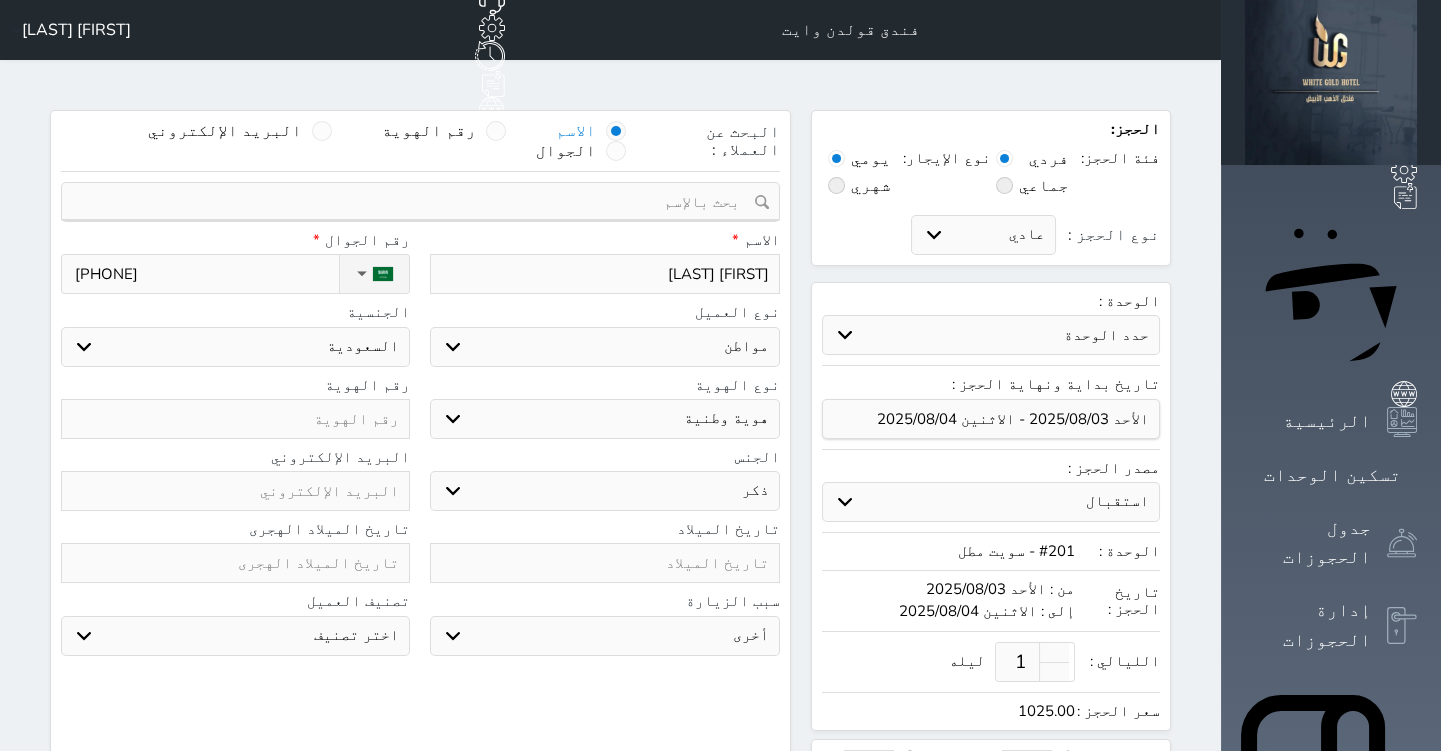 type on "[PHONE]" 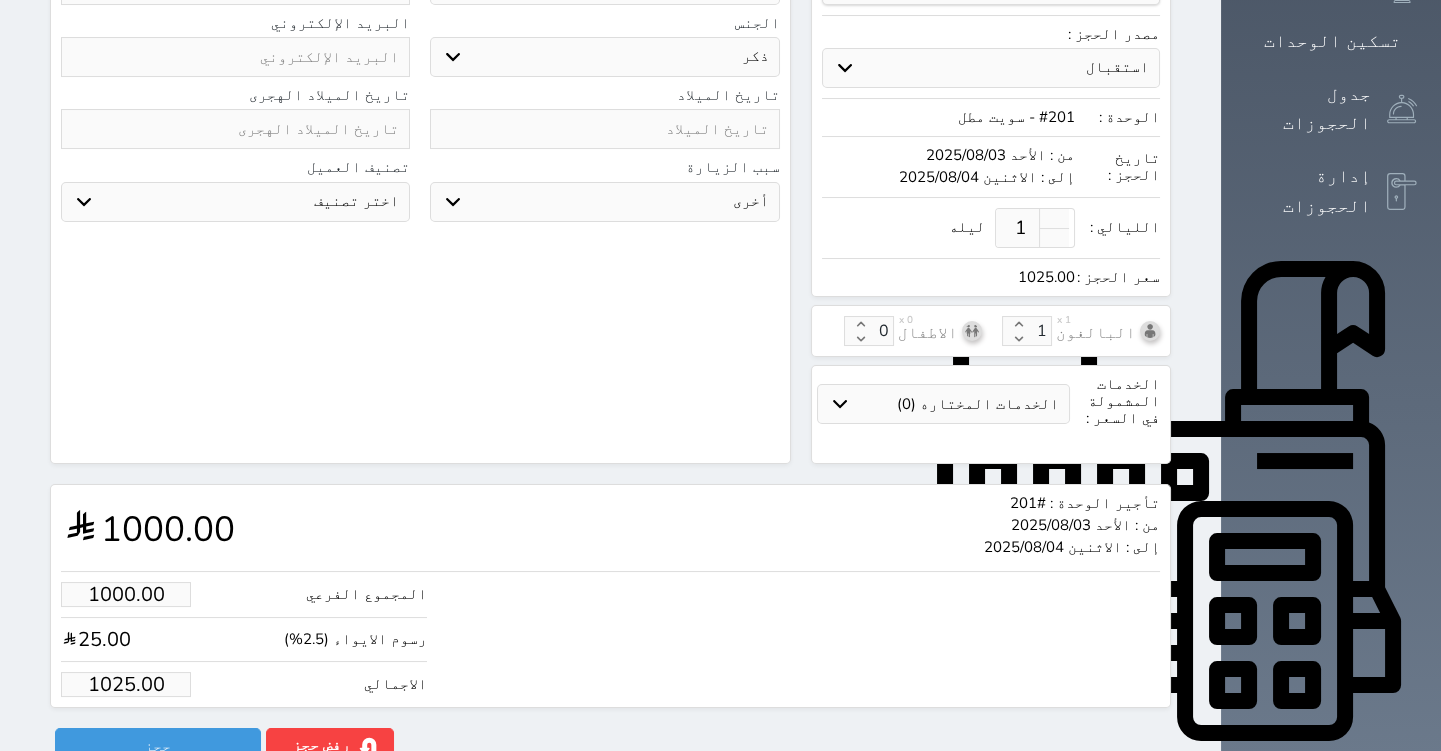 scroll, scrollTop: 435, scrollLeft: 0, axis: vertical 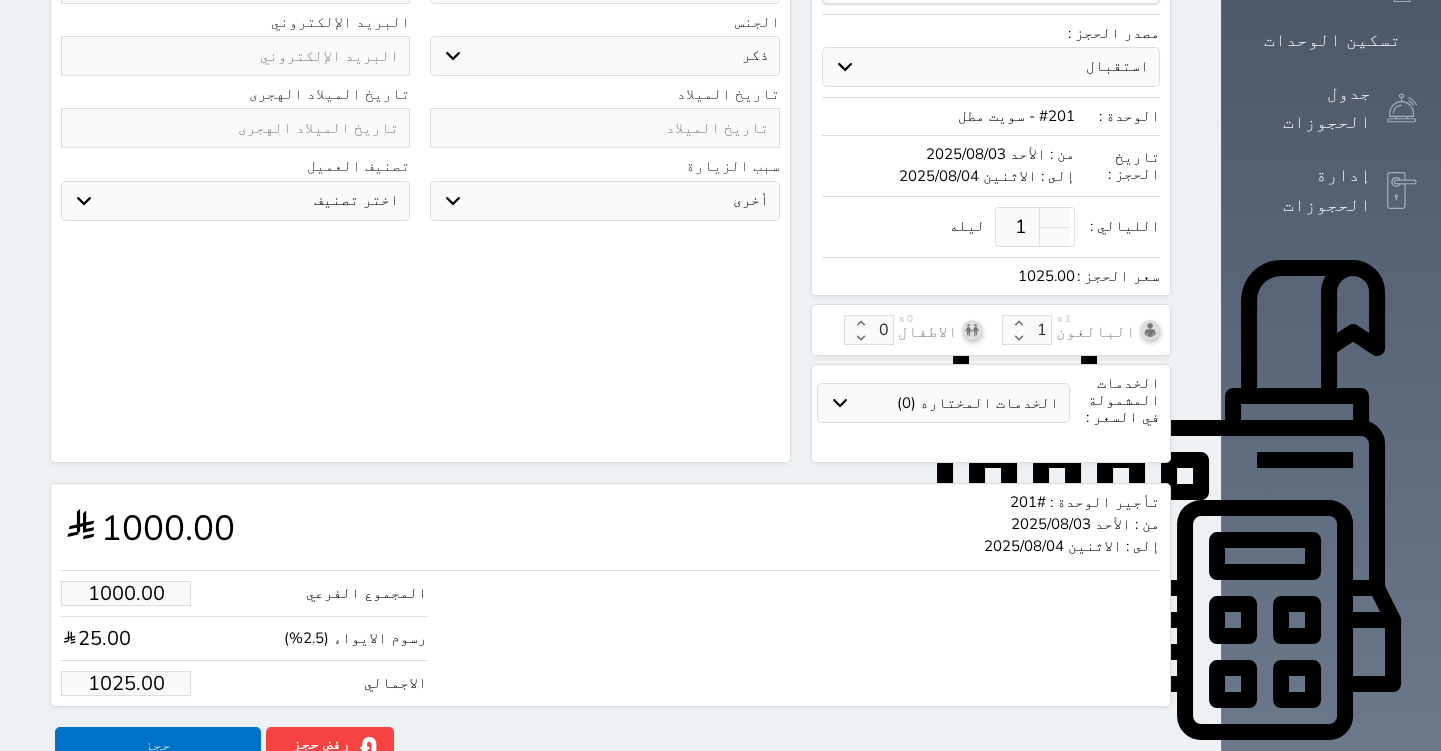 type on "1091067981" 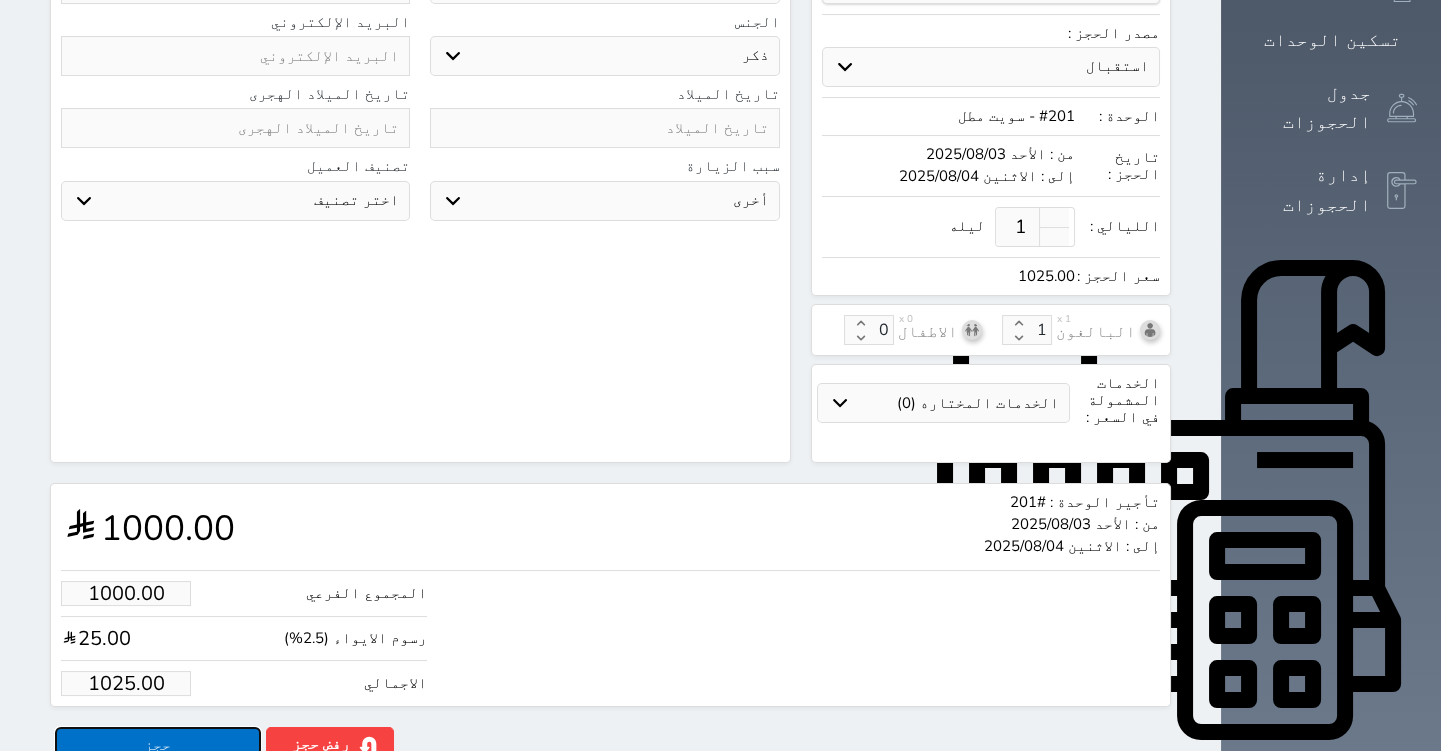 click on "حجز" at bounding box center [158, 744] 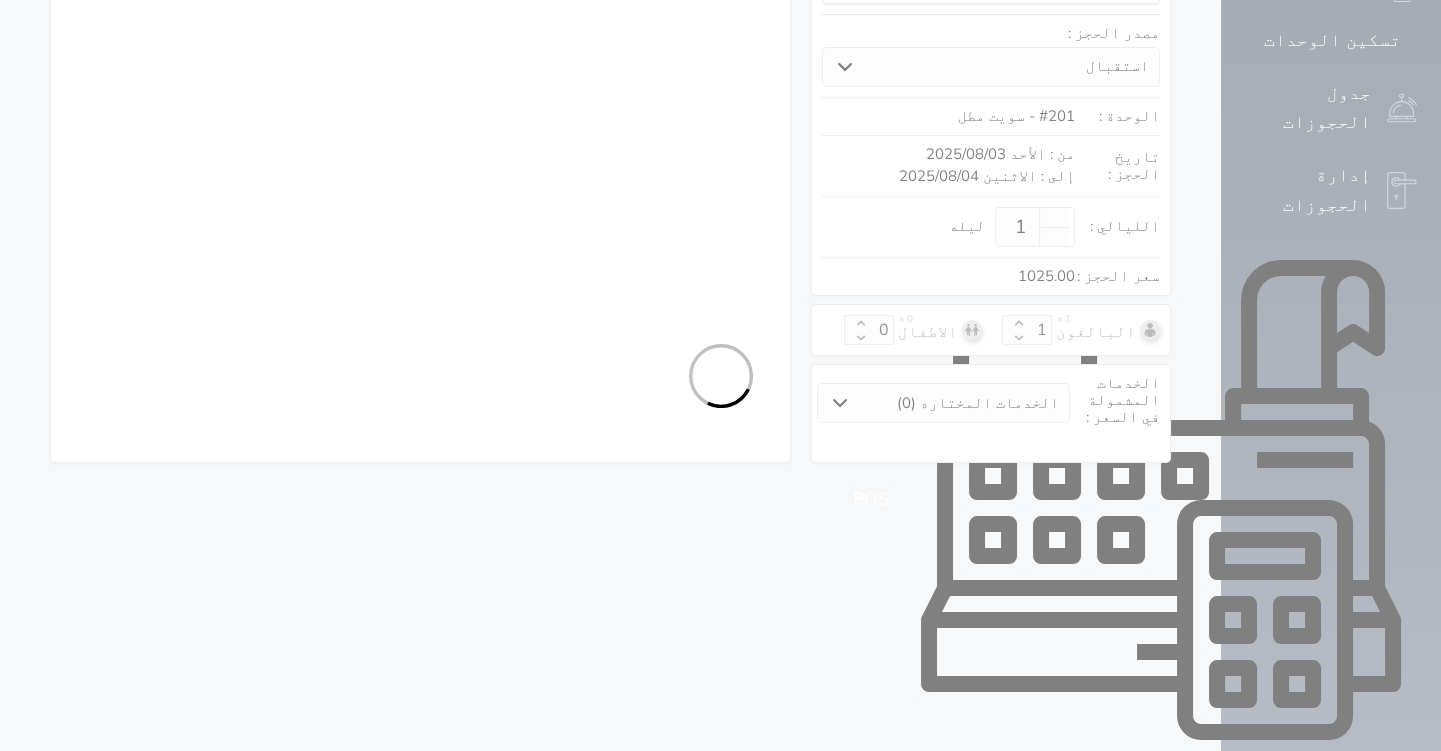 select on "1" 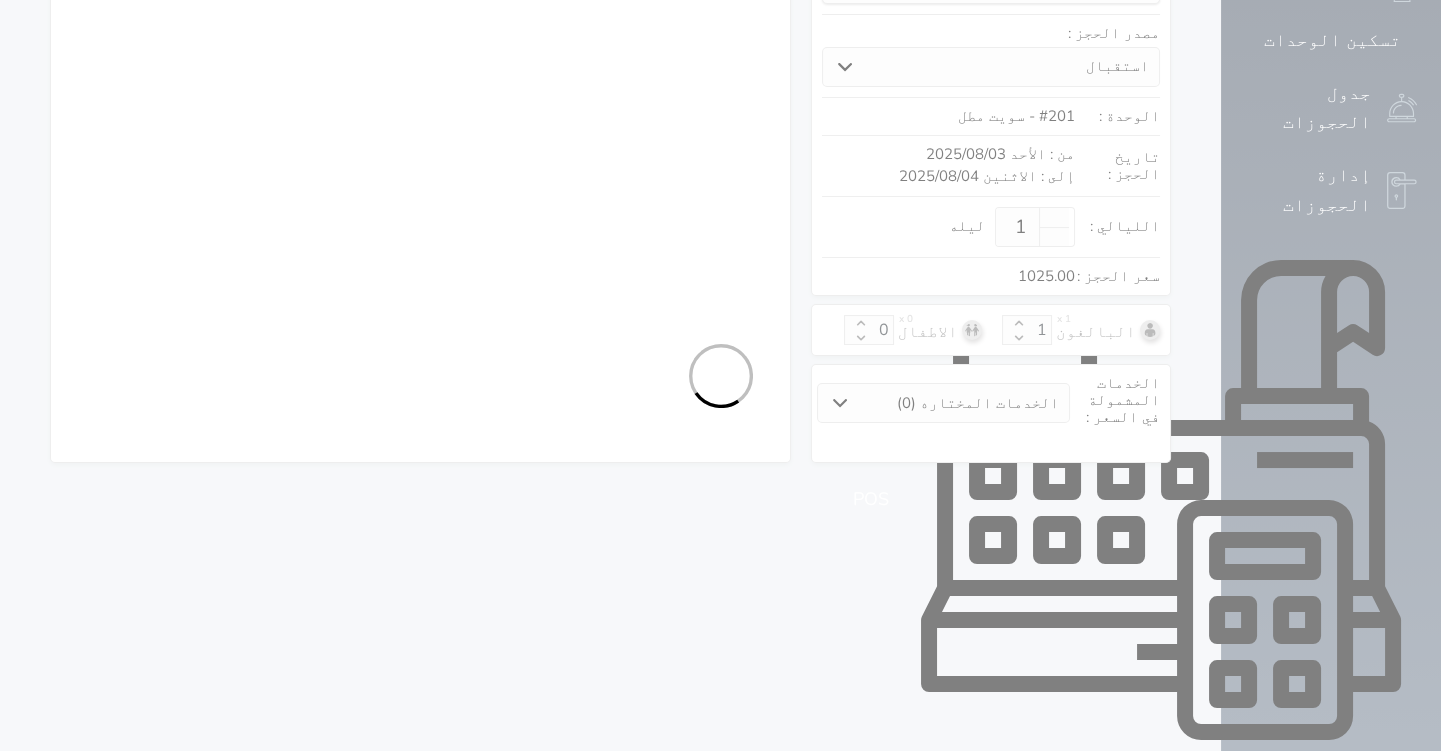 select on "113" 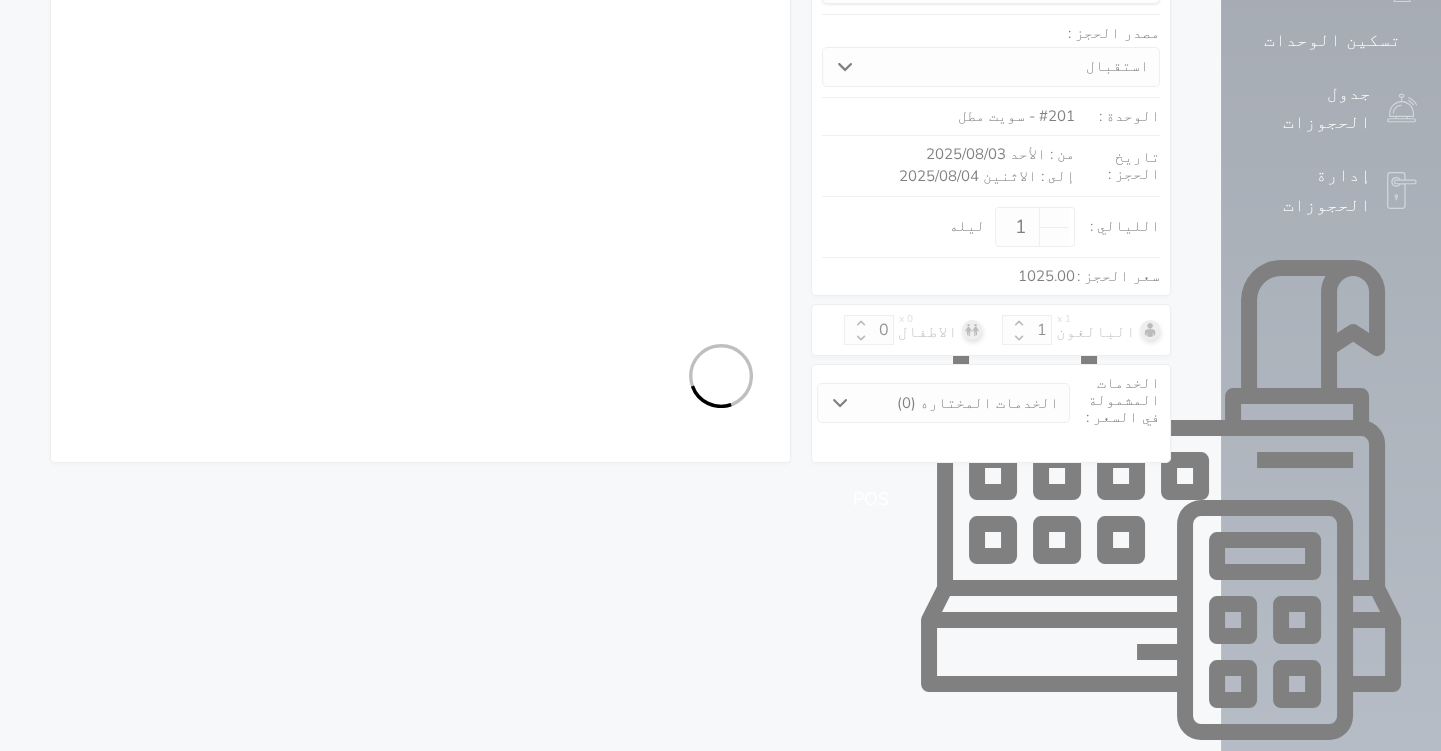 select on "1" 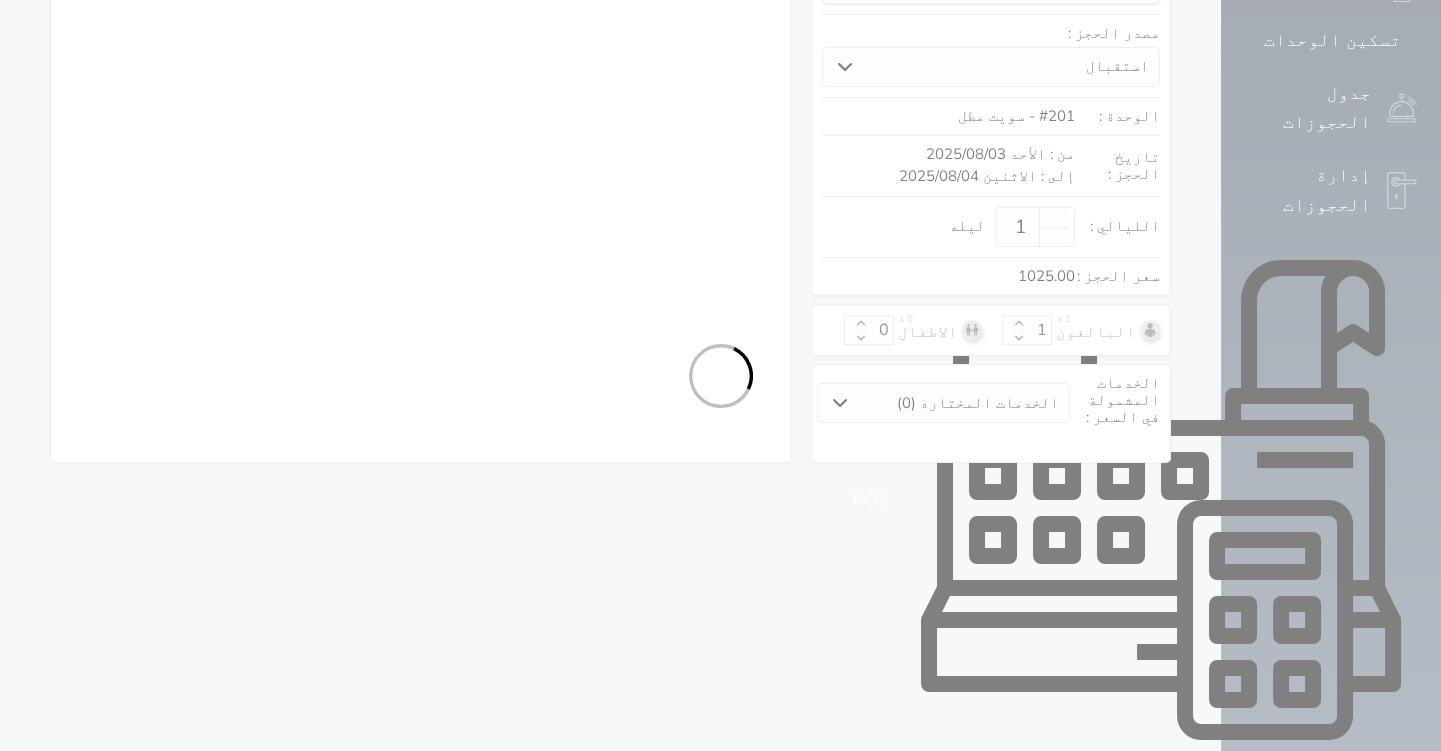 select on "7" 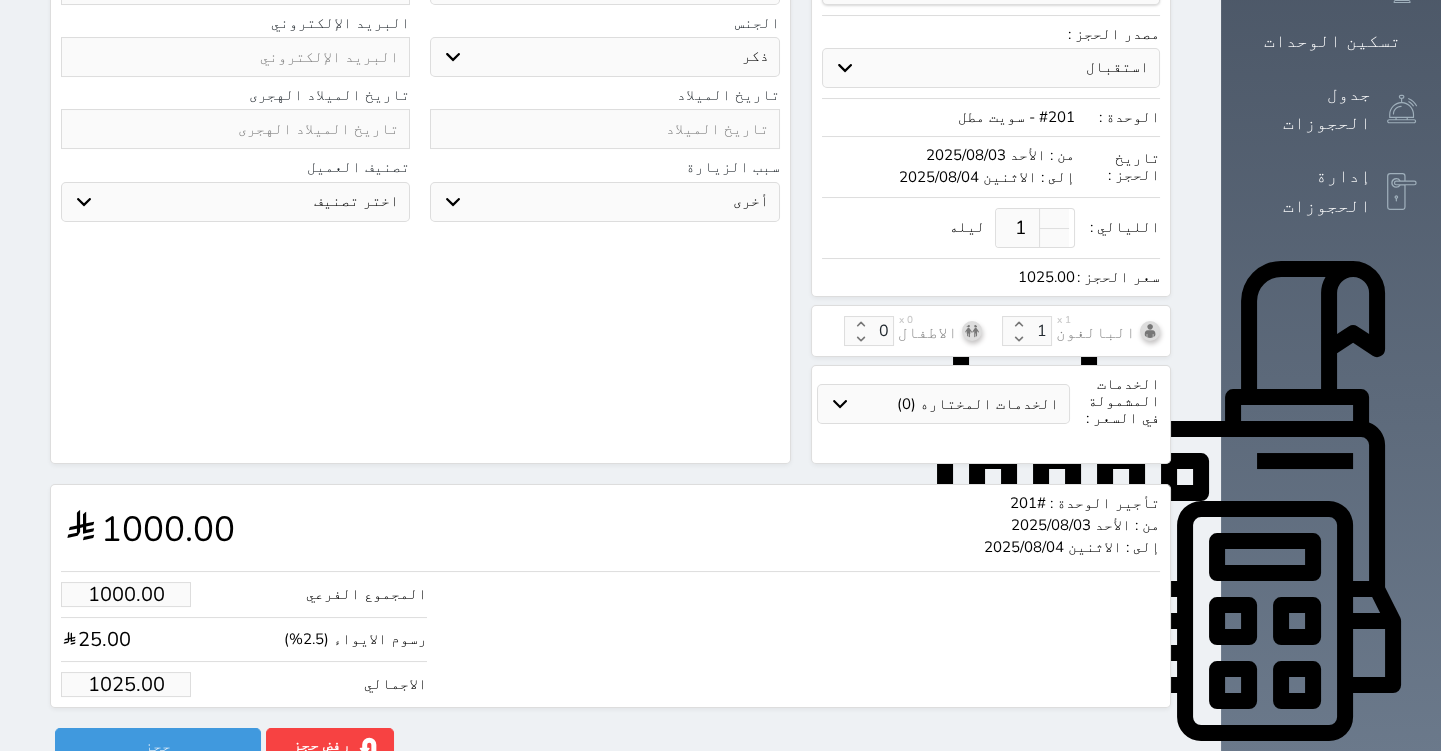 scroll, scrollTop: 435, scrollLeft: 0, axis: vertical 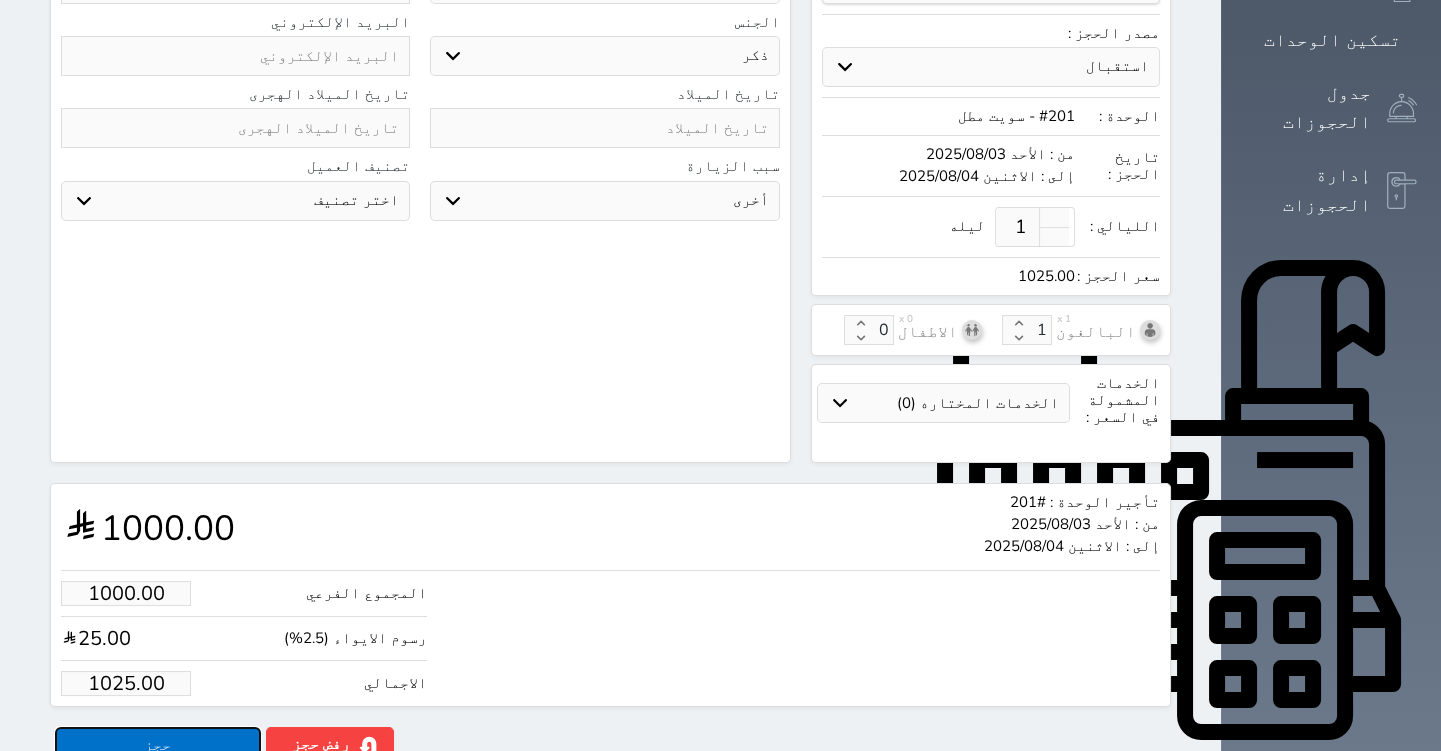 click on "حجز" at bounding box center [158, 744] 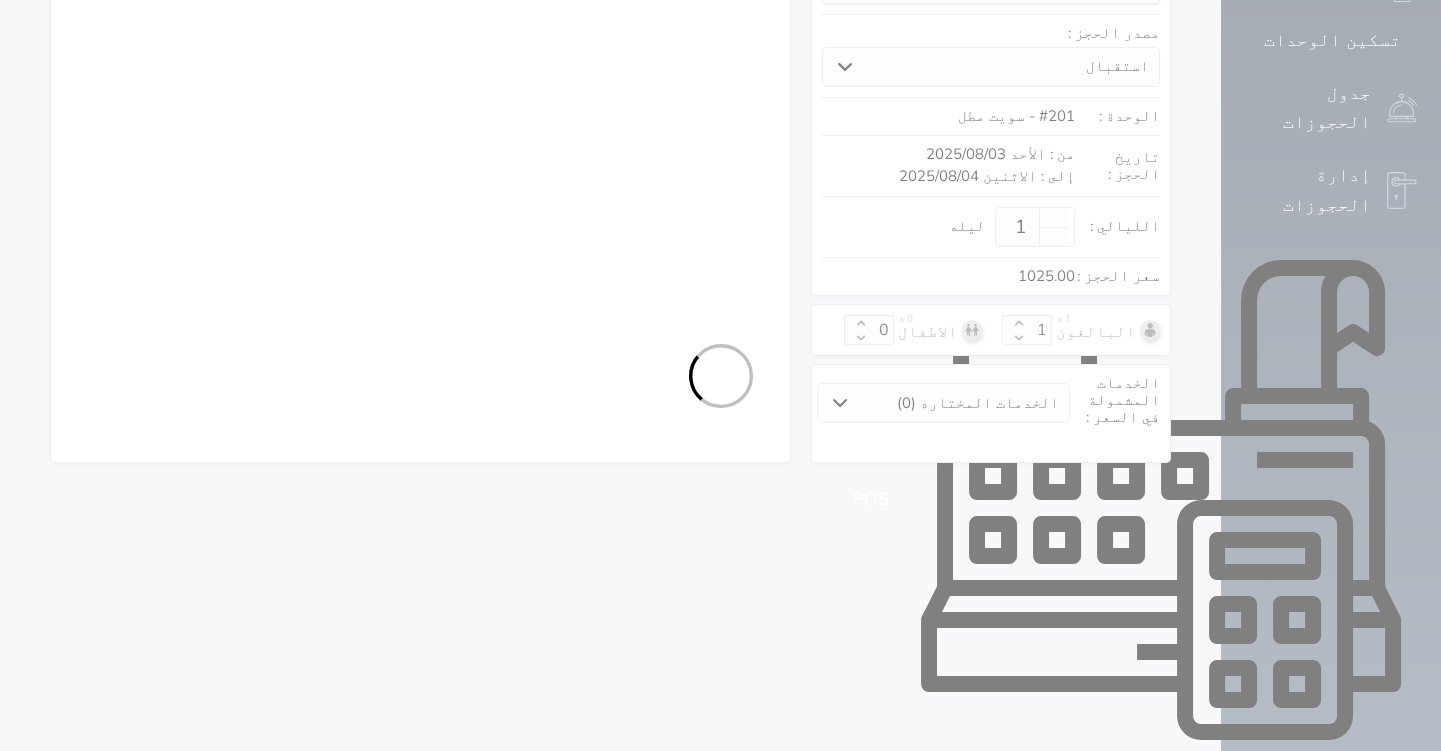 select on "1" 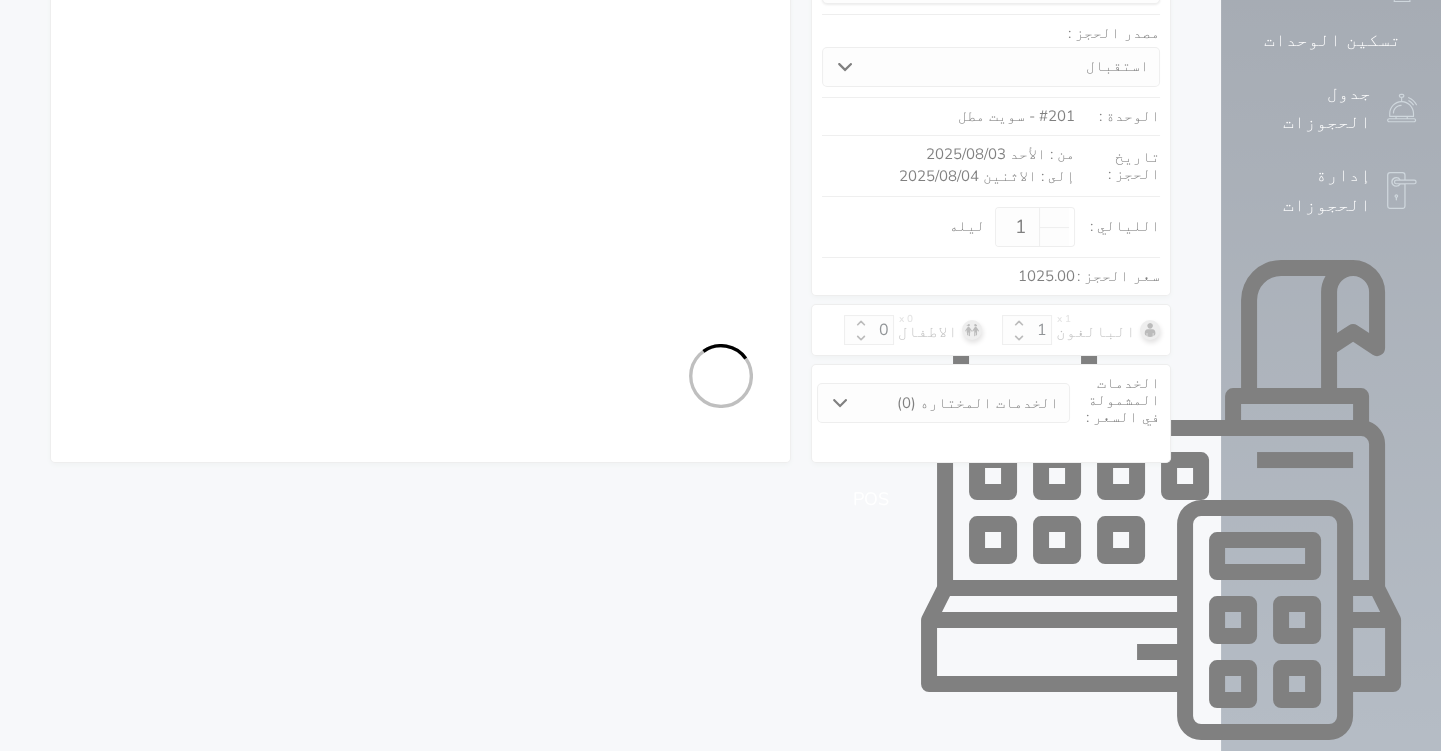 select on "113" 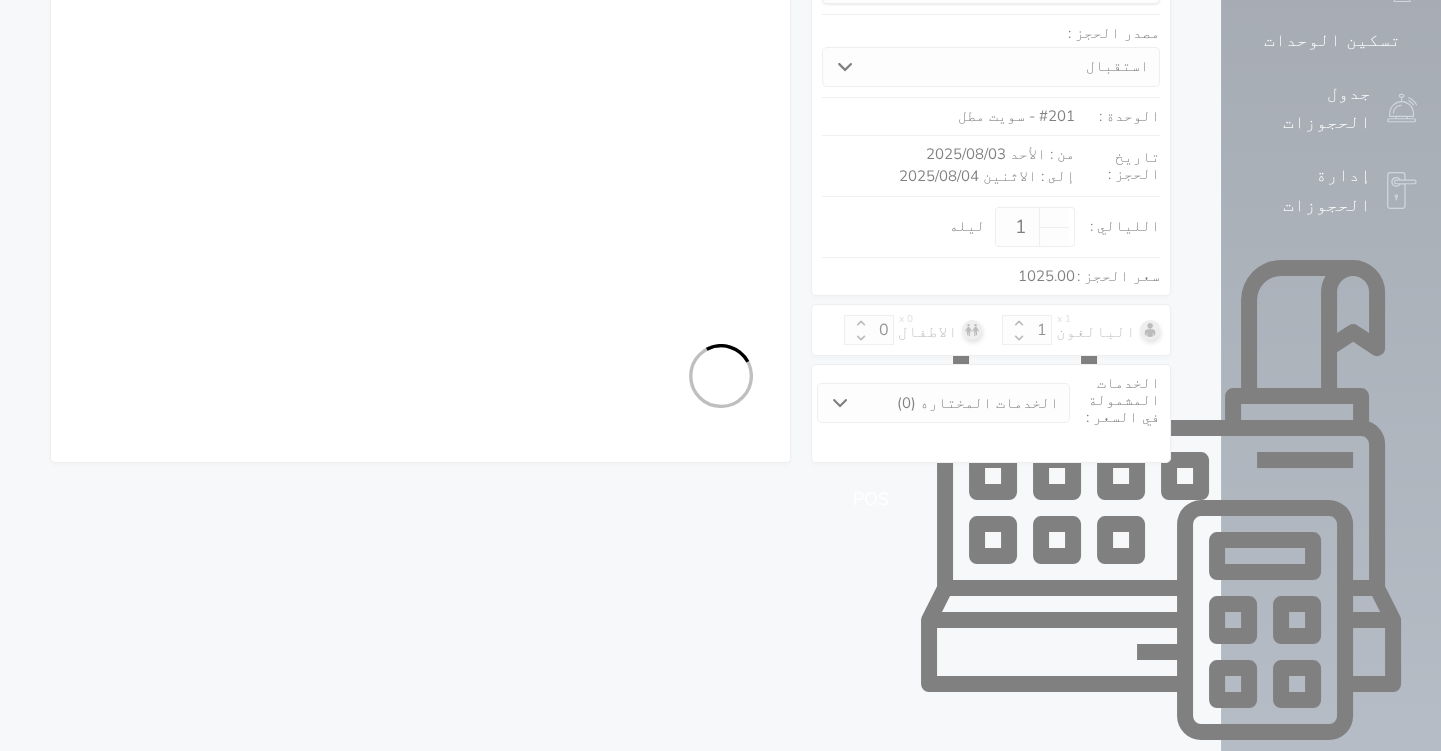 select on "1" 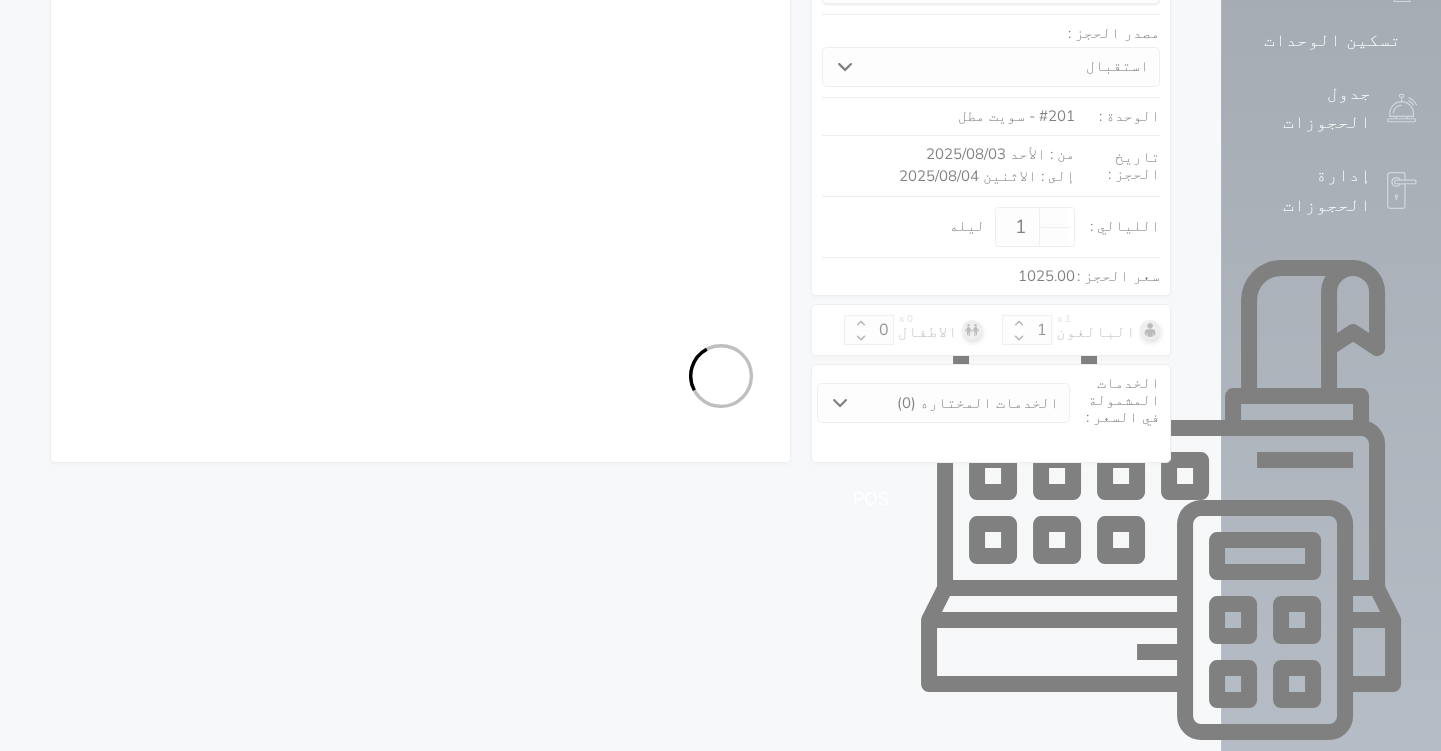 select on "7" 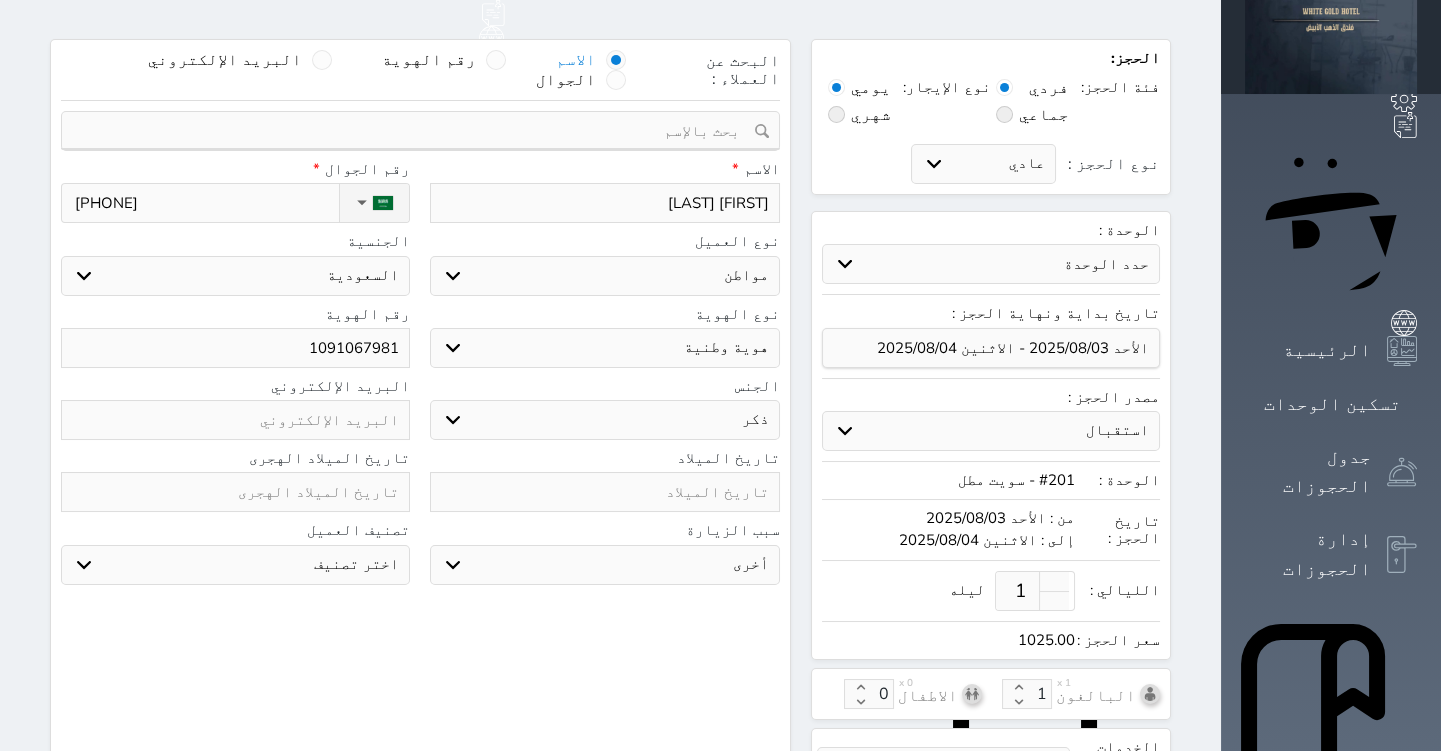 scroll, scrollTop: 0, scrollLeft: 0, axis: both 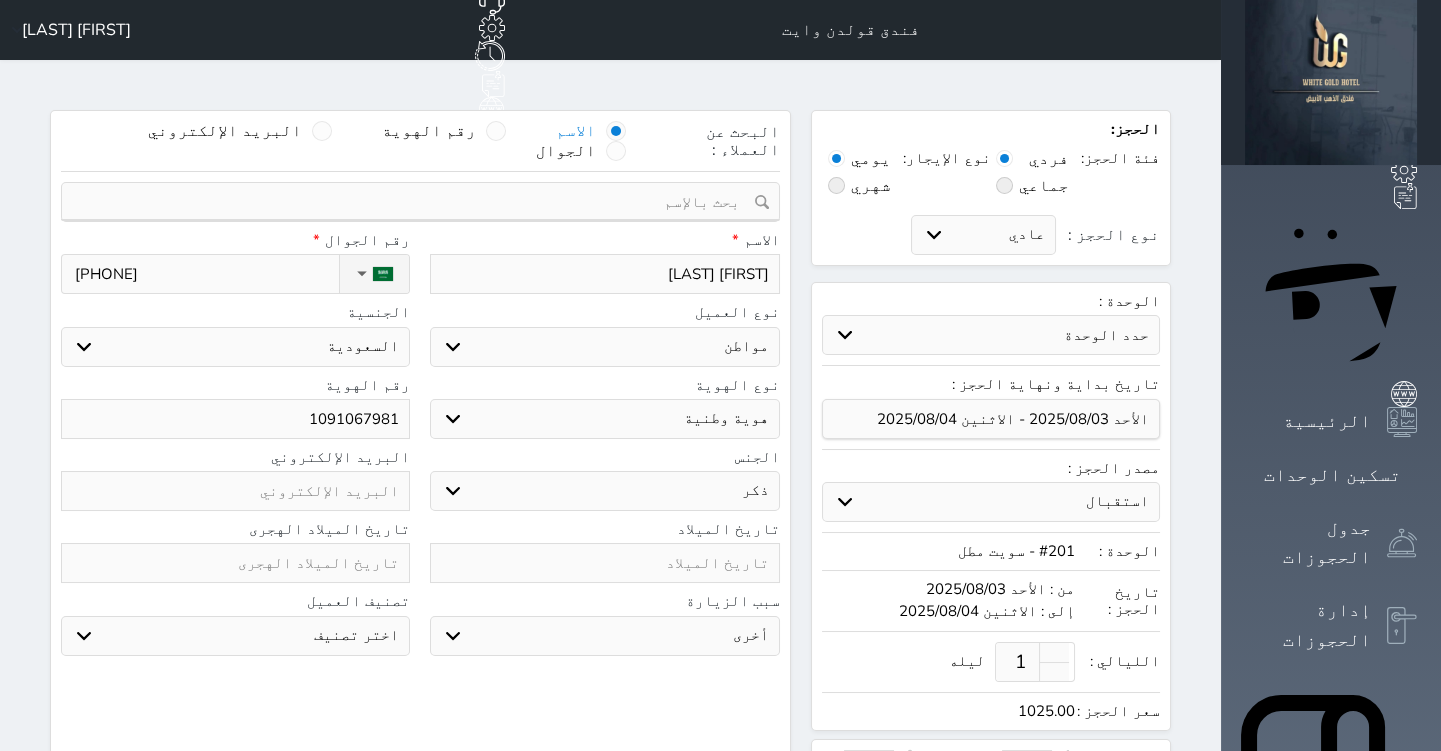 click on "[FIRST] [LAST]" at bounding box center [604, 274] 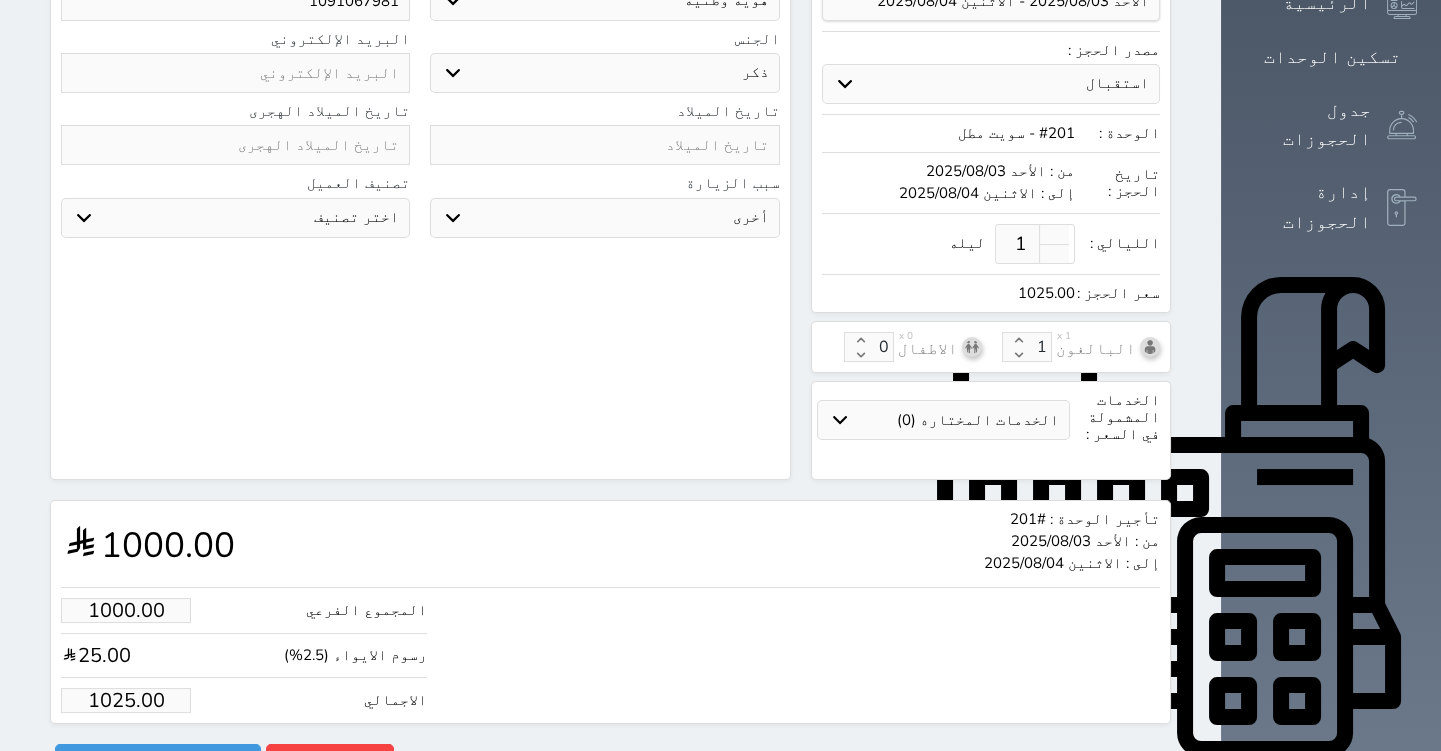 scroll, scrollTop: 435, scrollLeft: 0, axis: vertical 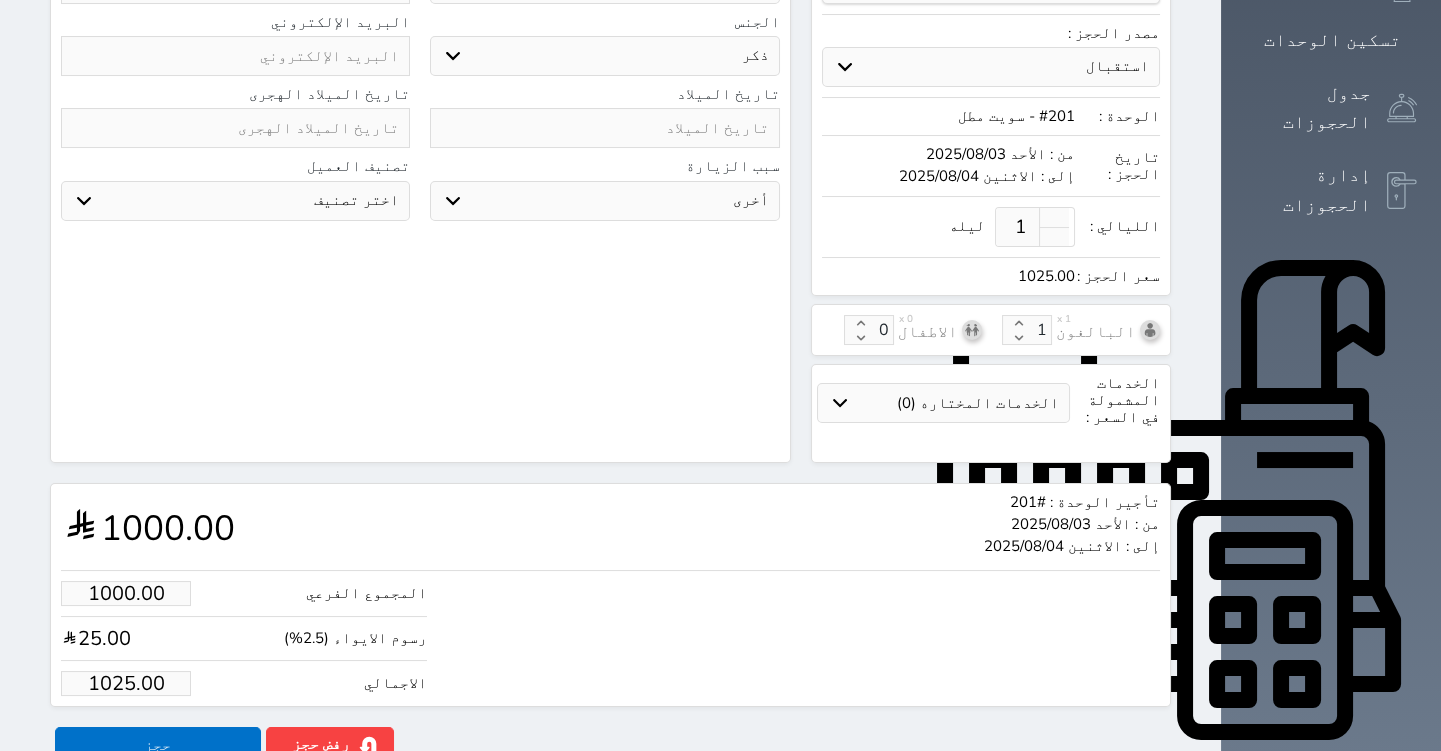 type on "[FIRST] [LAST]" 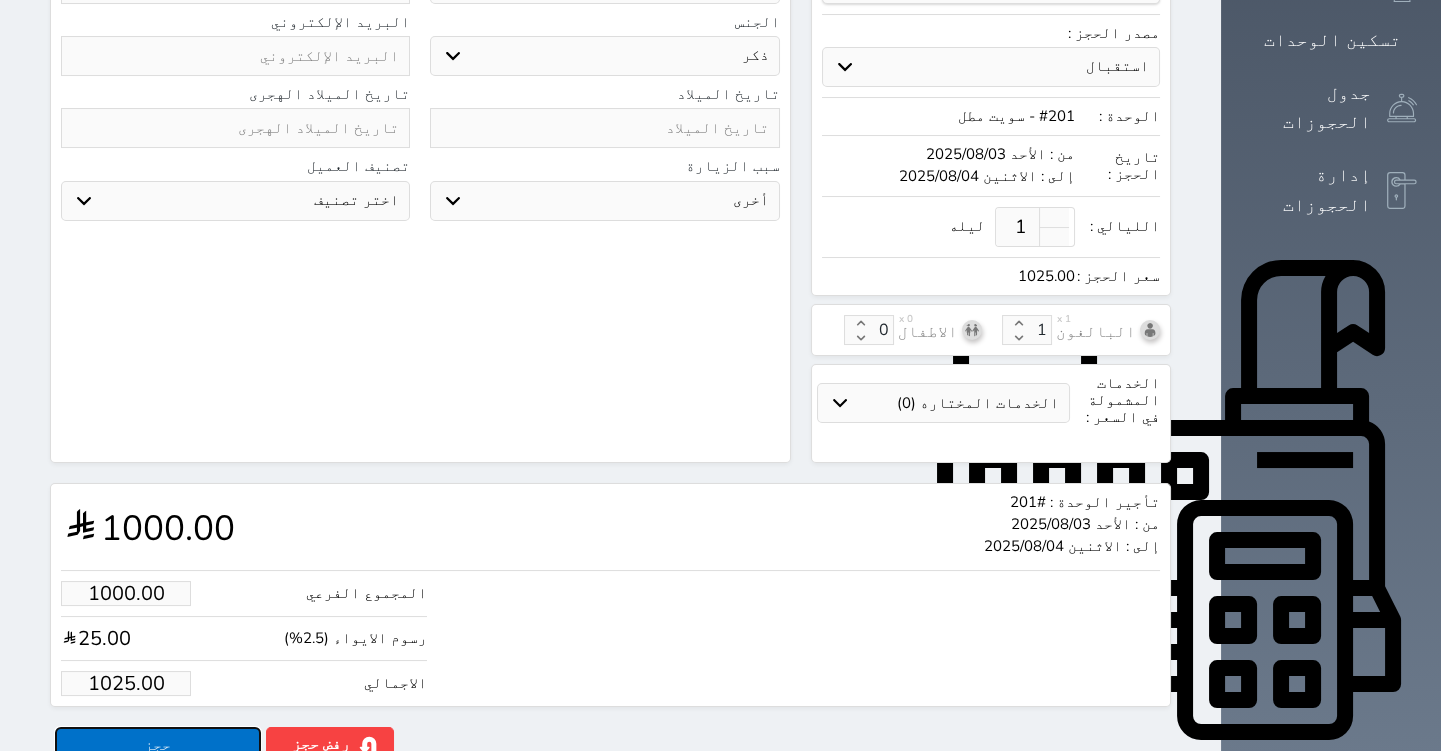 click on "حجز" at bounding box center [158, 744] 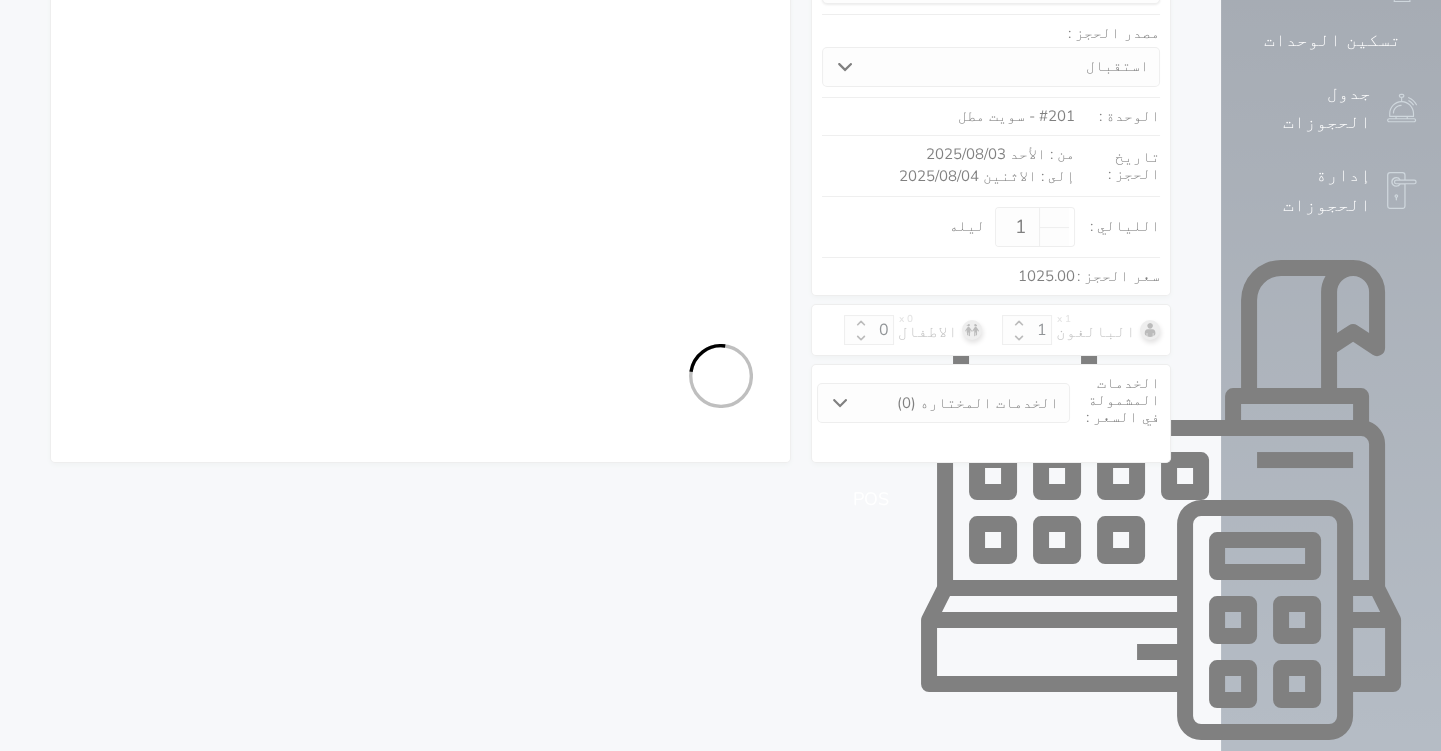 select on "1" 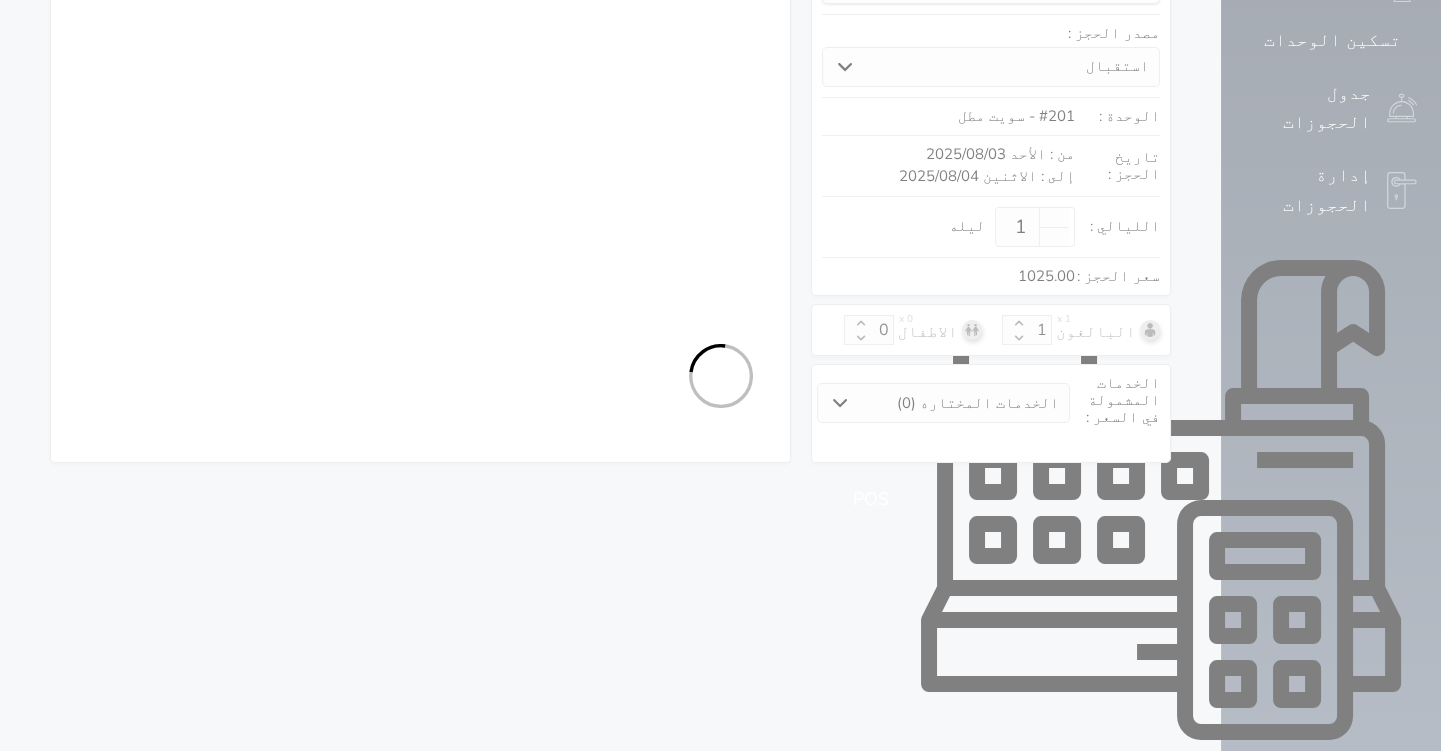 select on "113" 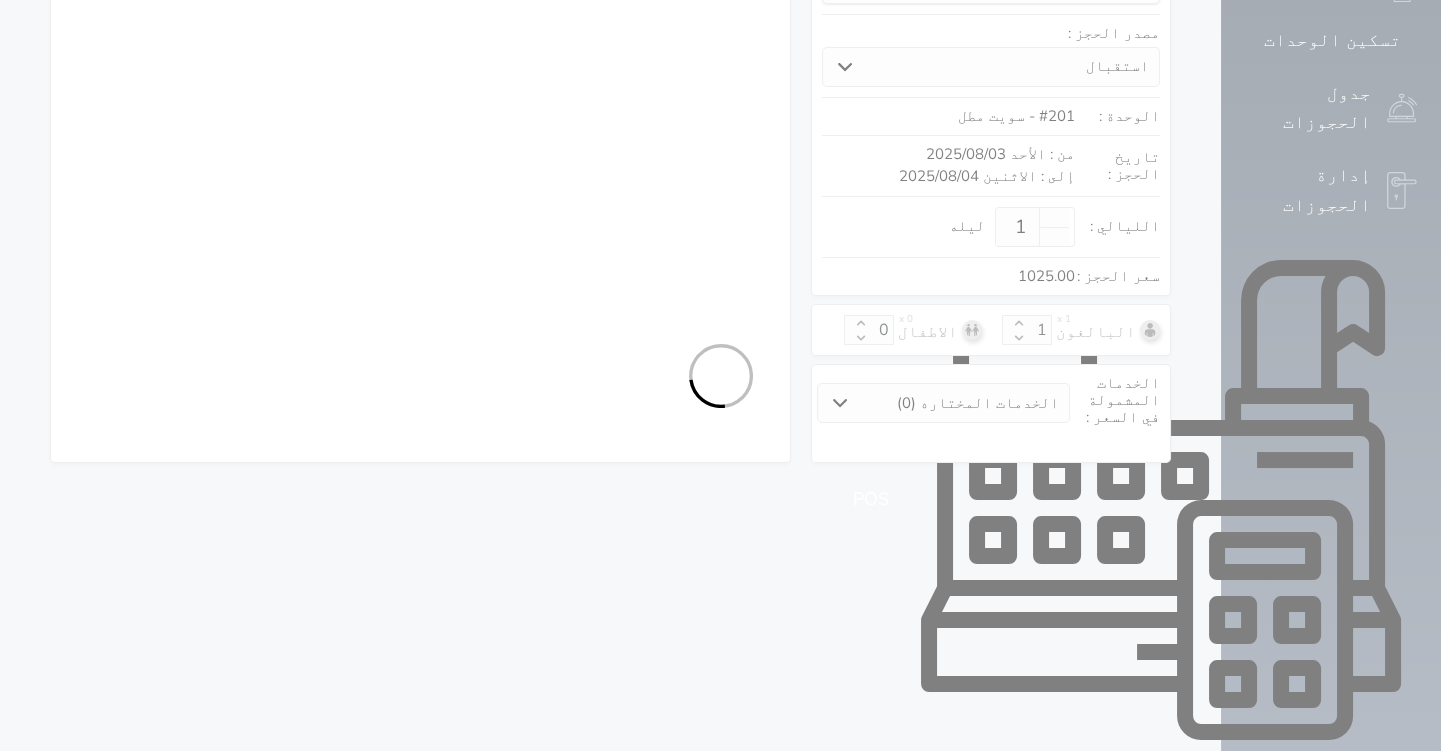 select on "1" 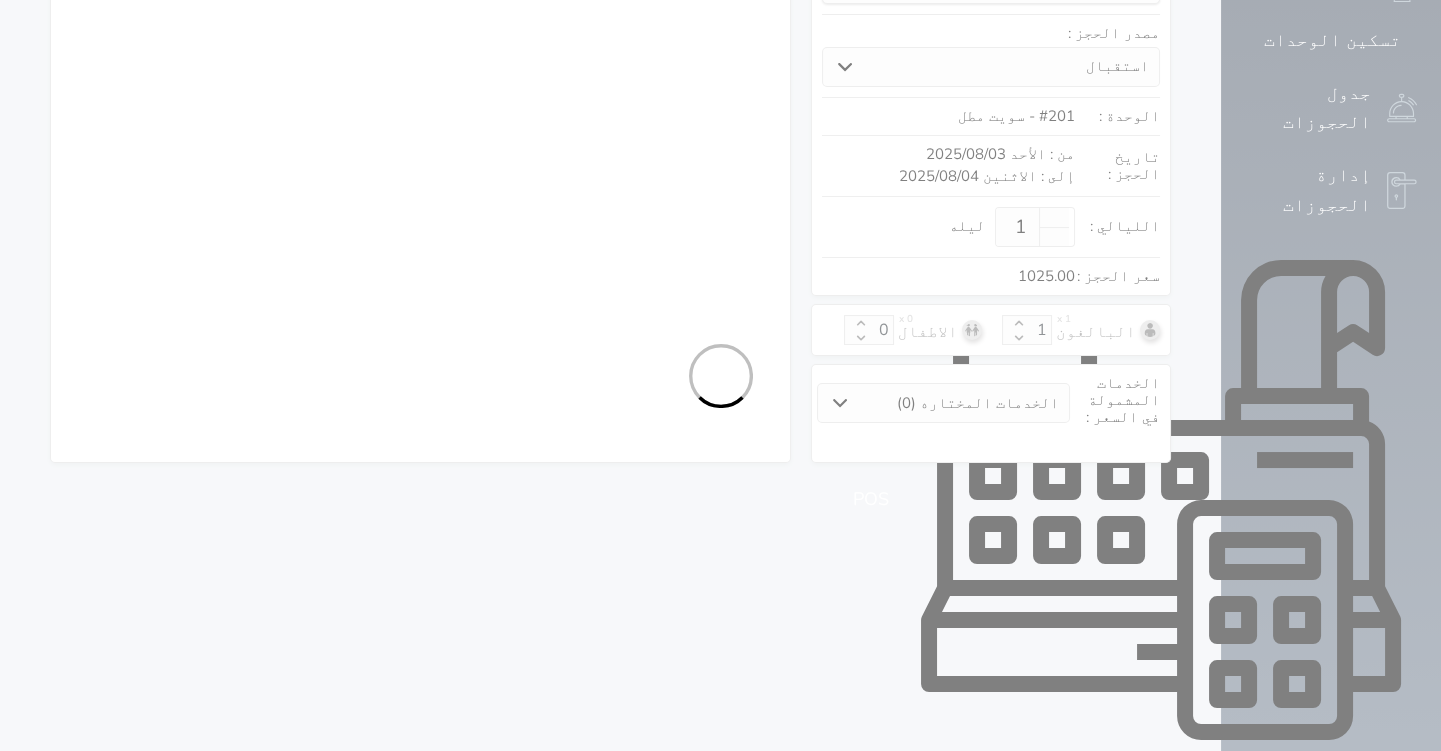 select on "7" 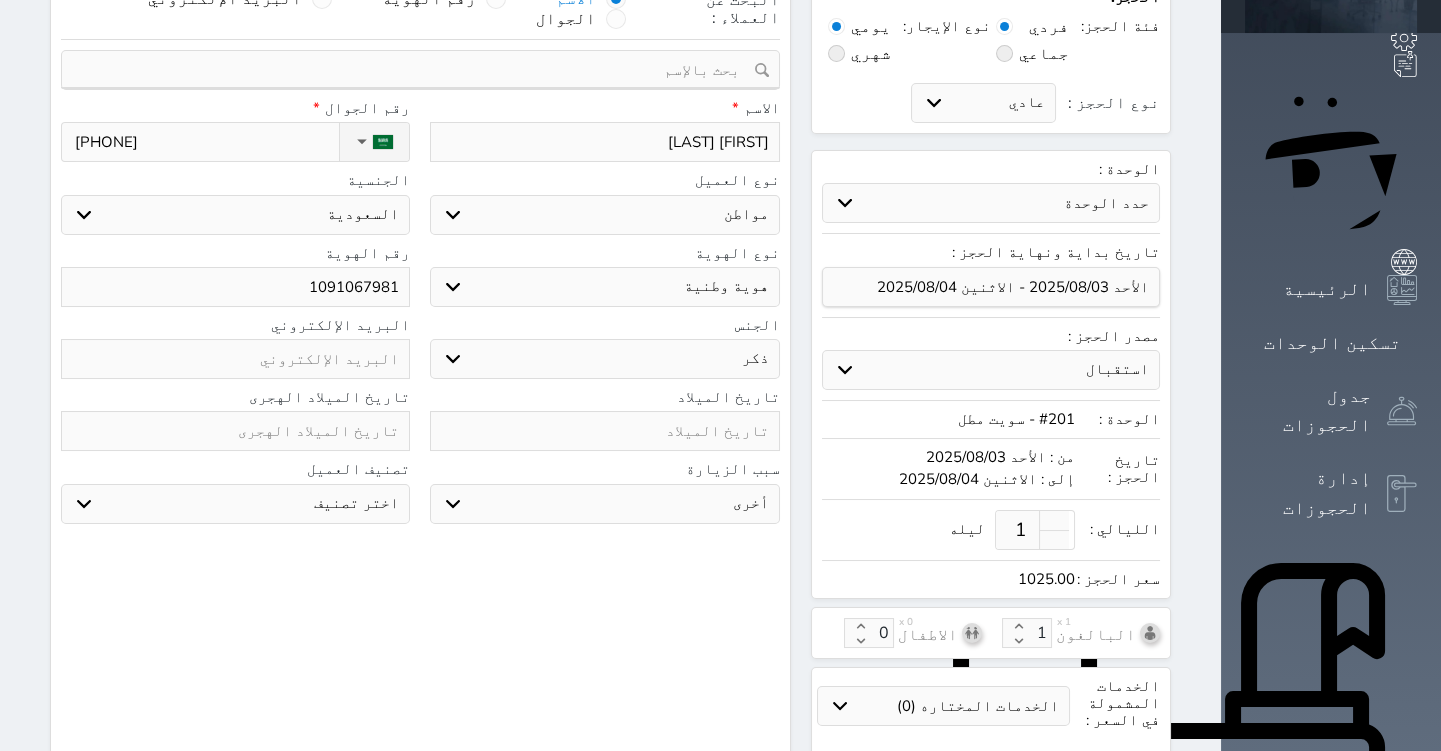 scroll, scrollTop: 435, scrollLeft: 0, axis: vertical 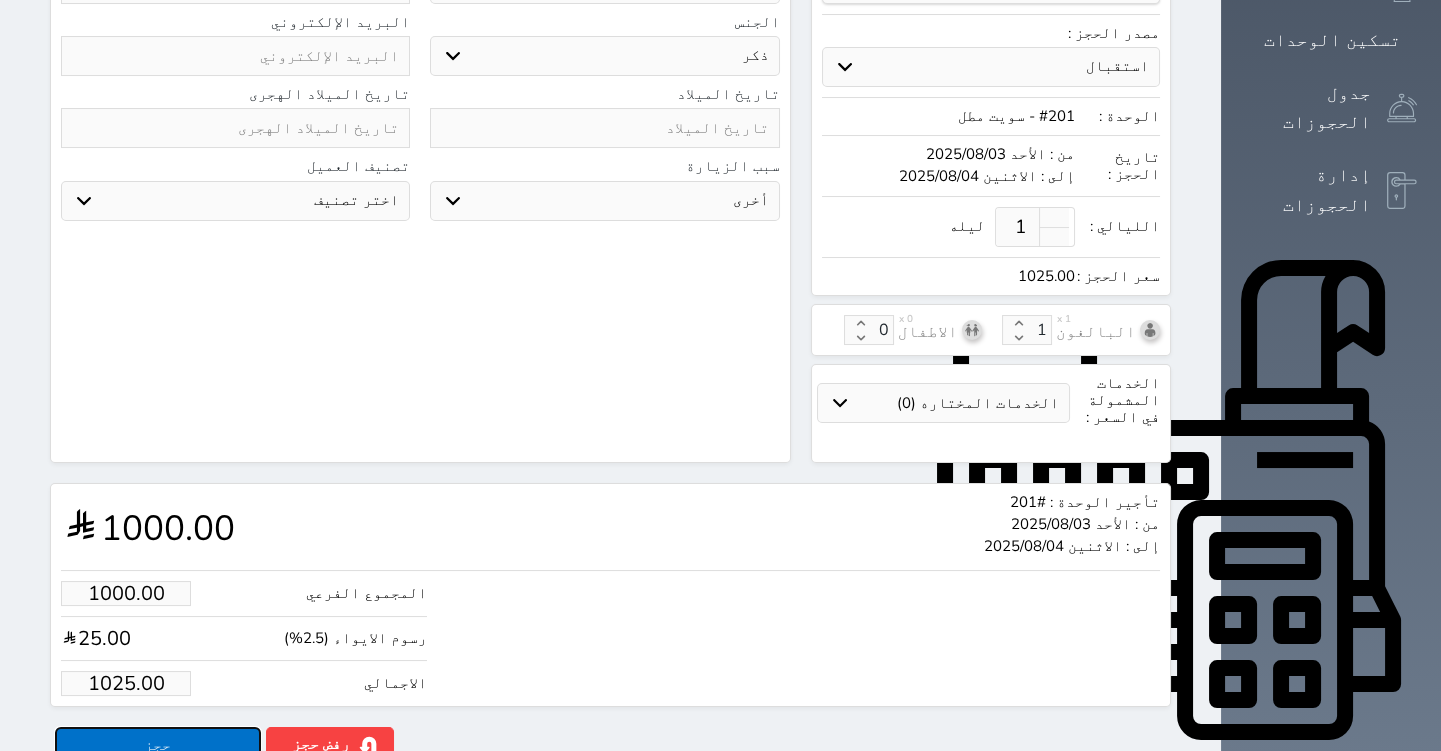 click on "حجز" at bounding box center (158, 744) 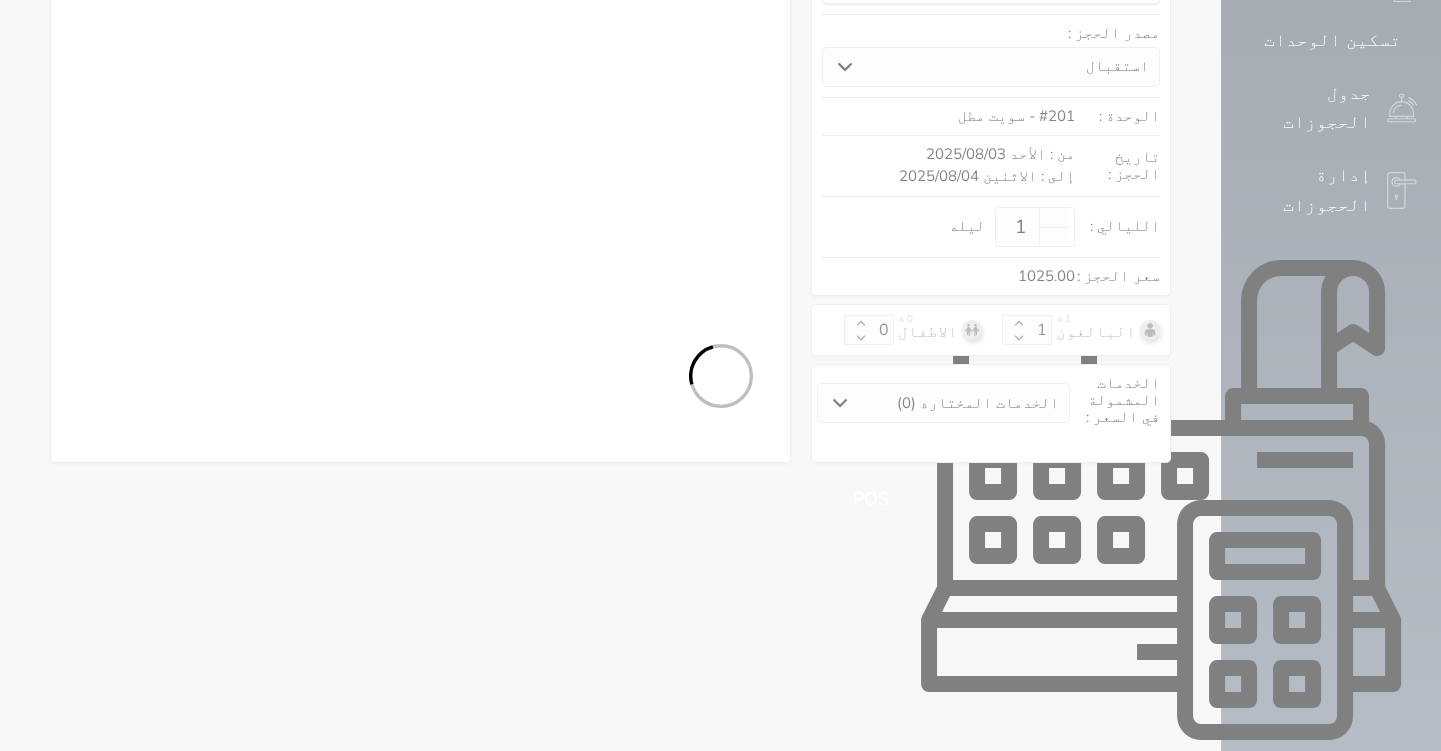 select on "1" 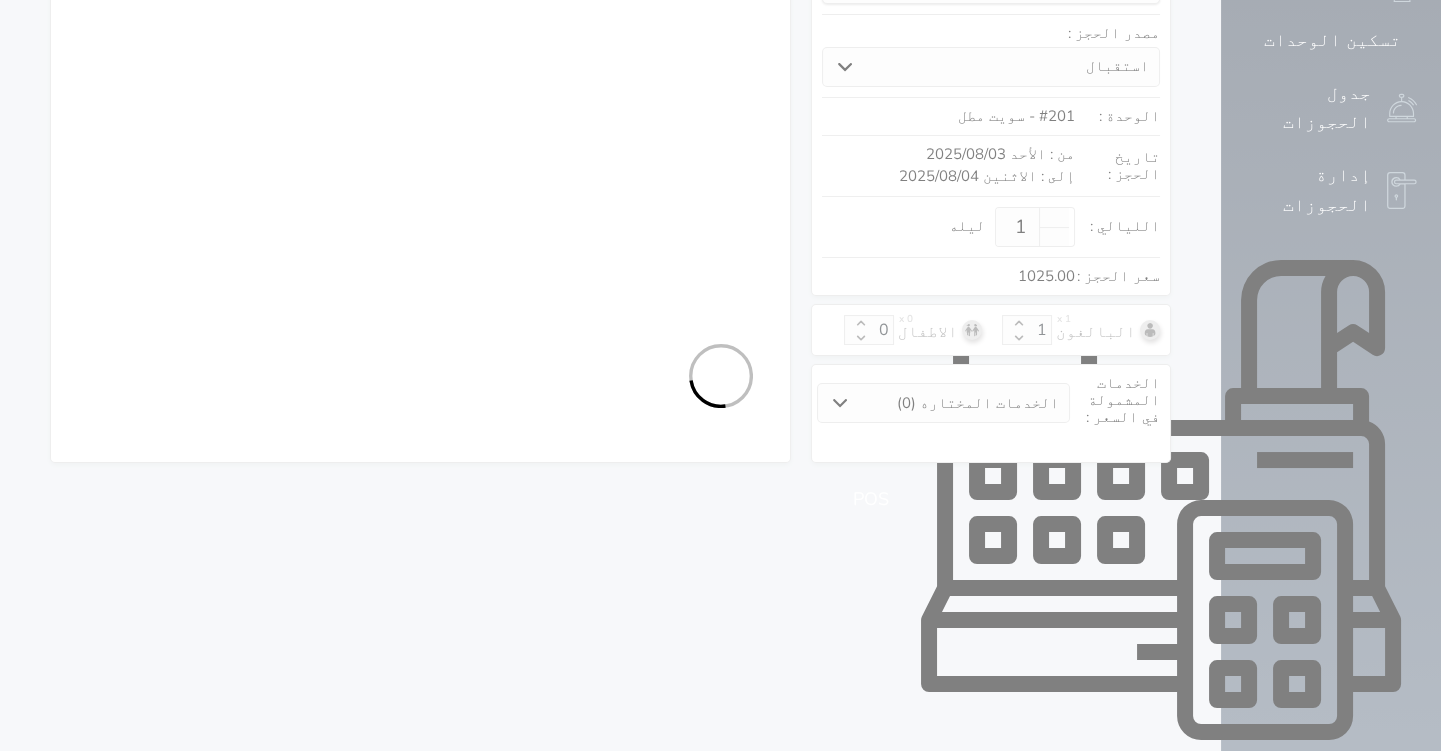 select on "113" 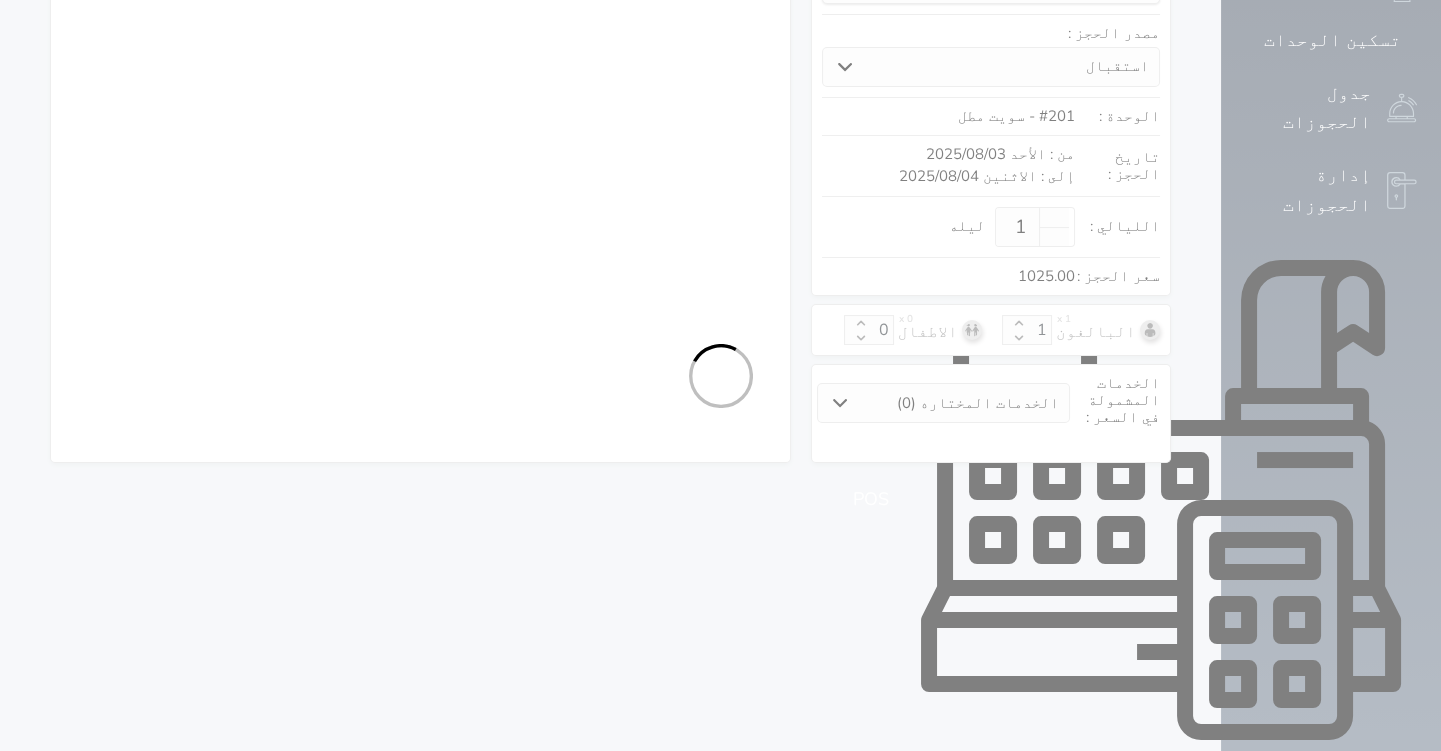 select on "1" 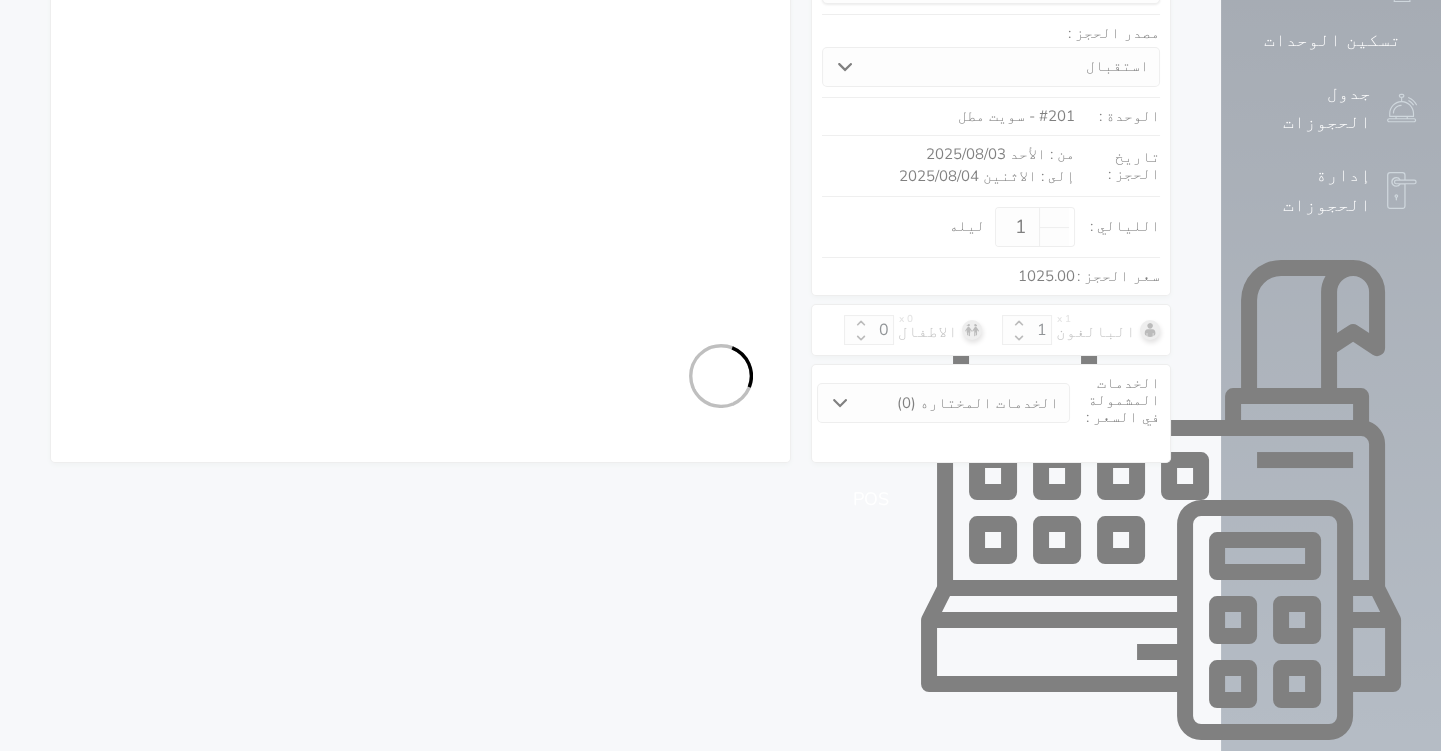 select on "7" 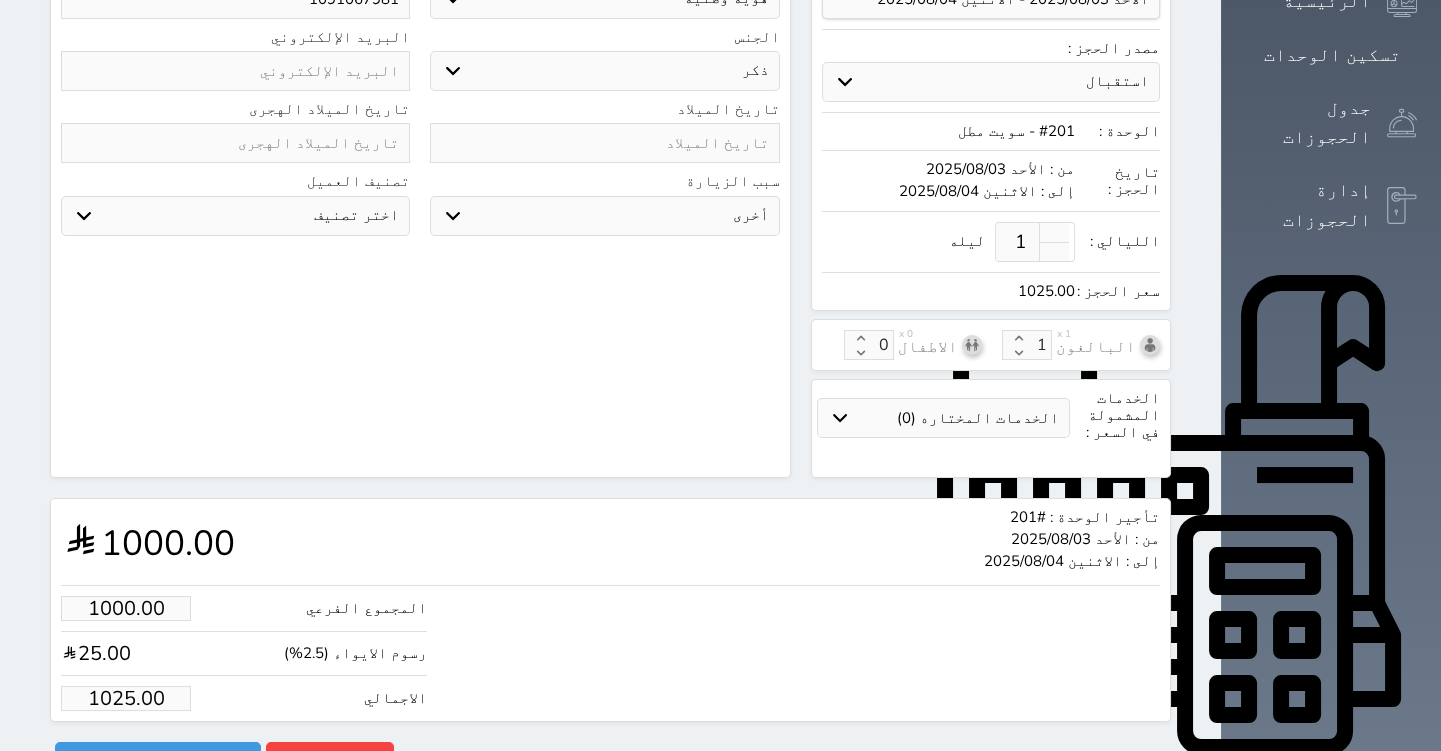 scroll, scrollTop: 435, scrollLeft: 0, axis: vertical 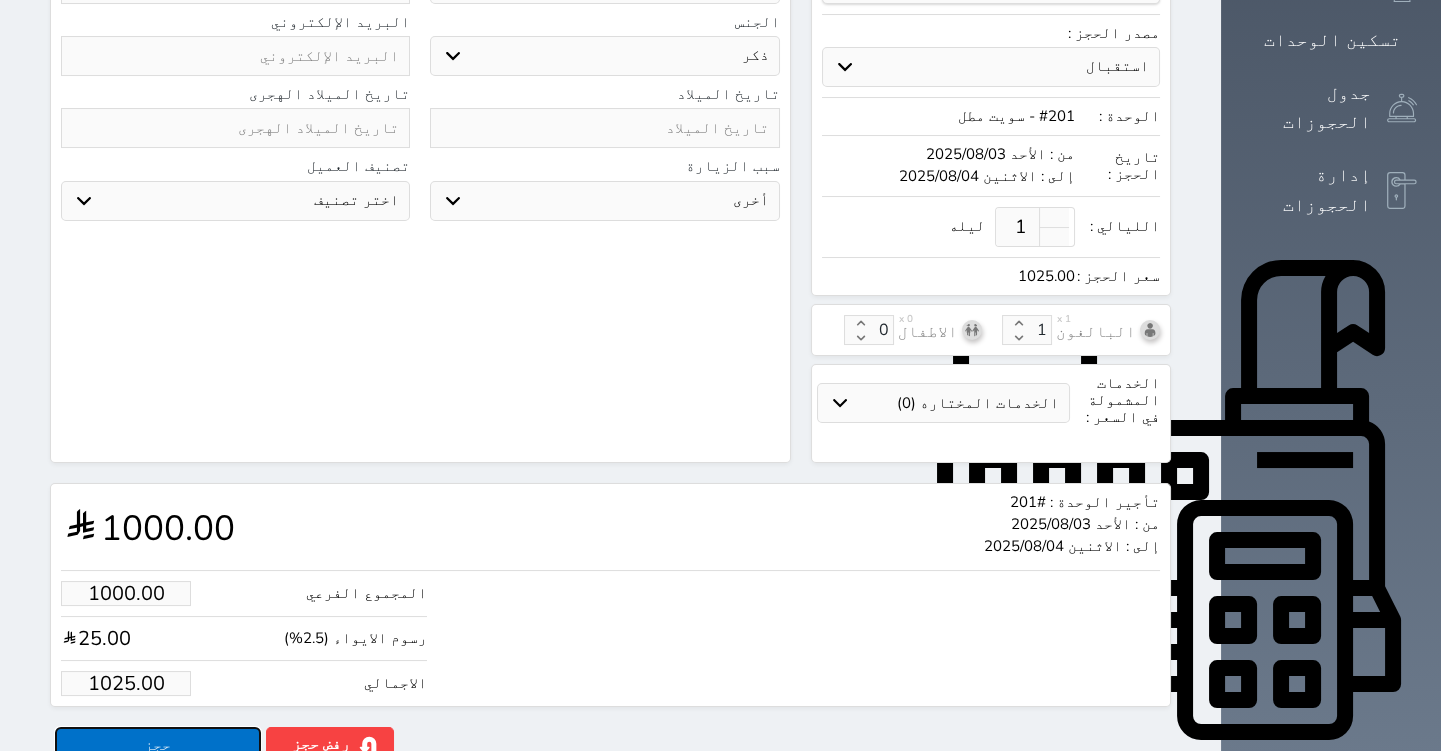 click on "حجز" at bounding box center [158, 744] 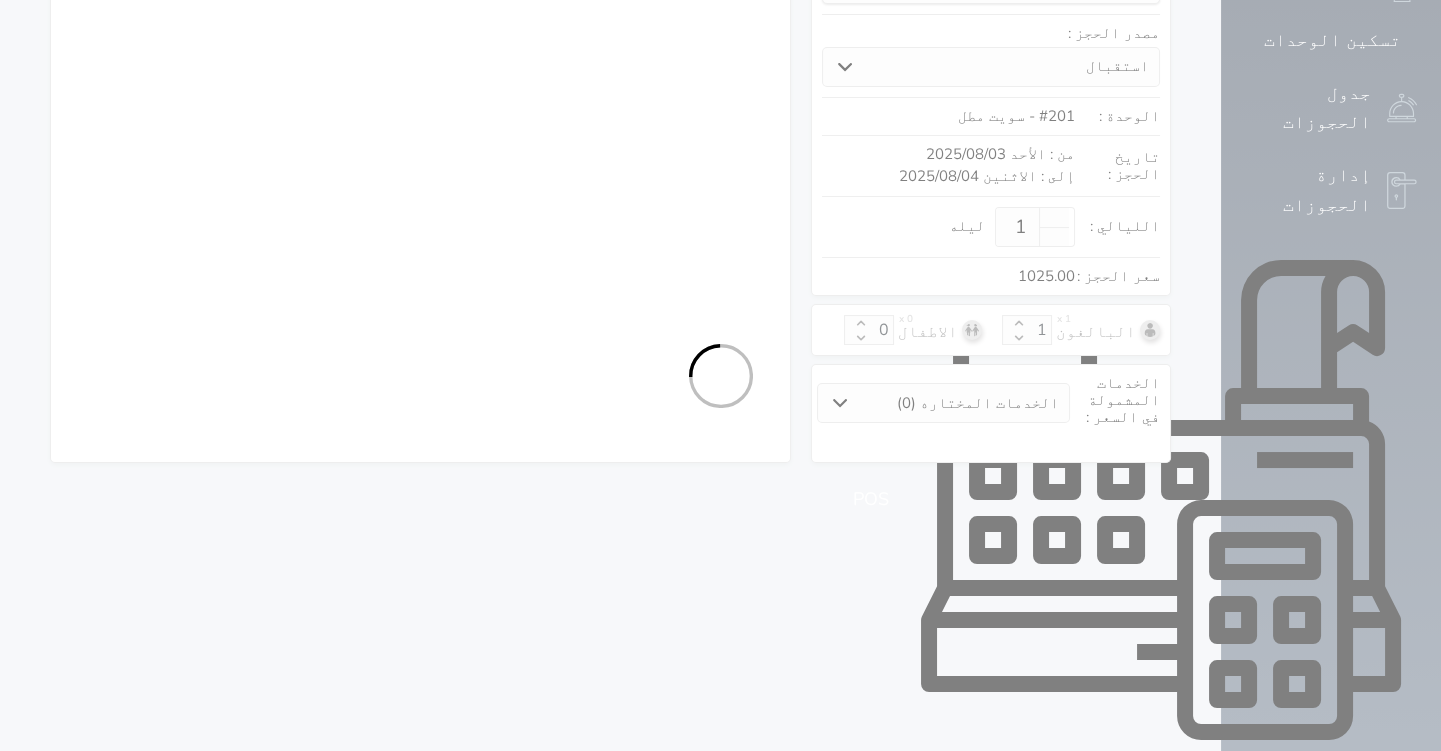 select on "1" 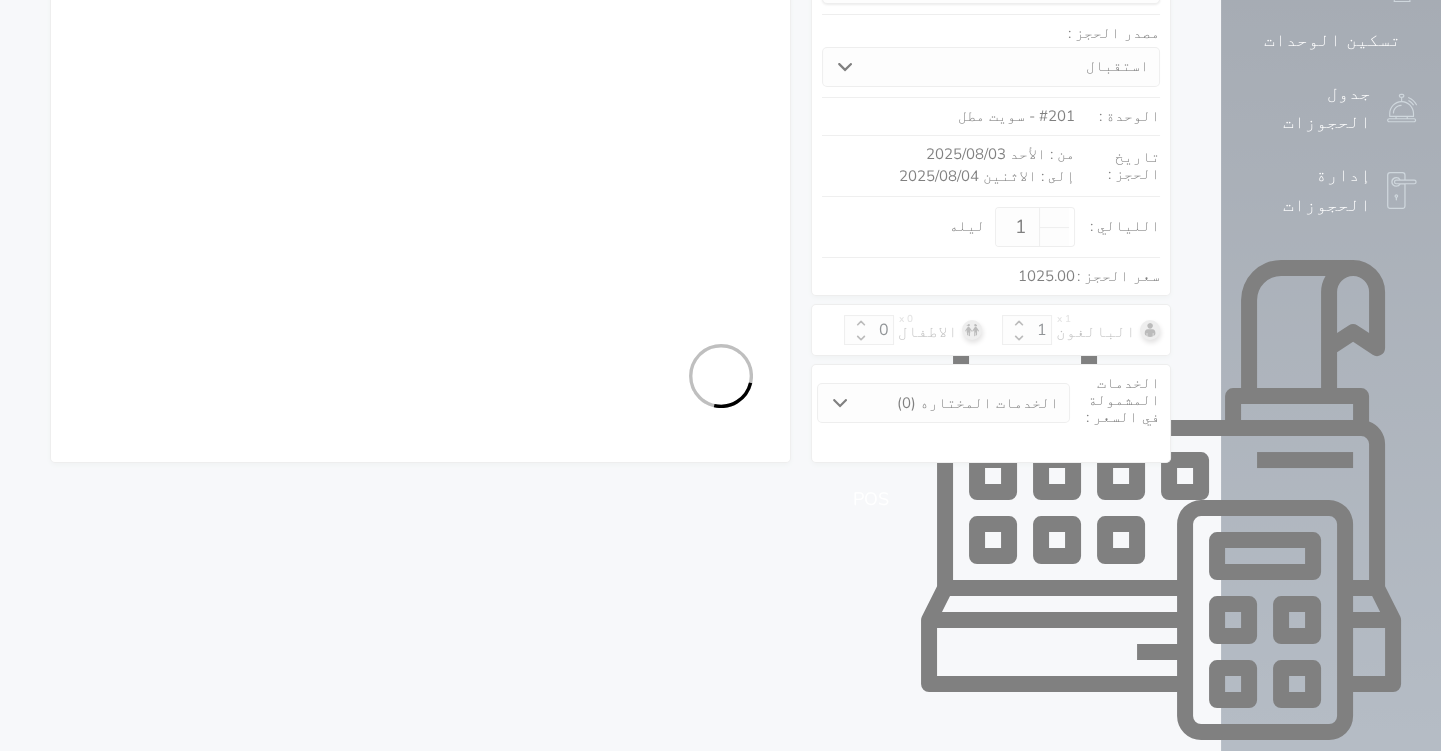 select on "113" 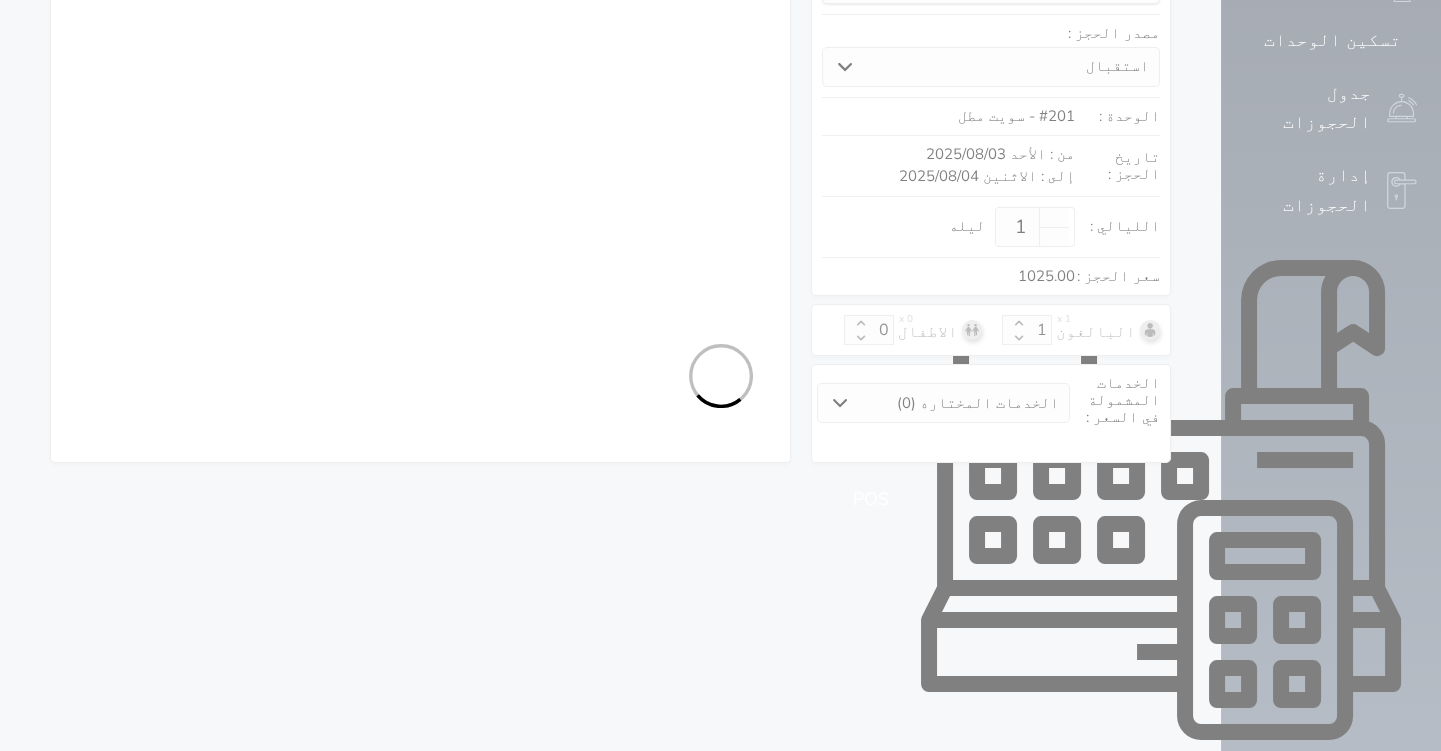 select on "1" 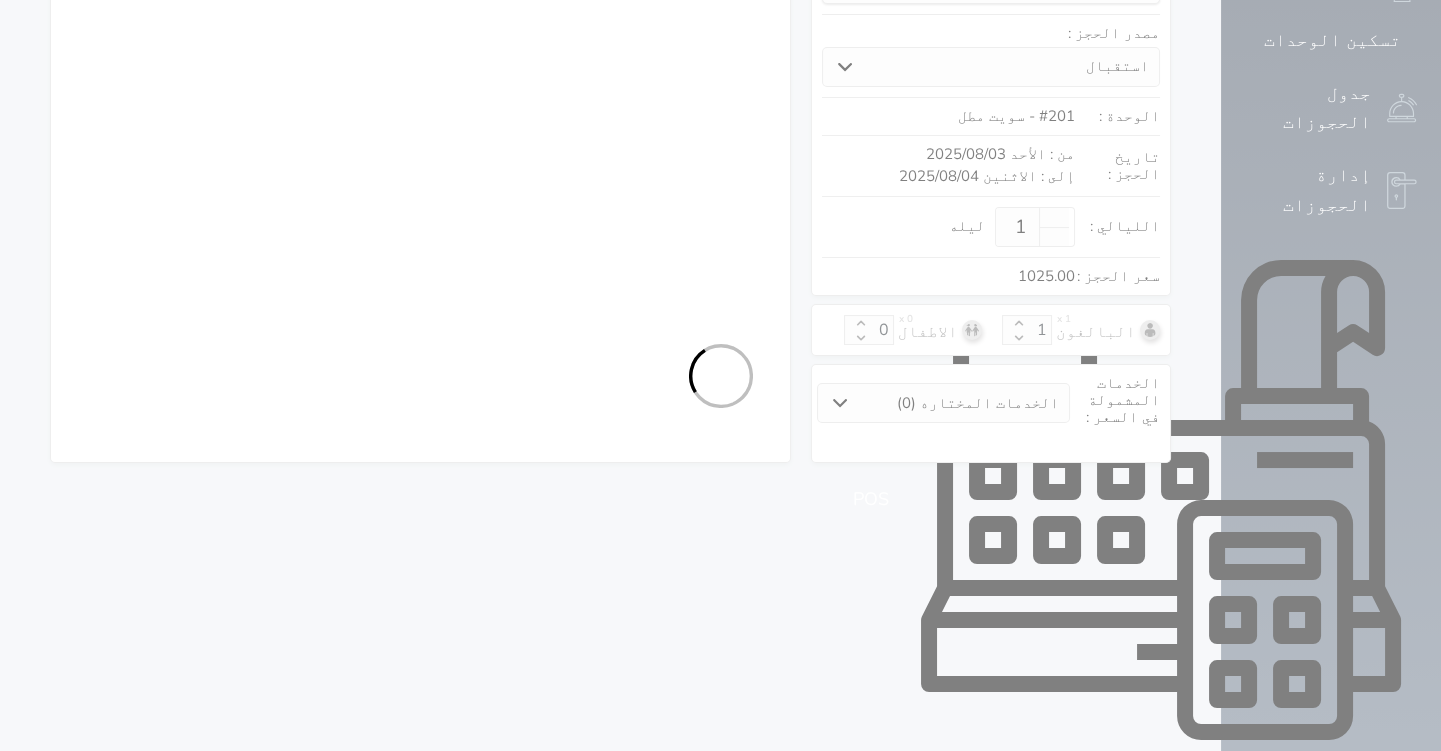 select on "7" 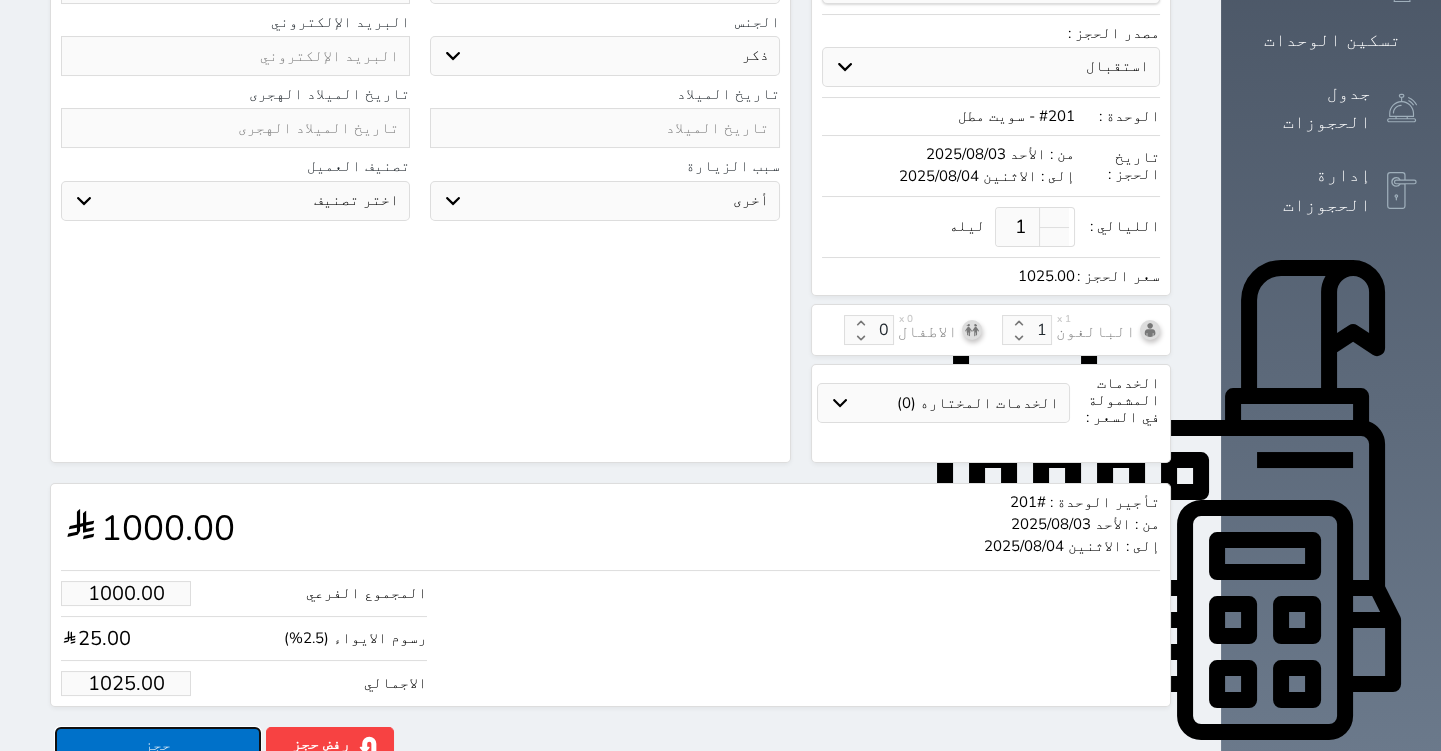 click on "حجز" at bounding box center (158, 744) 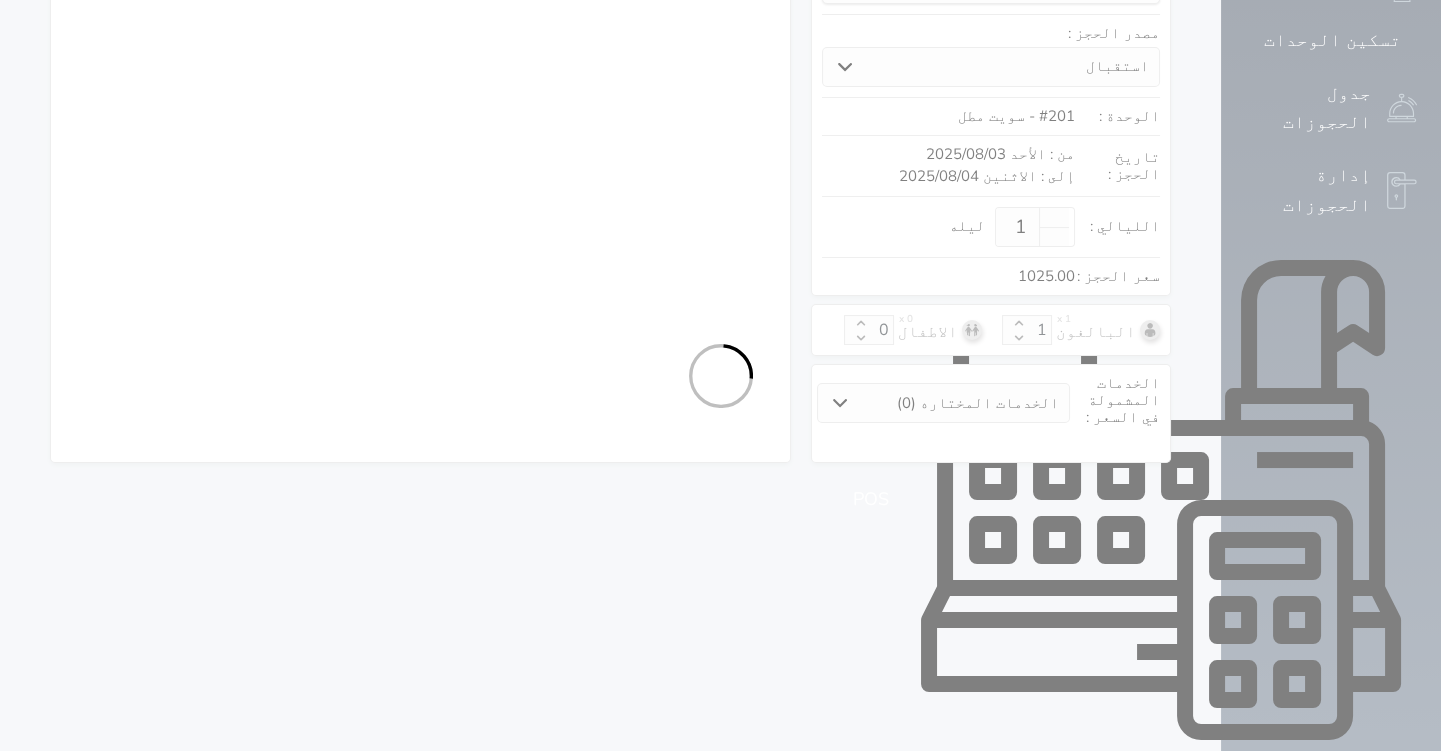 select on "1" 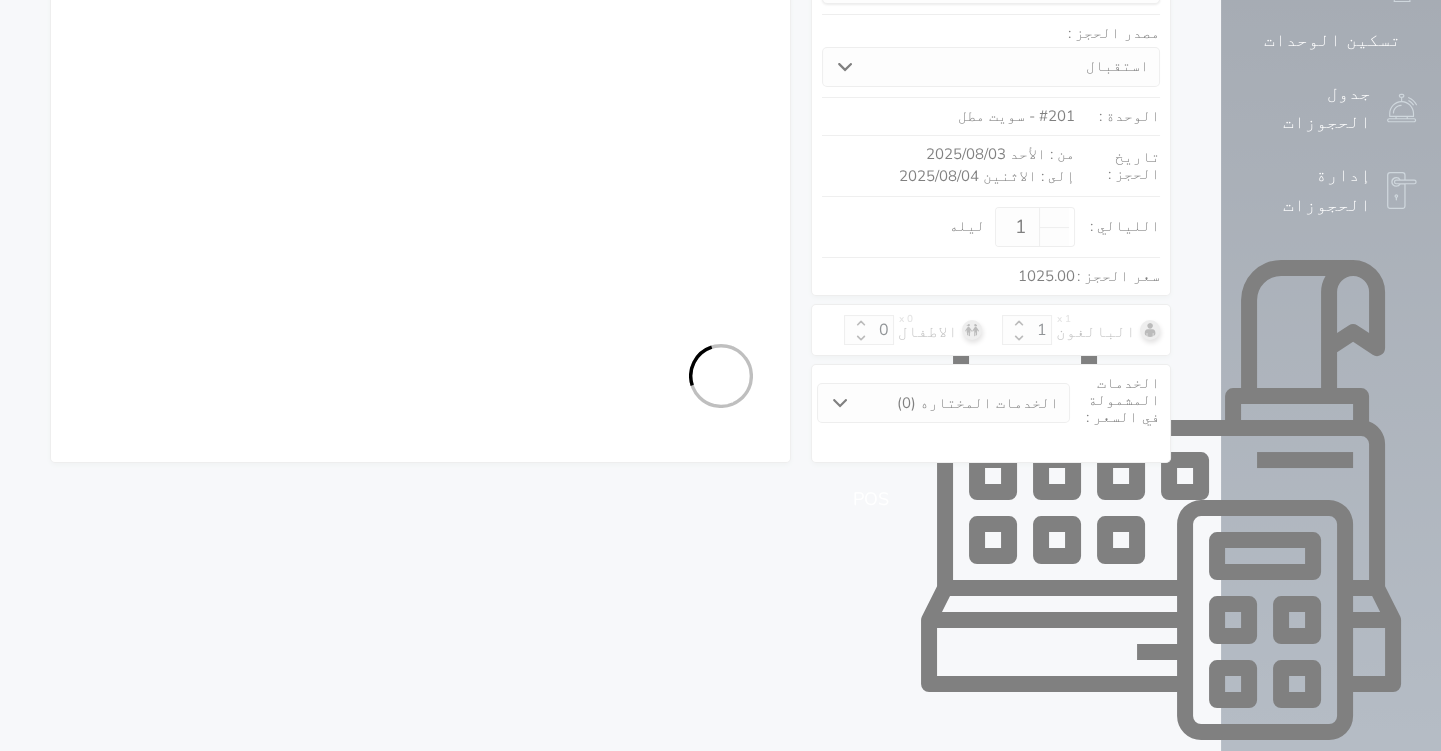 select on "113" 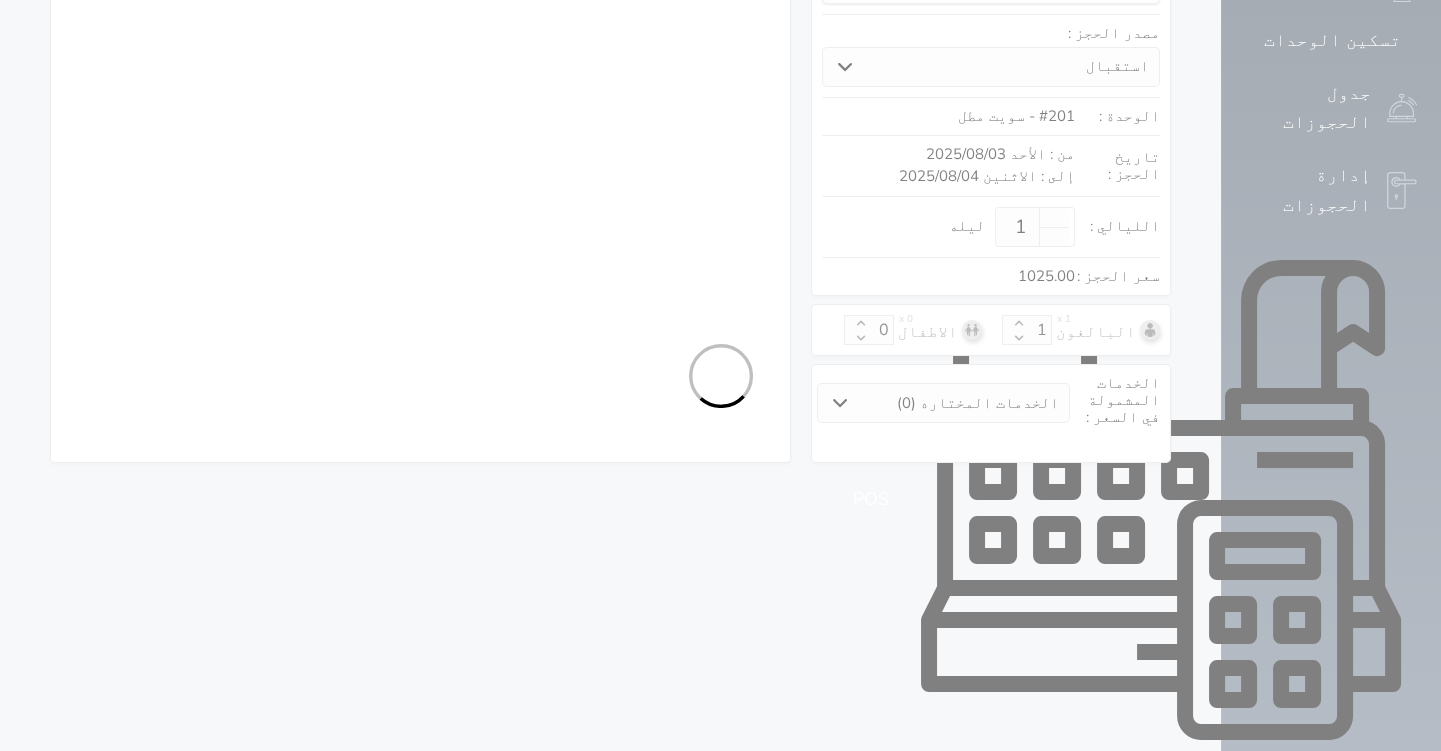 select on "1" 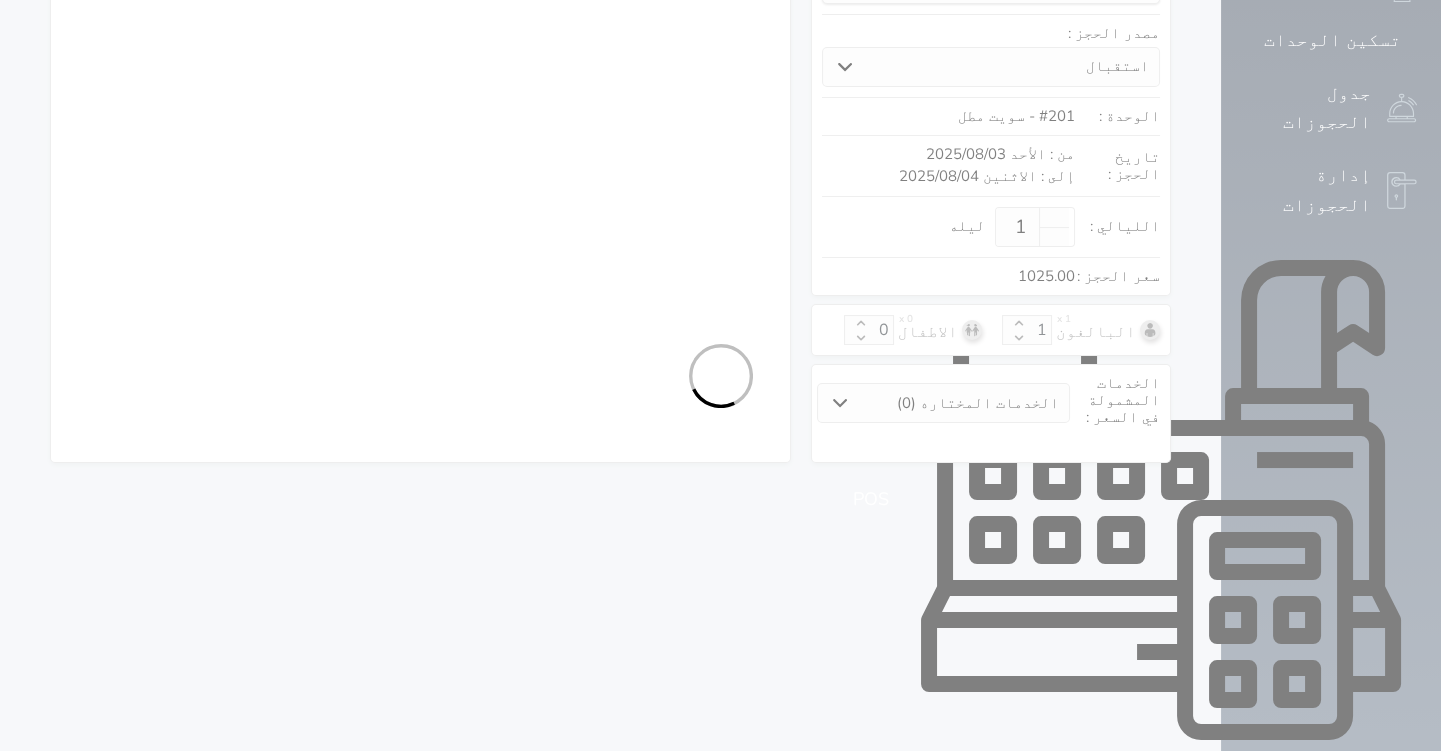 select on "7" 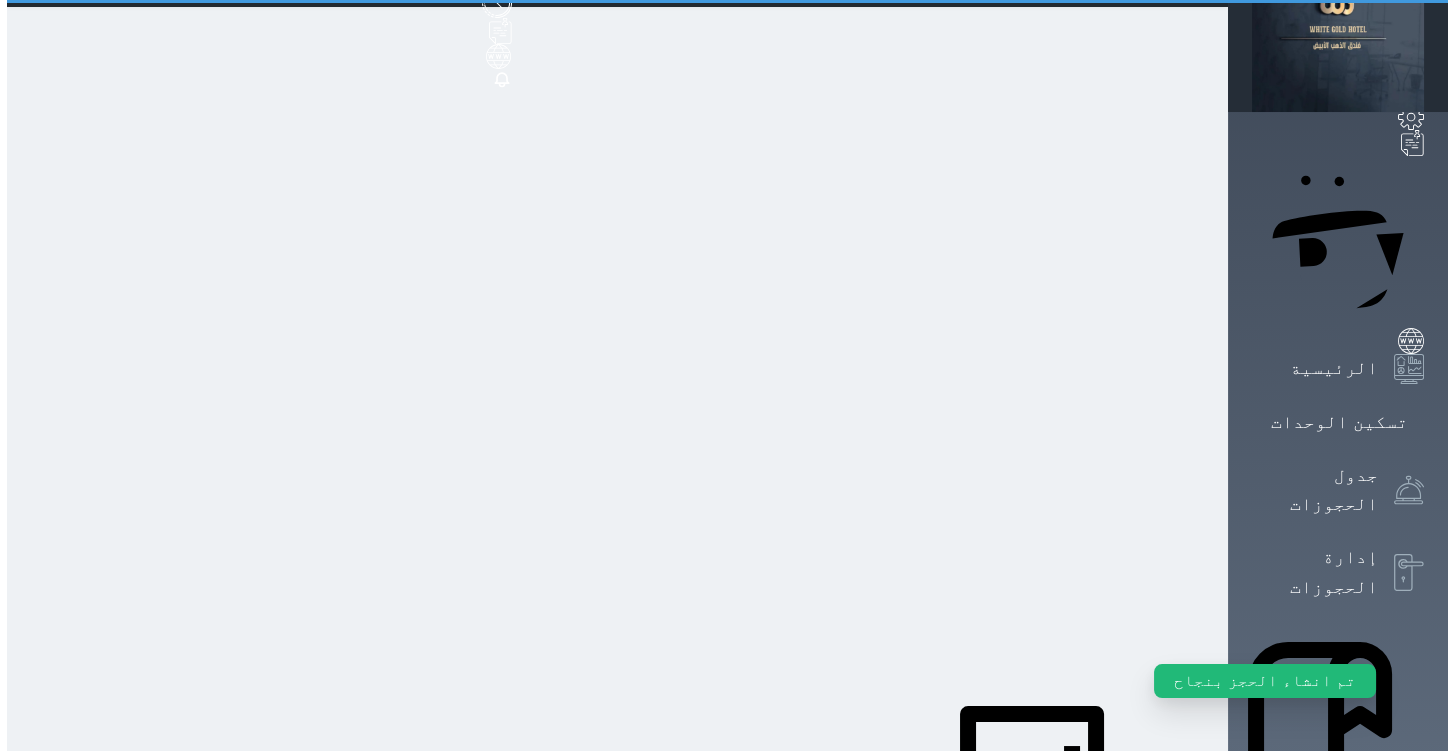 scroll, scrollTop: 0, scrollLeft: 0, axis: both 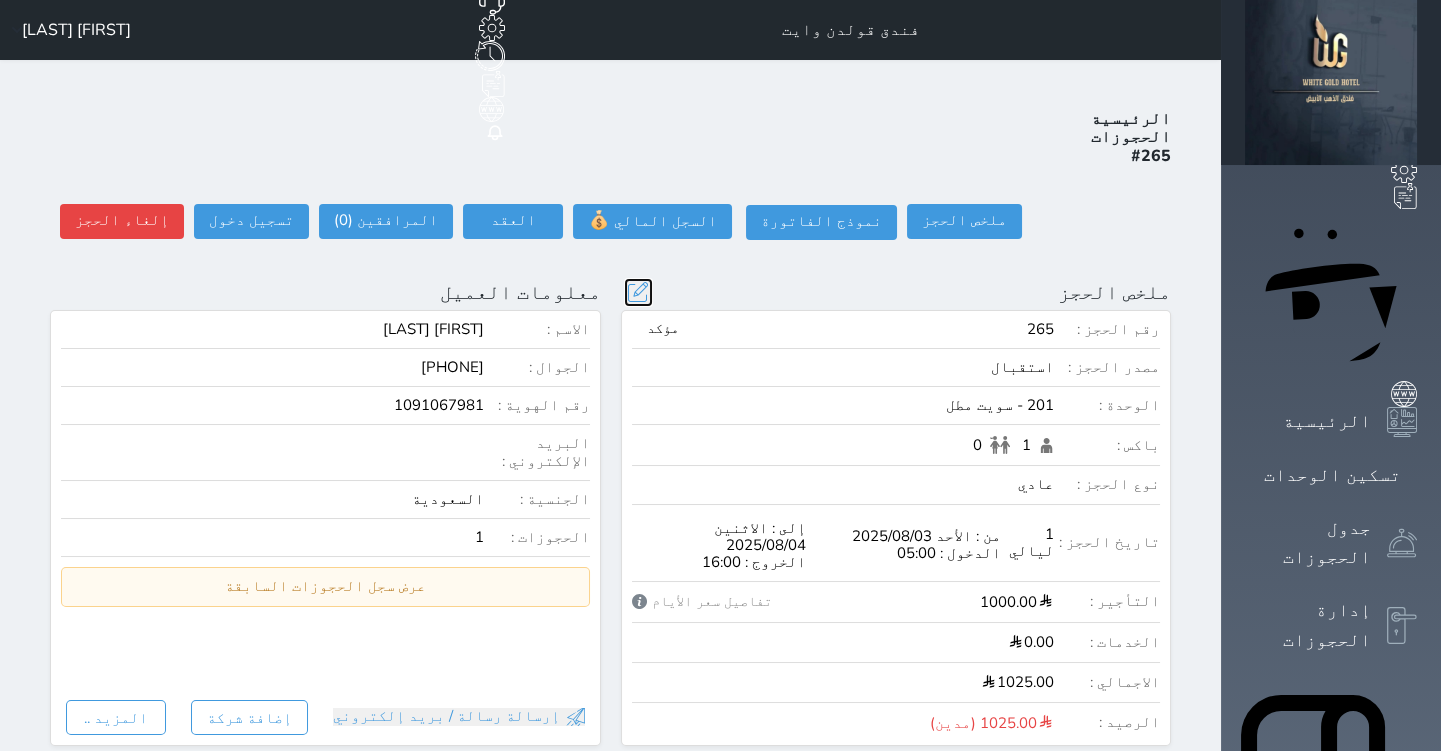 click at bounding box center (638, 292) 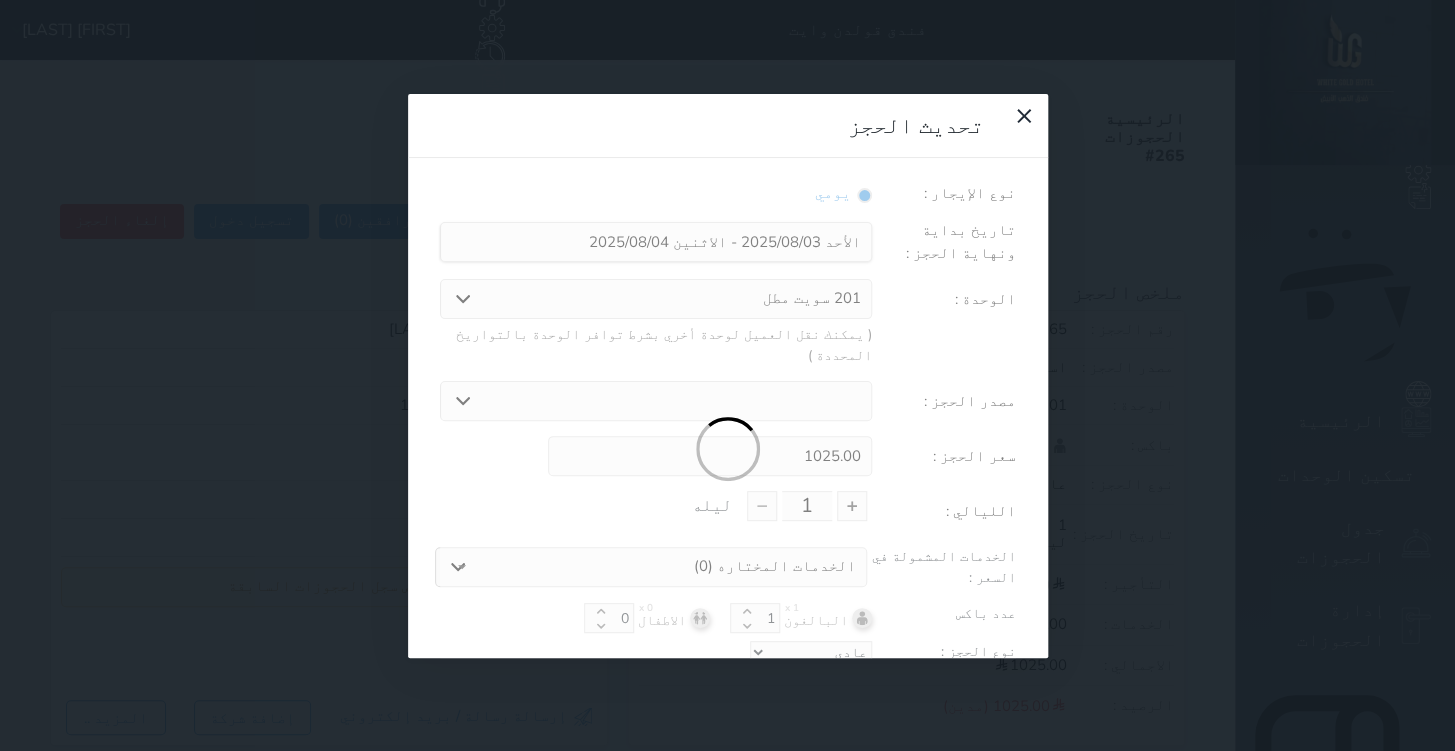 click at bounding box center (728, 450) 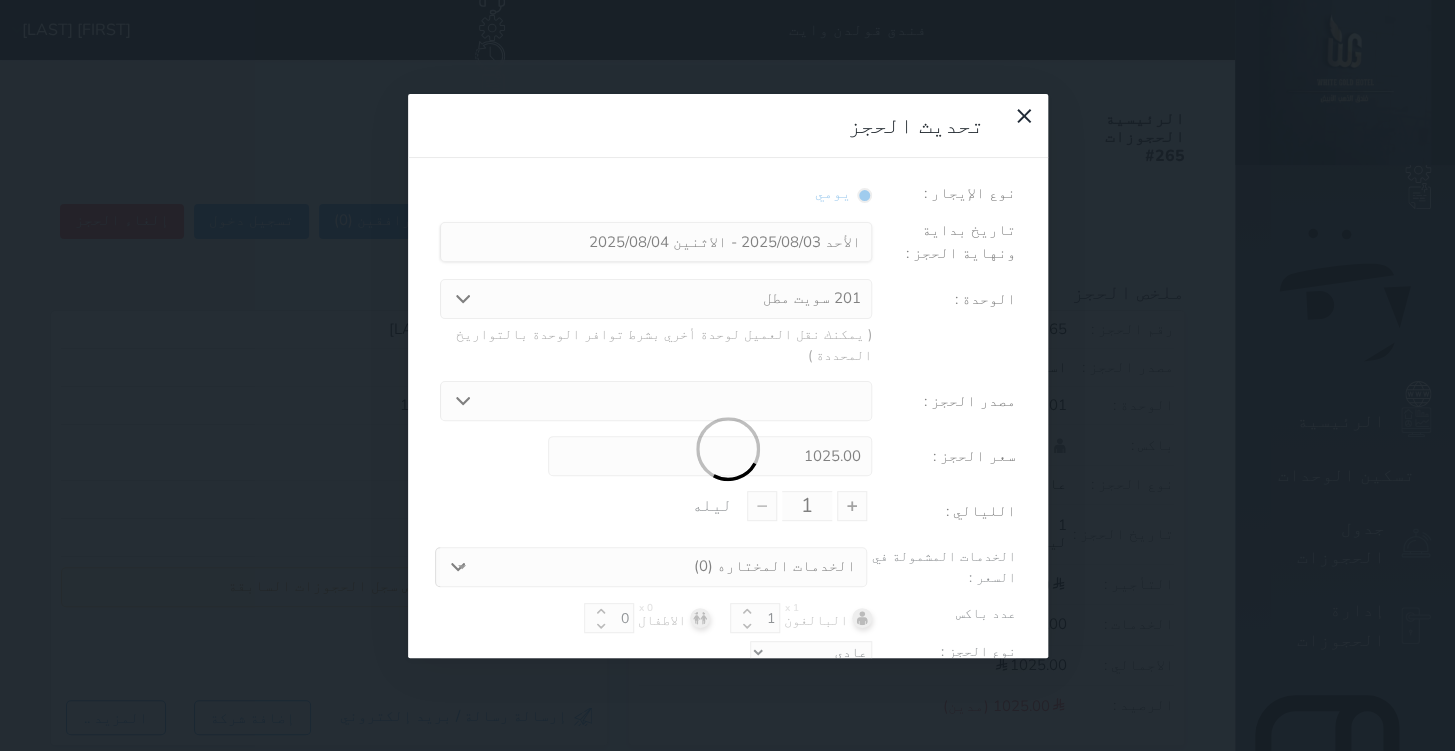 click at bounding box center (728, 450) 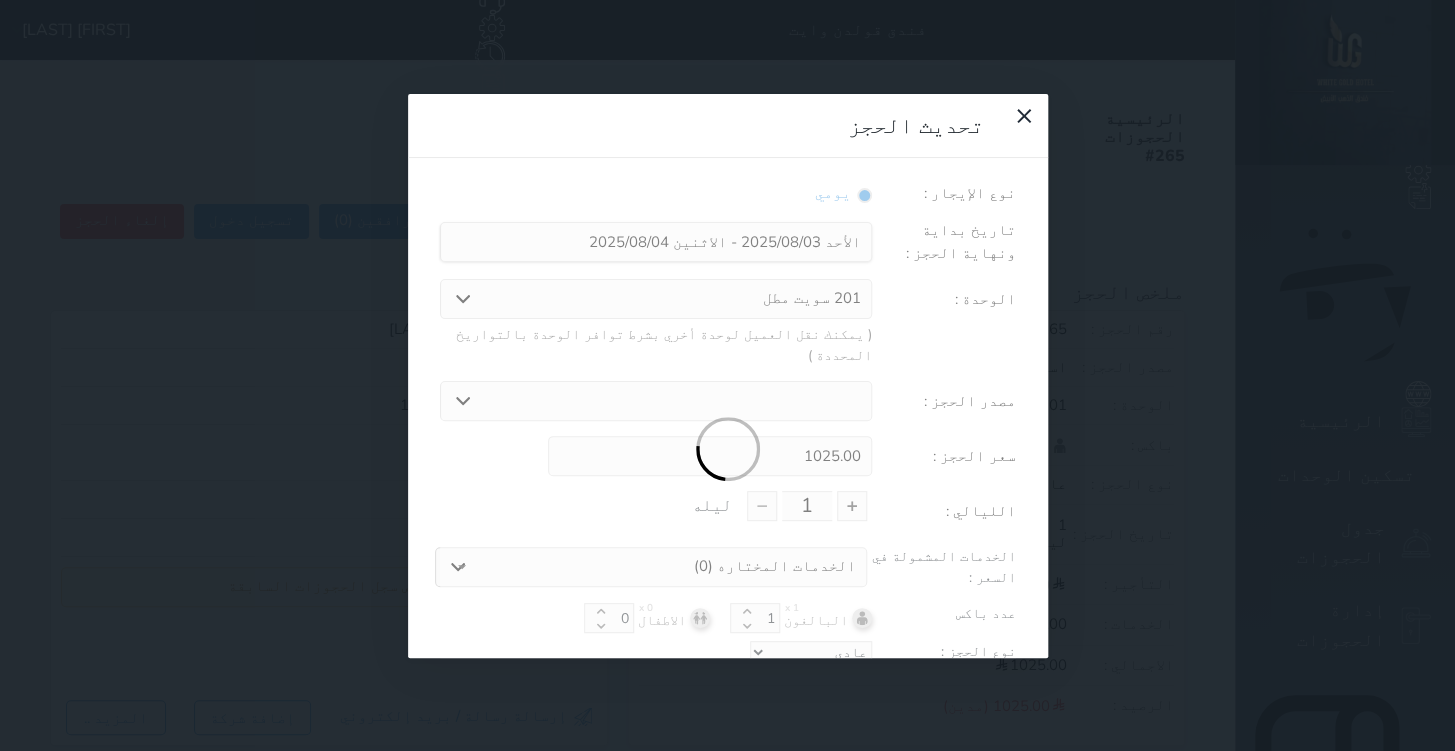 click at bounding box center (728, 450) 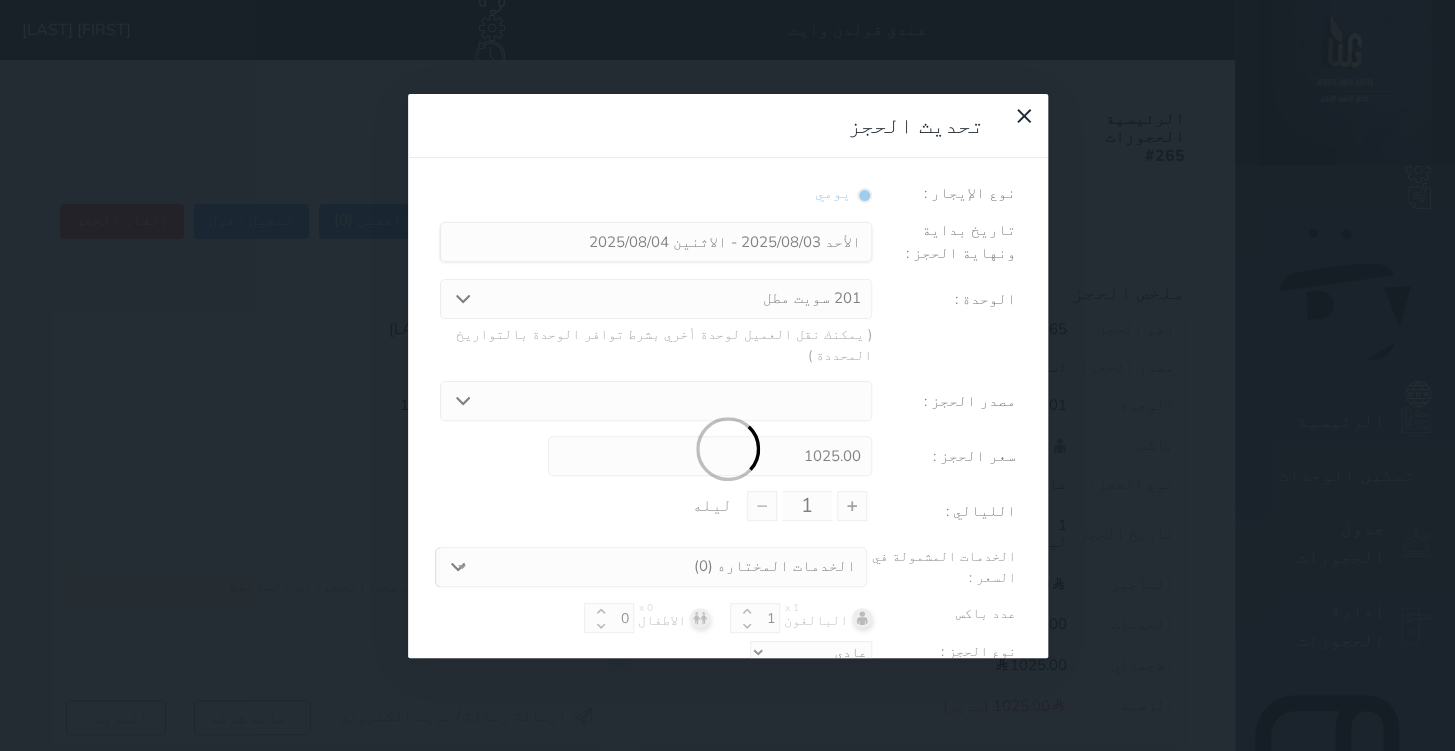 click at bounding box center (728, 450) 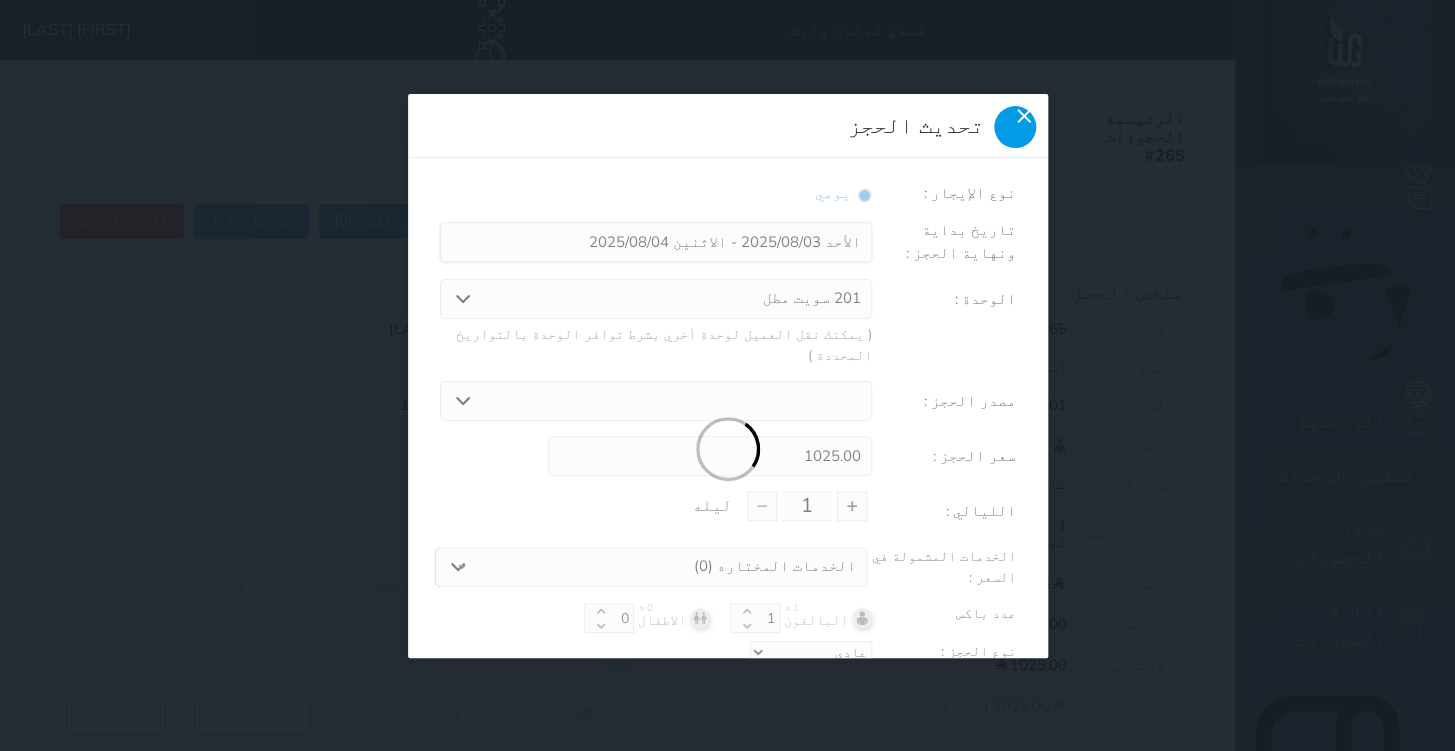 click 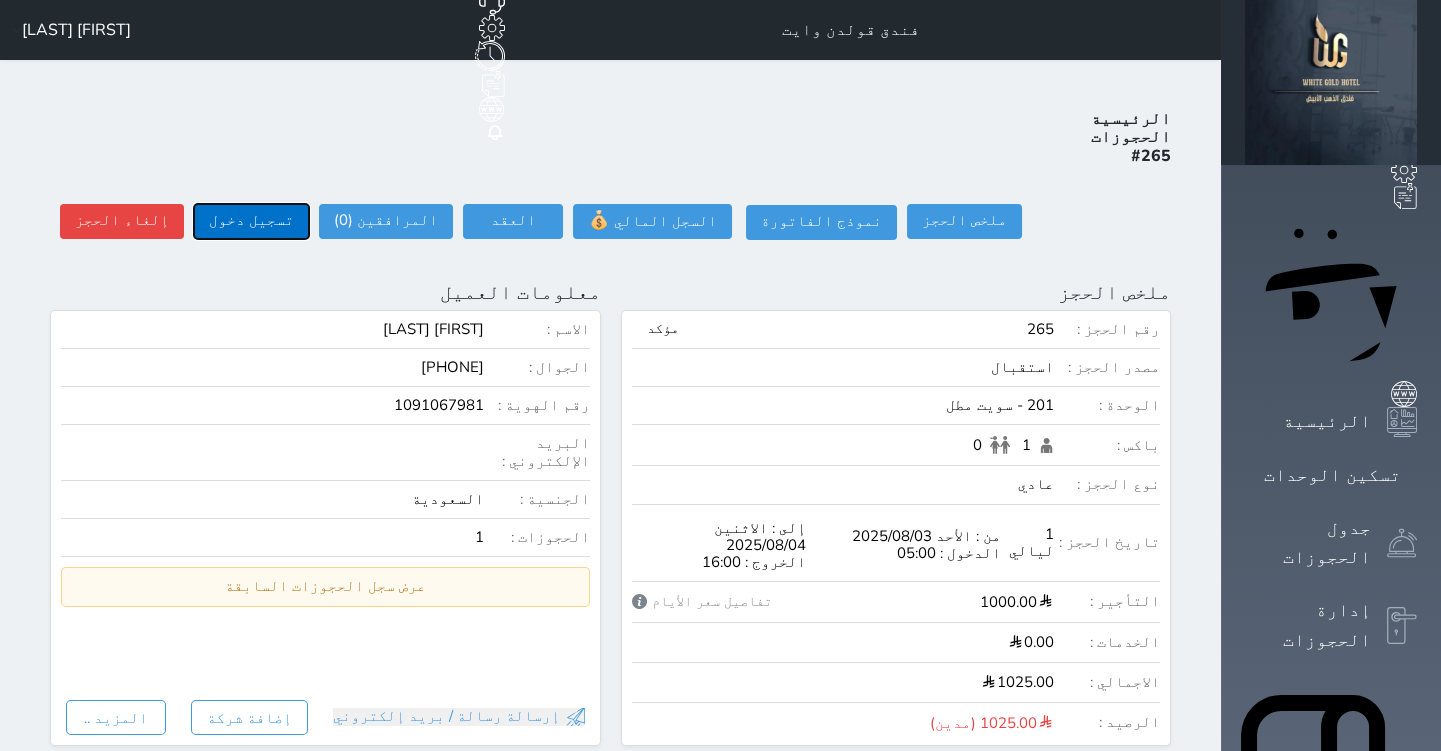 click on "تسجيل دخول" at bounding box center (251, 221) 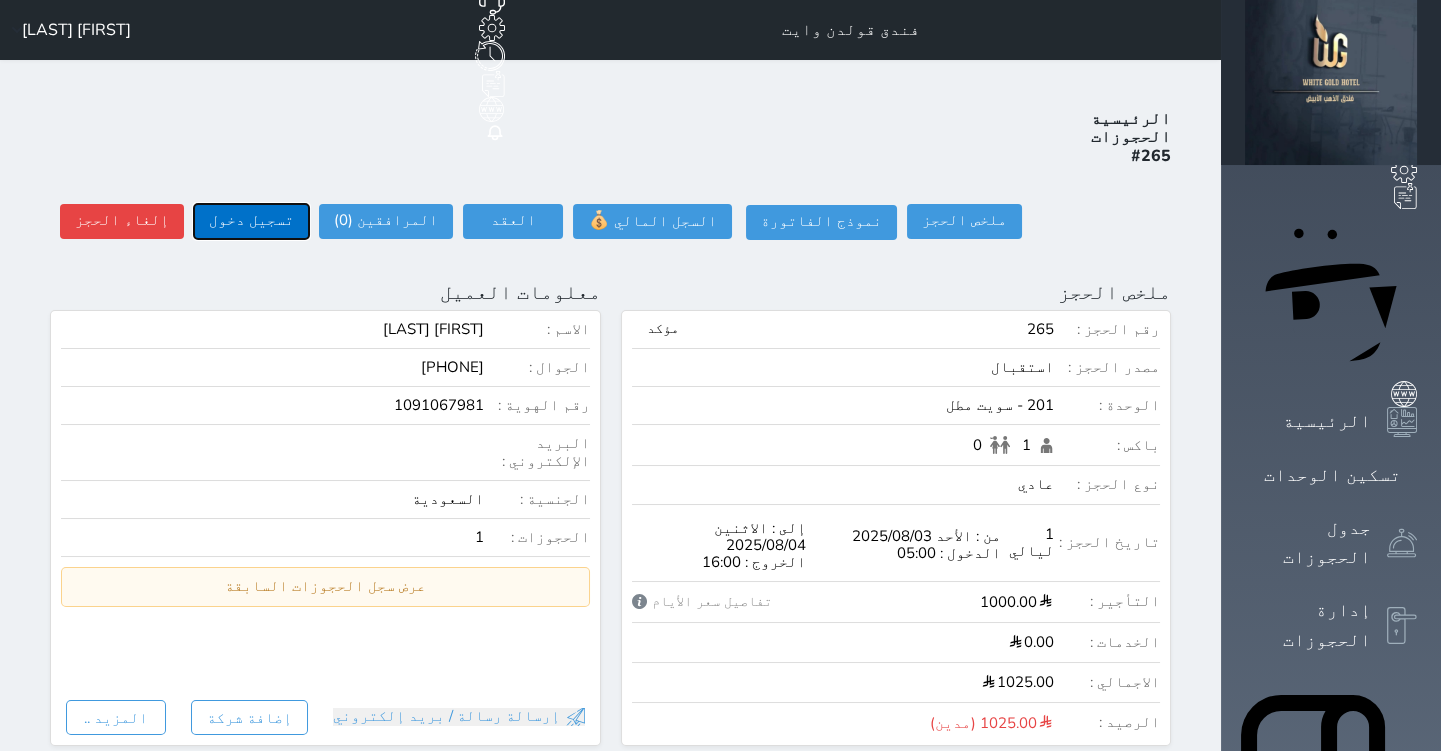 click on "تسجيل دخول" at bounding box center [251, 221] 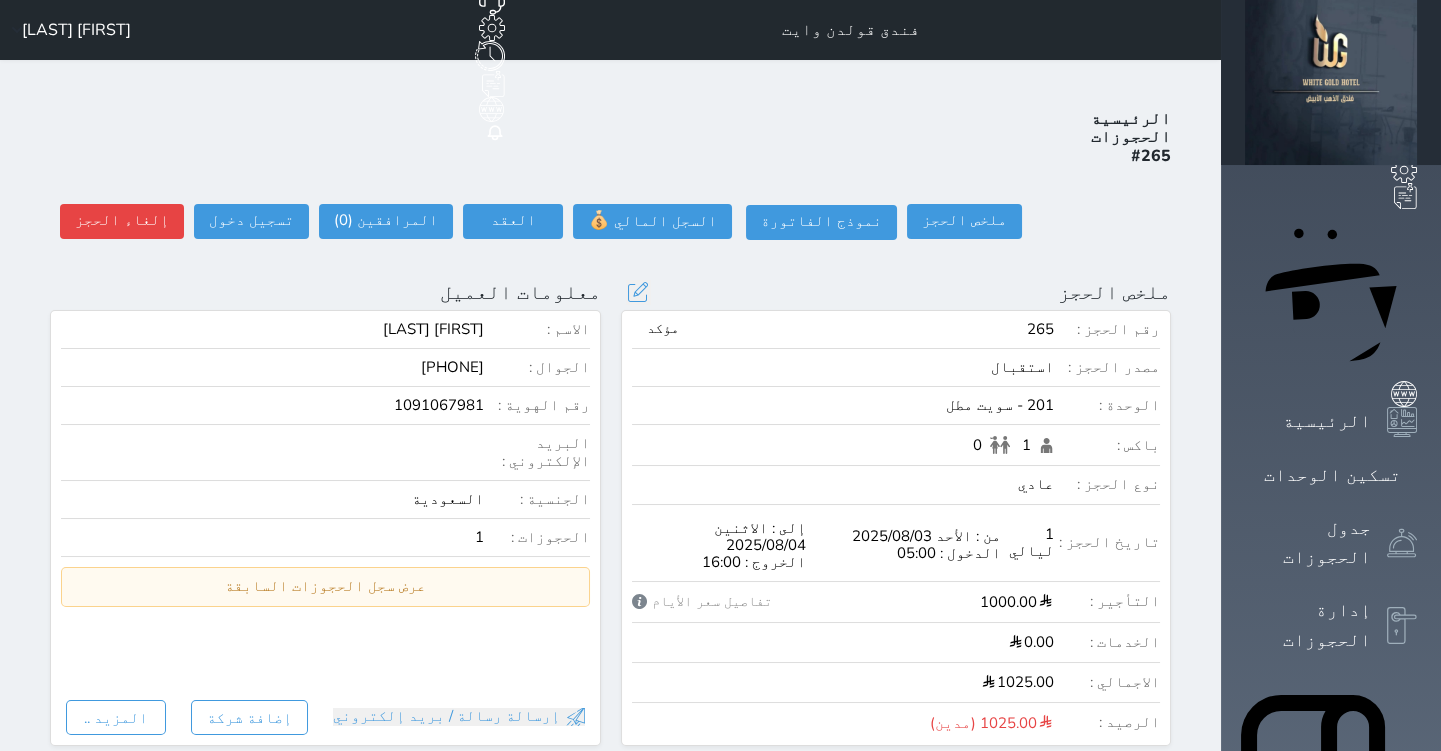 drag, startPoint x: 209, startPoint y: 151, endPoint x: 725, endPoint y: 222, distance: 520.8618 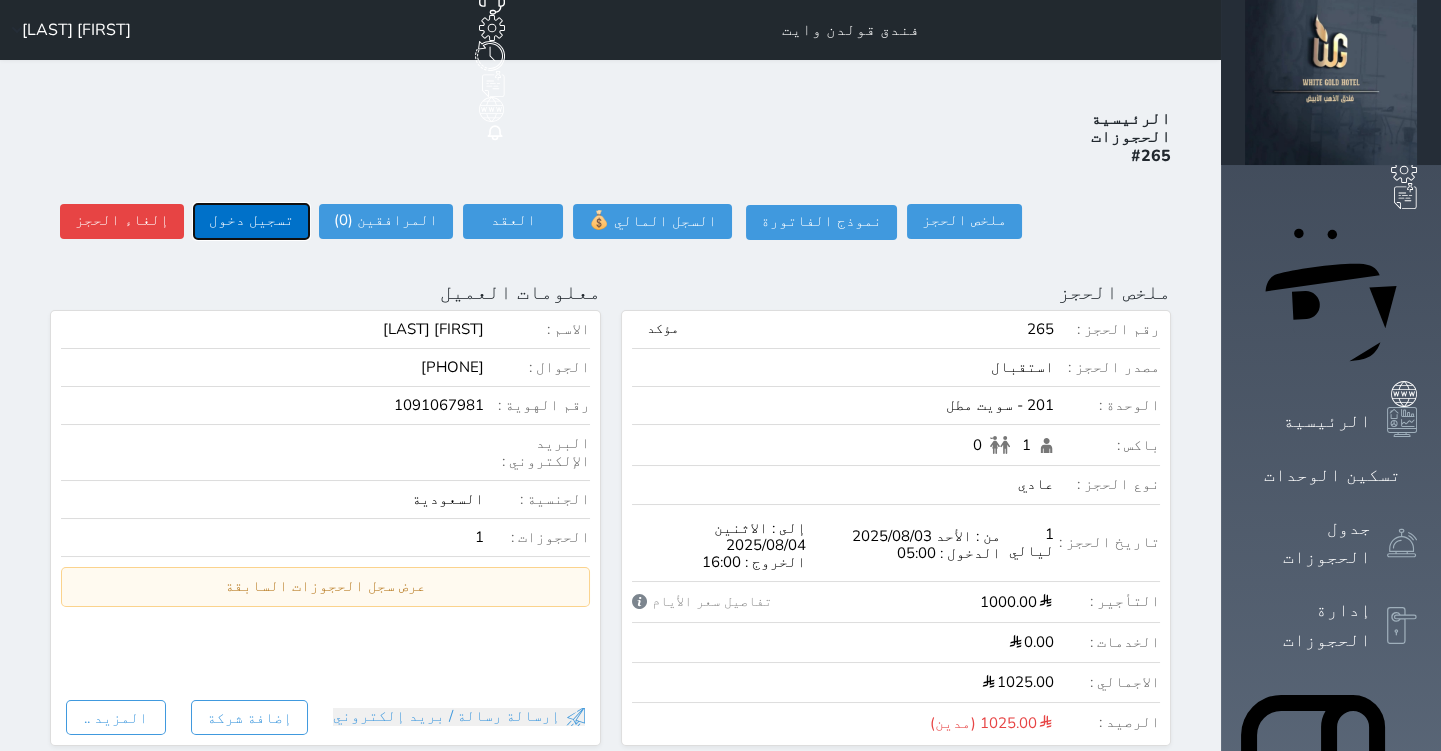 click on "تسجيل دخول" at bounding box center (251, 221) 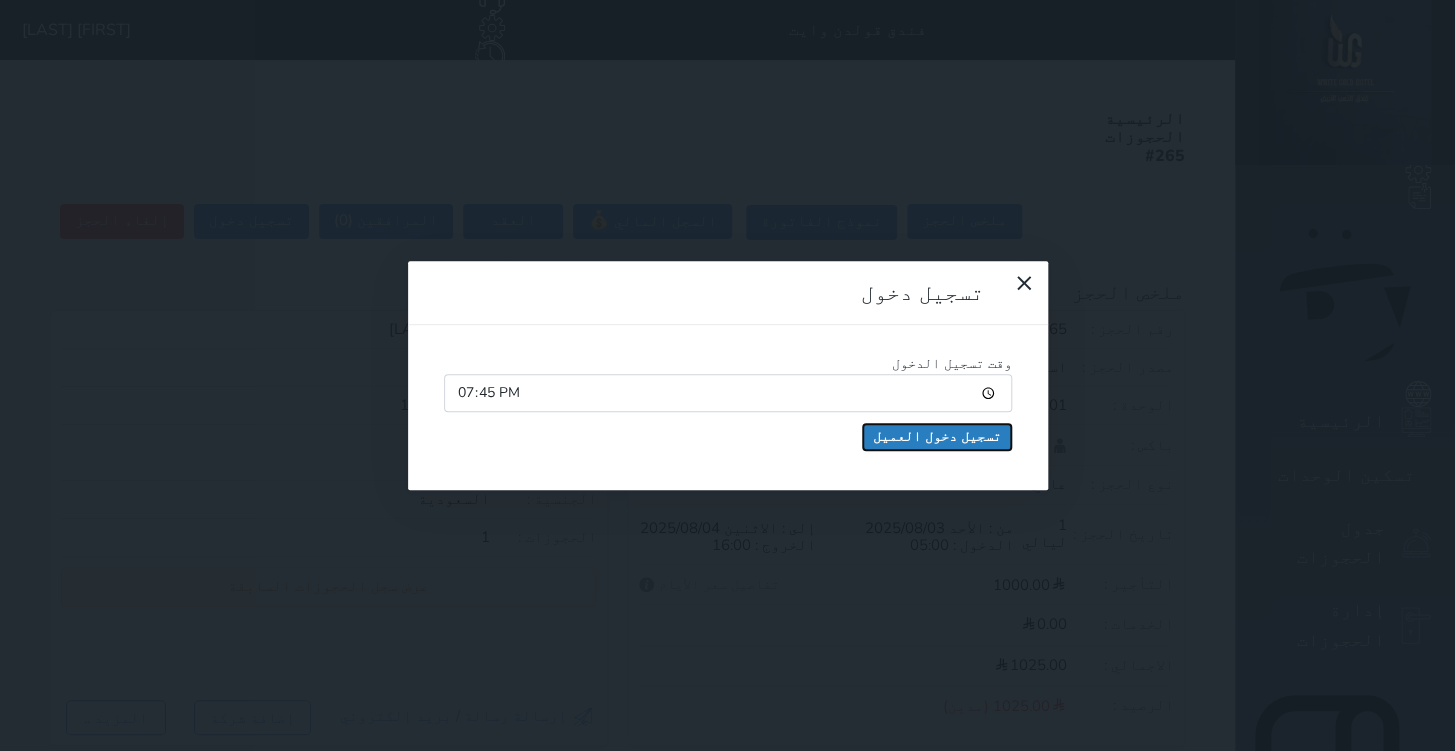 click on "تسجيل دخول العميل" at bounding box center (937, 437) 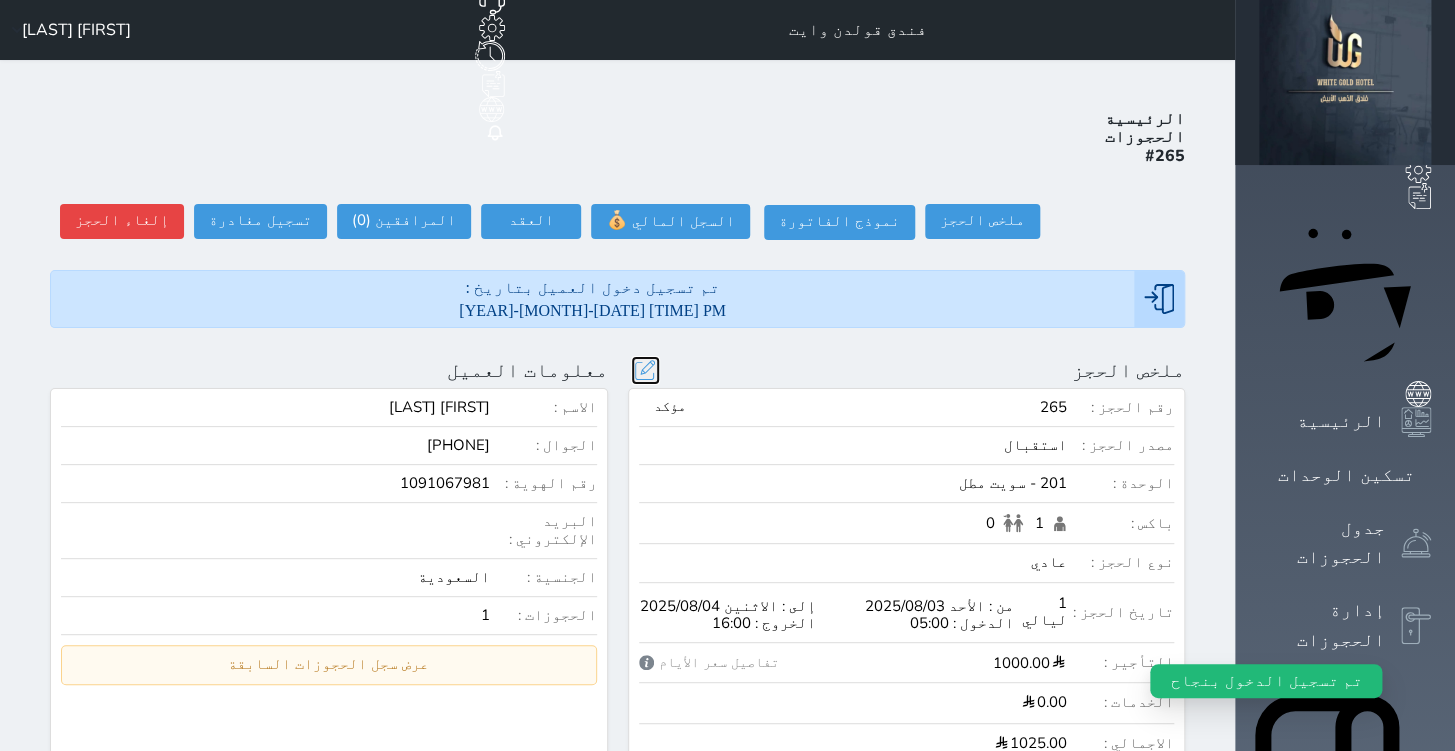 click at bounding box center [645, 370] 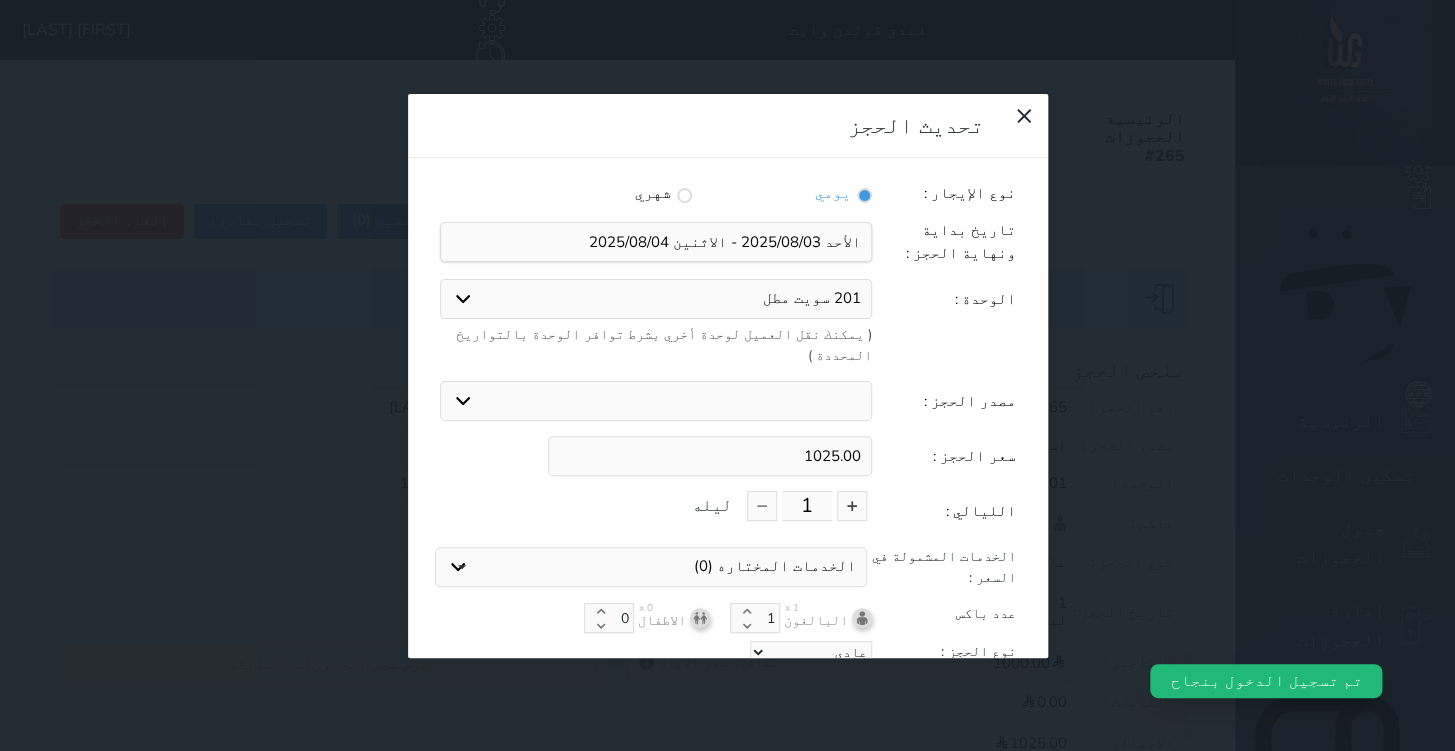 click on "1025.00" at bounding box center (710, 456) 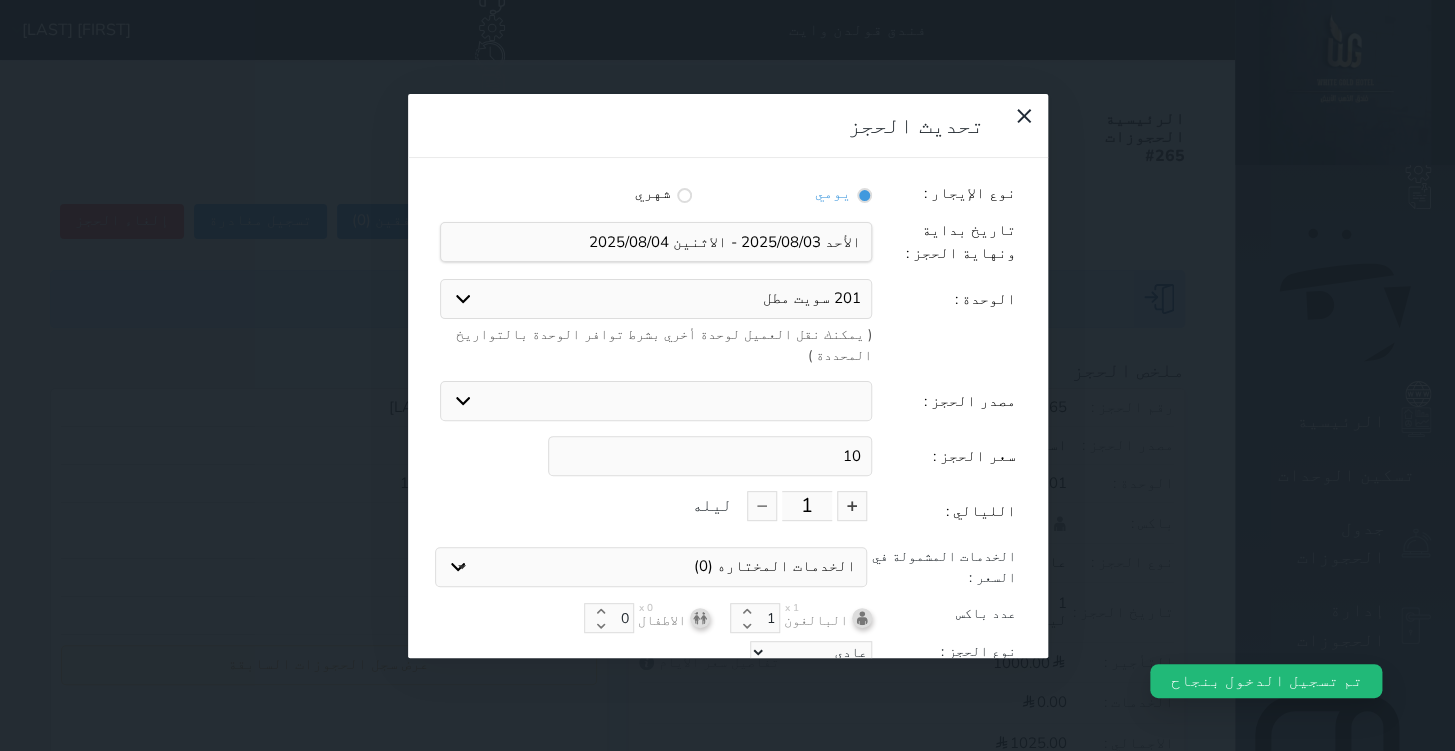 type on "1" 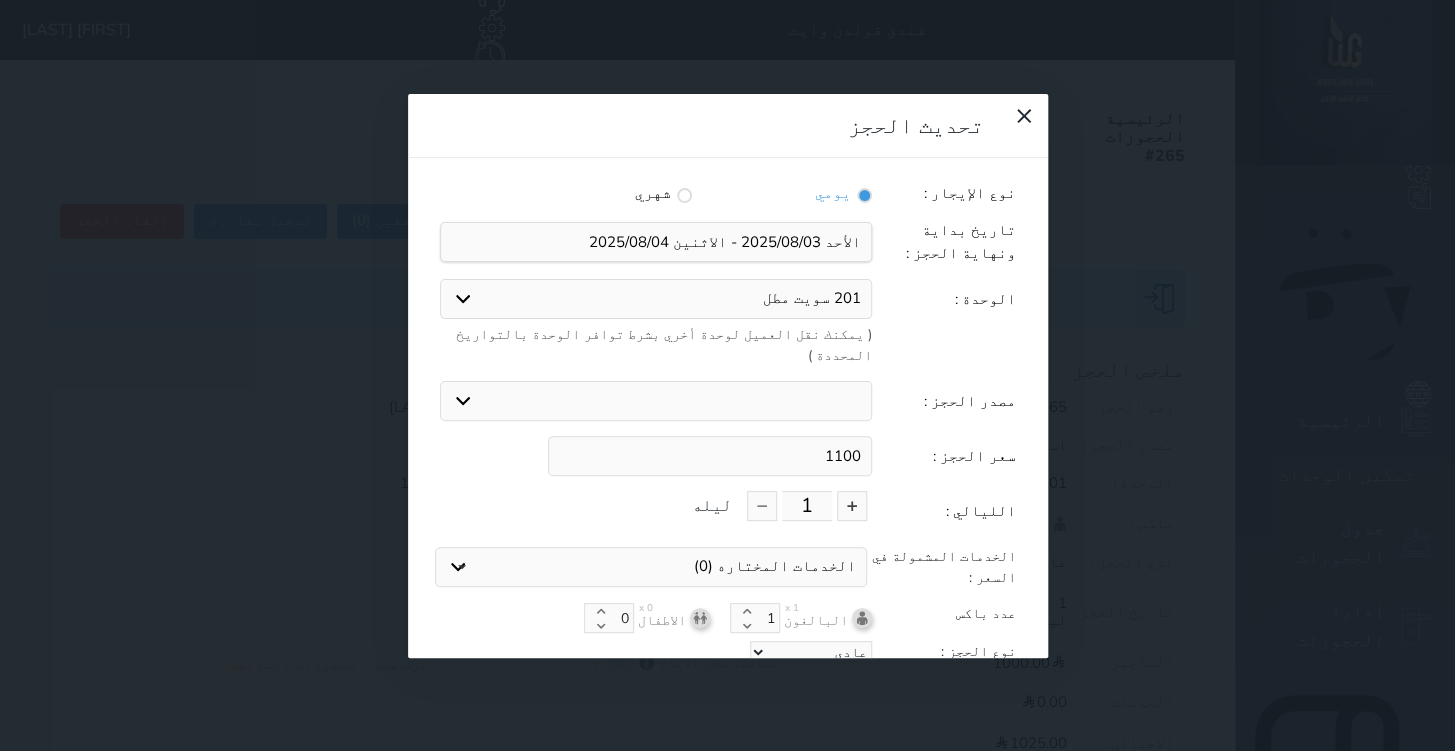 drag, startPoint x: 776, startPoint y: 386, endPoint x: 800, endPoint y: 466, distance: 83.52245 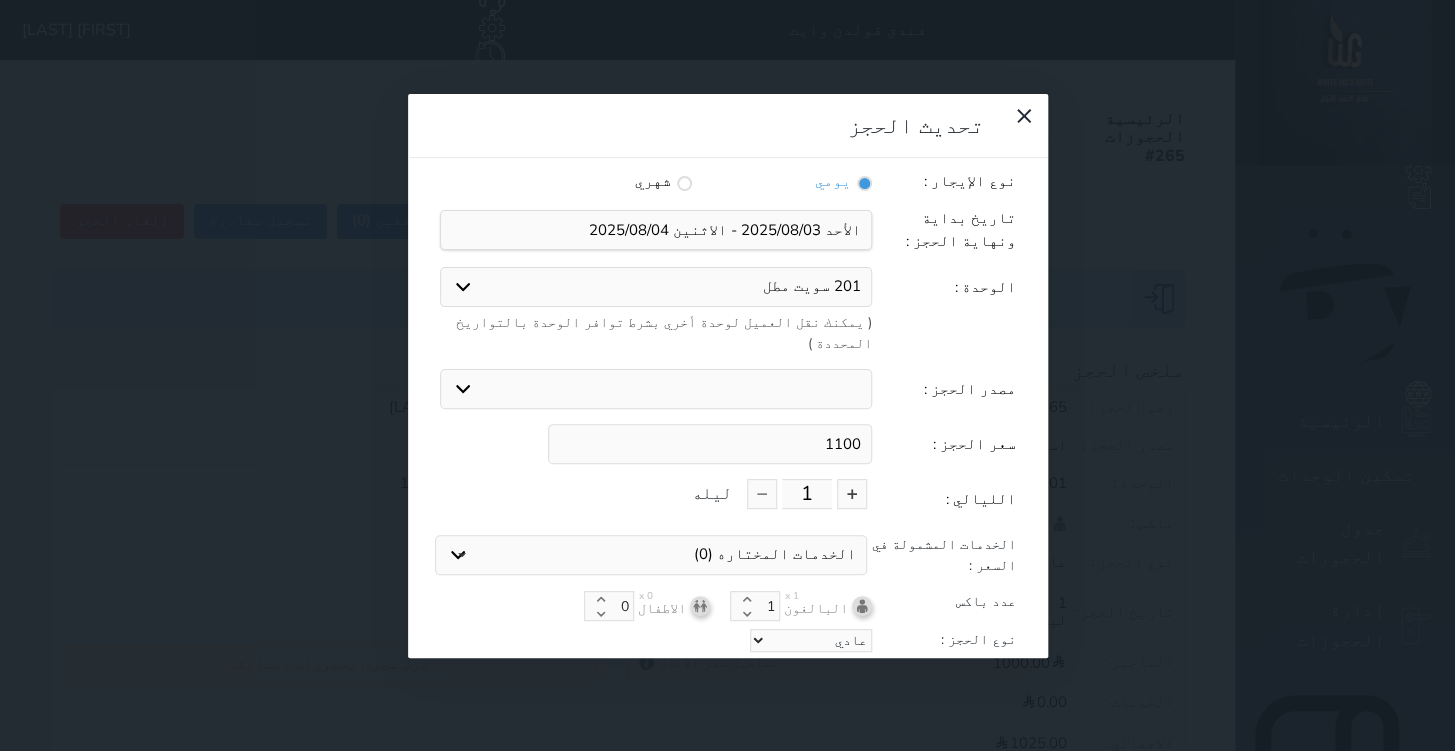 type on "1100" 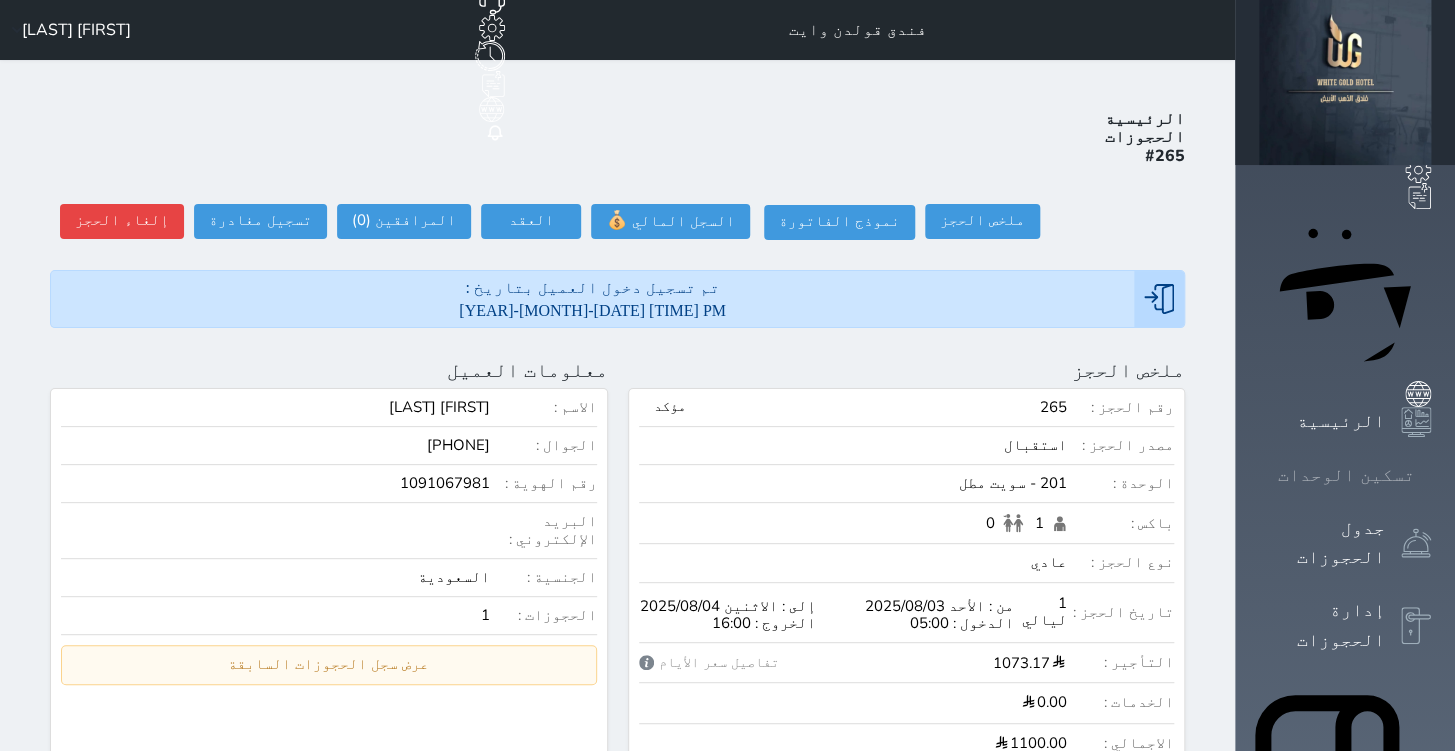 click on "تسكين الوحدات" at bounding box center [1346, 475] 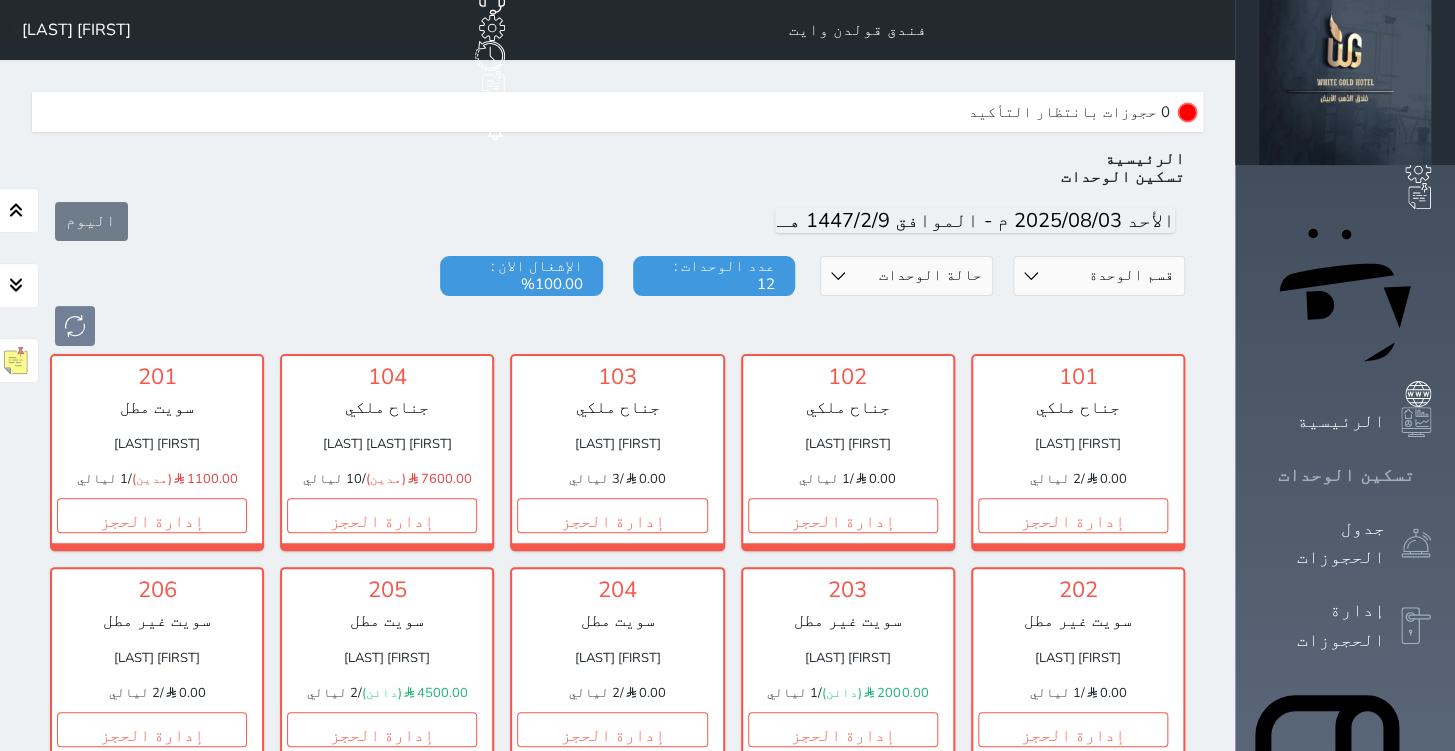 scroll, scrollTop: 60, scrollLeft: 0, axis: vertical 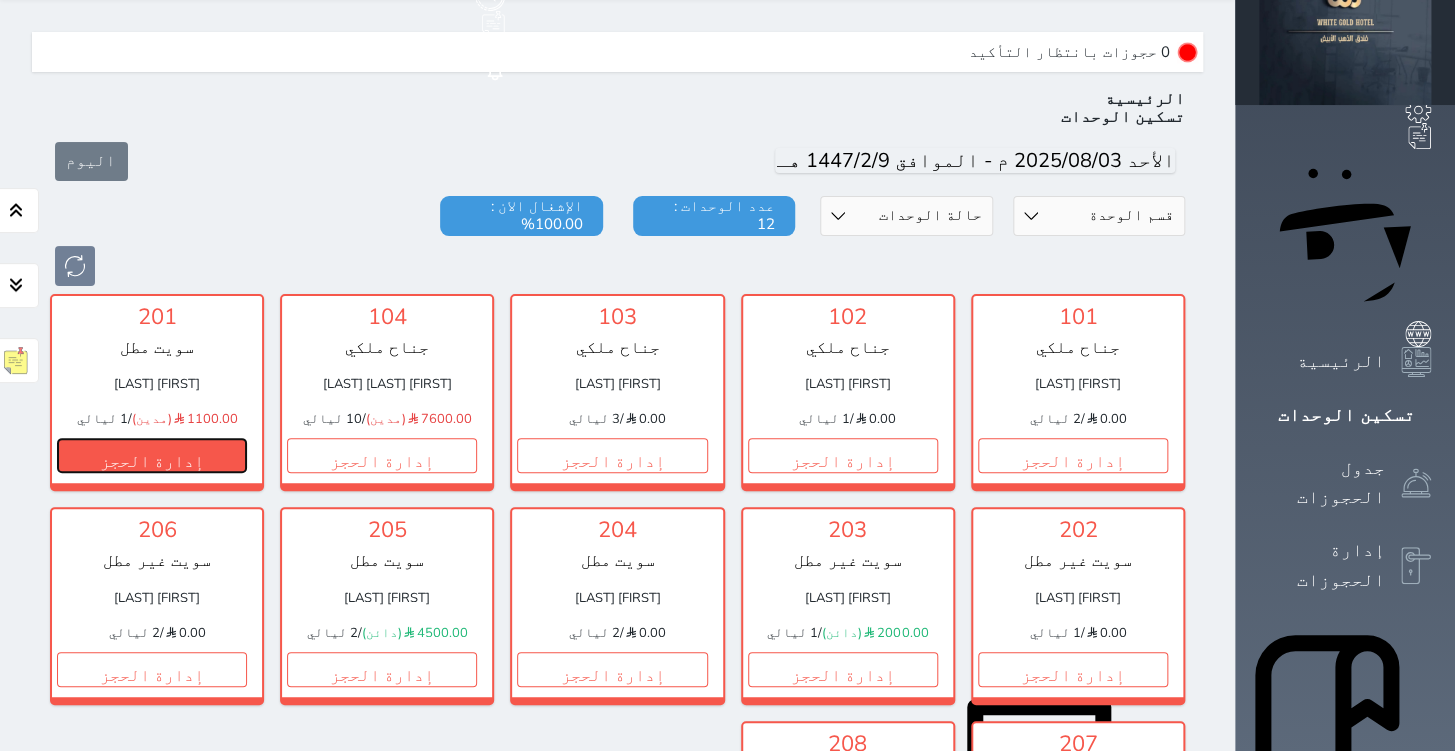click on "إدارة الحجز" at bounding box center [152, 455] 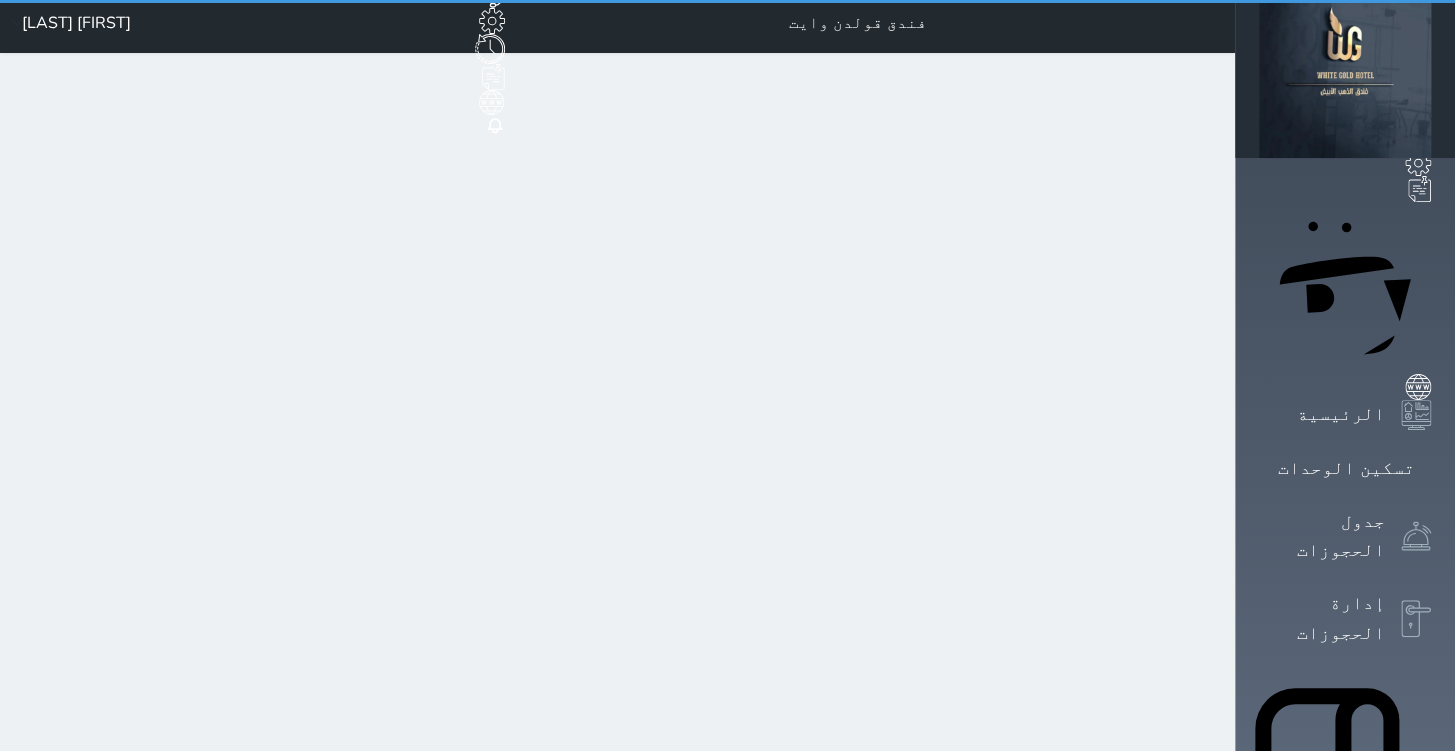 scroll, scrollTop: 0, scrollLeft: 0, axis: both 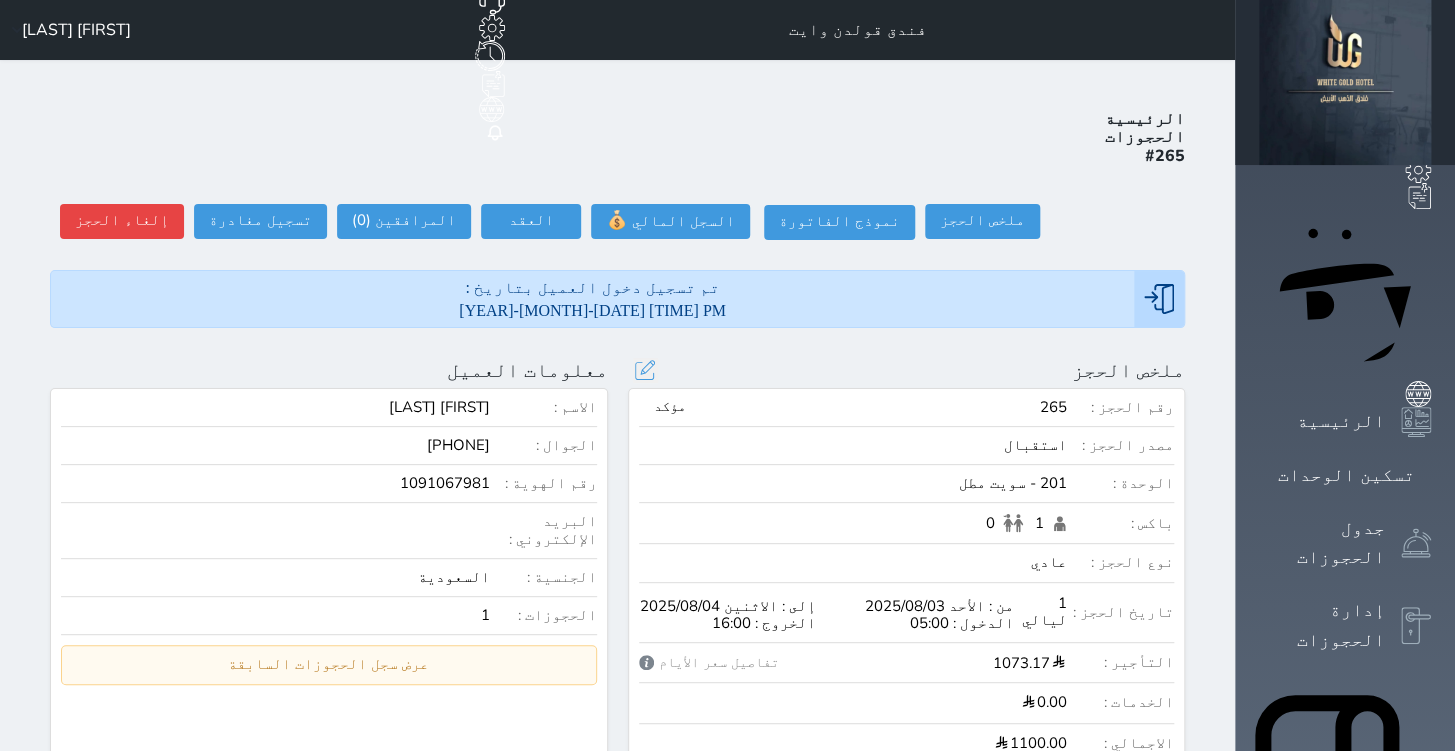 select 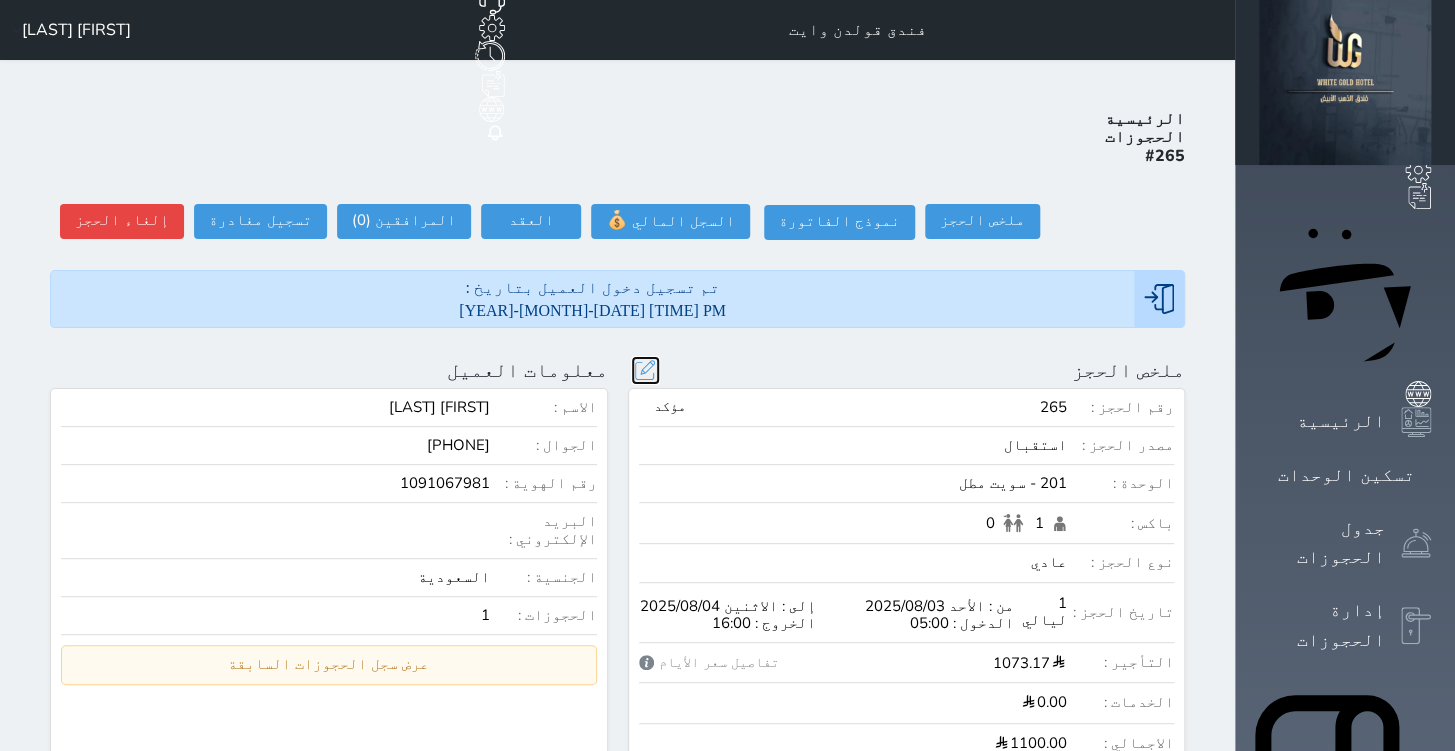 click at bounding box center [645, 370] 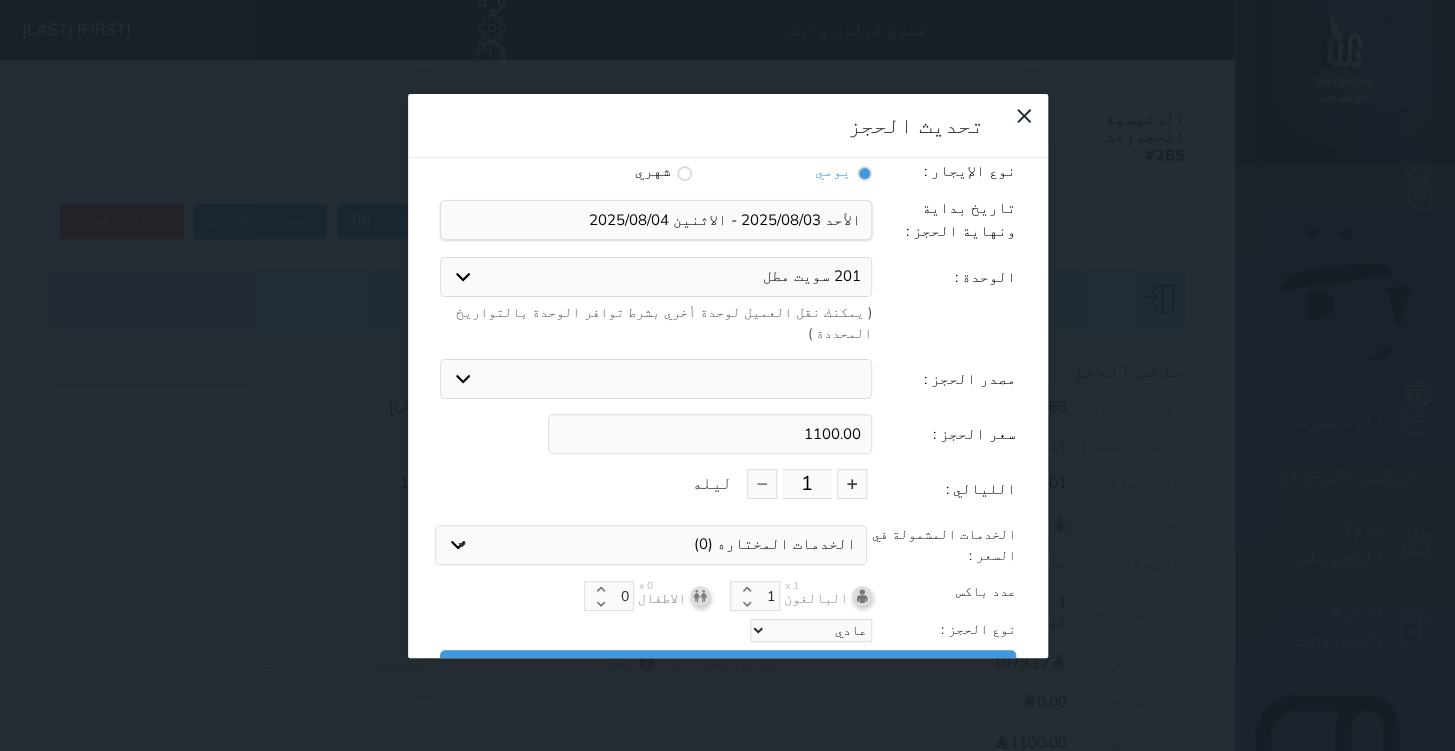 scroll, scrollTop: 44, scrollLeft: 0, axis: vertical 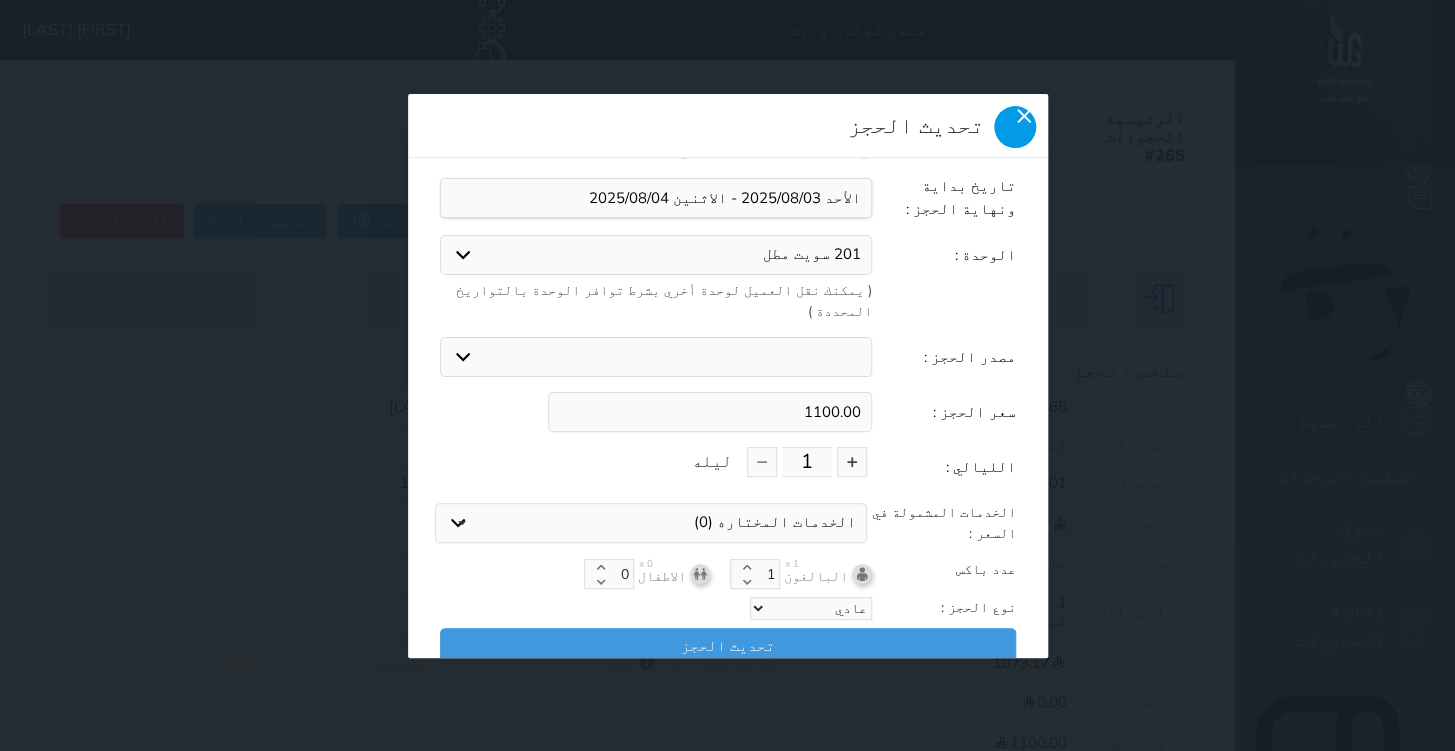 click 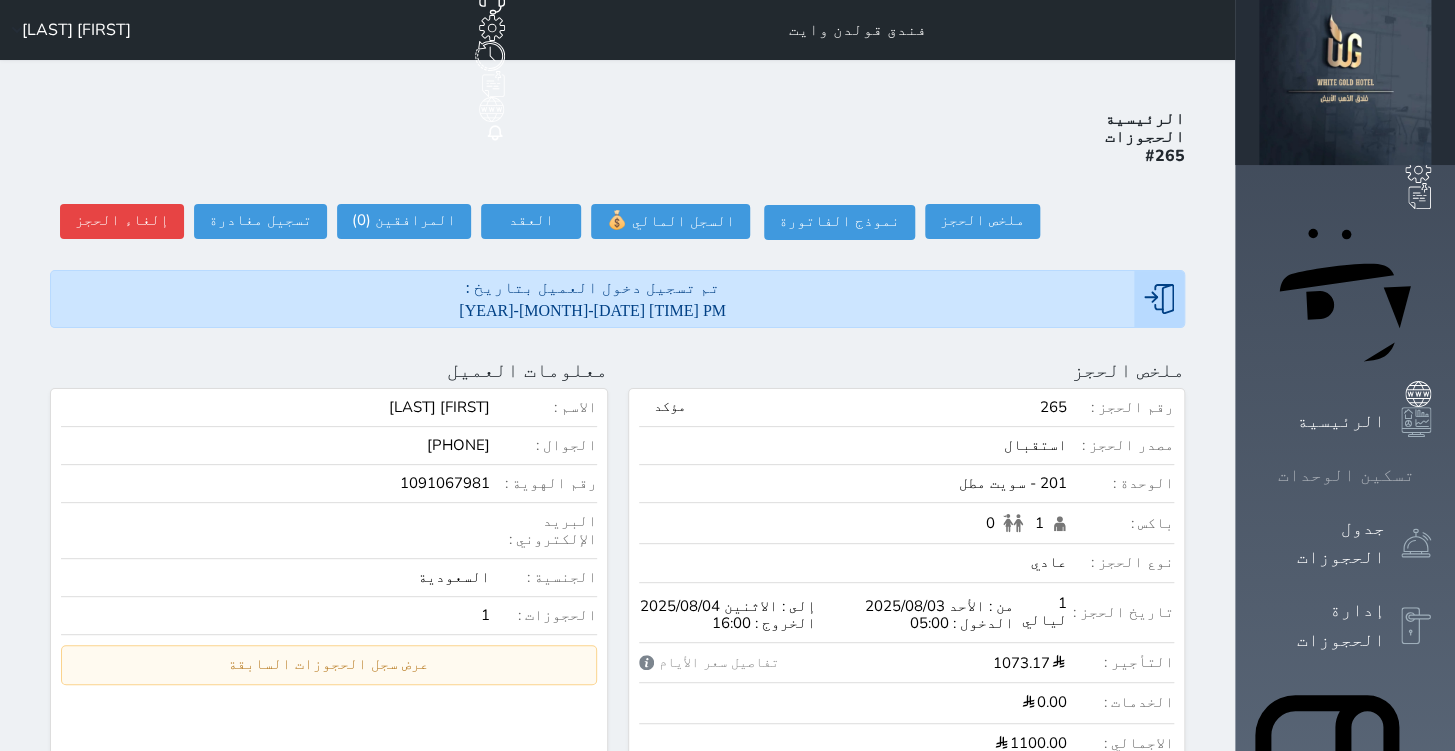 click on "تسكين الوحدات" at bounding box center [1346, 475] 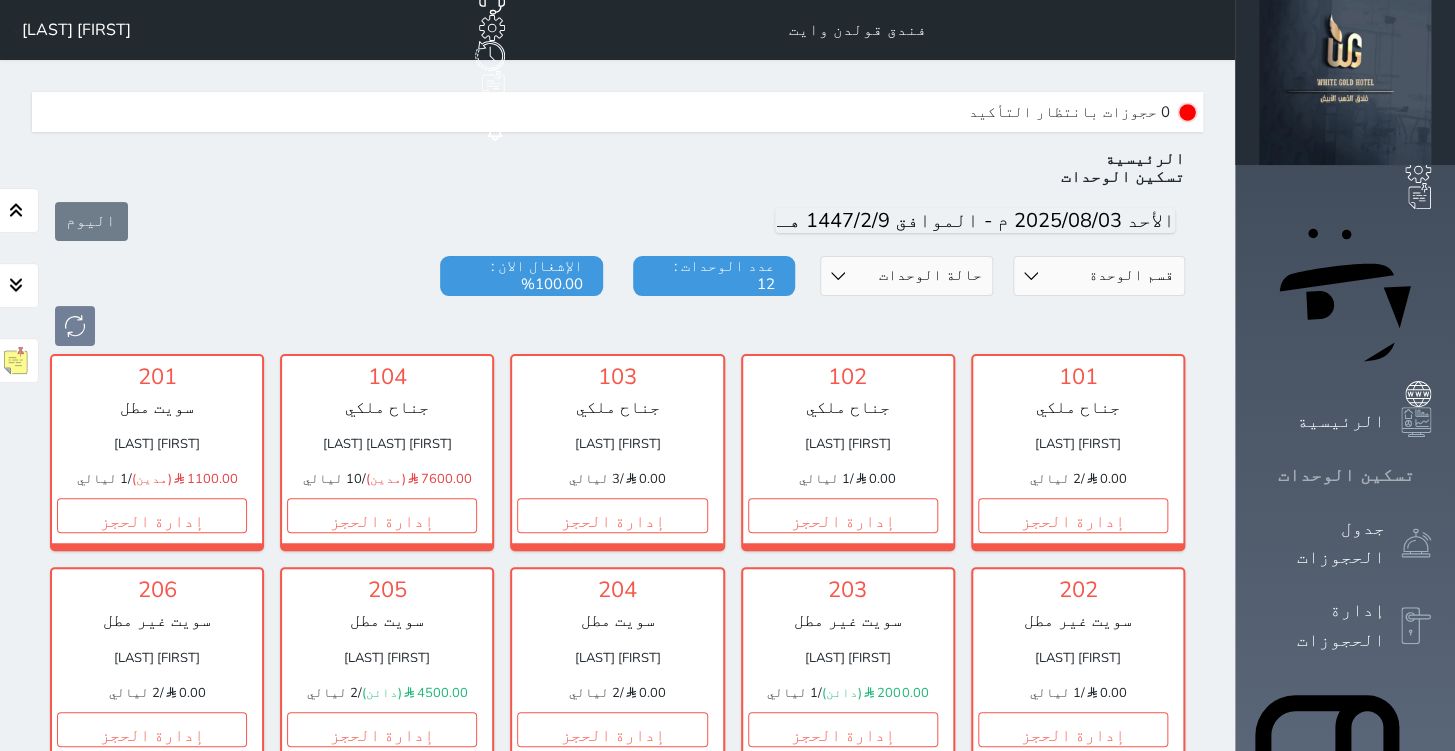 scroll, scrollTop: 60, scrollLeft: 0, axis: vertical 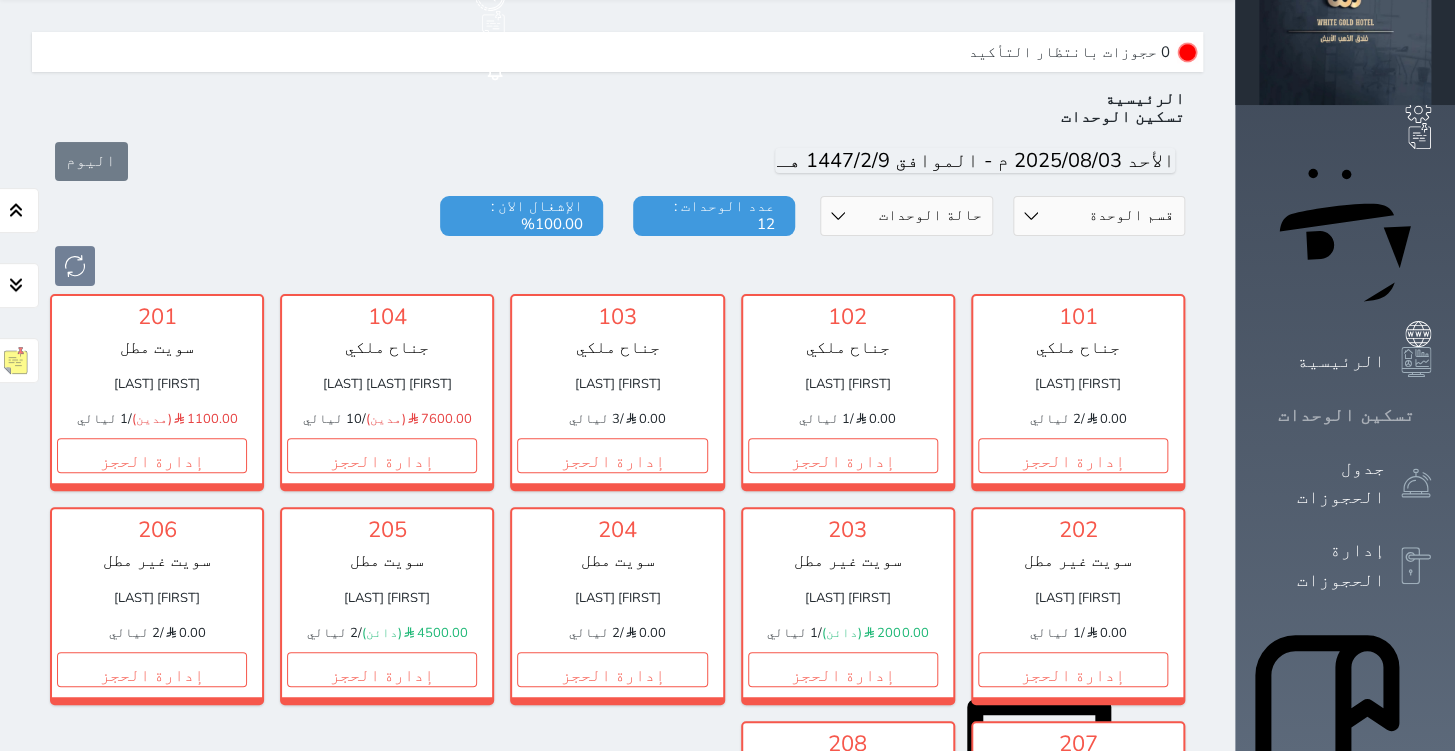 click at bounding box center (1431, 415) 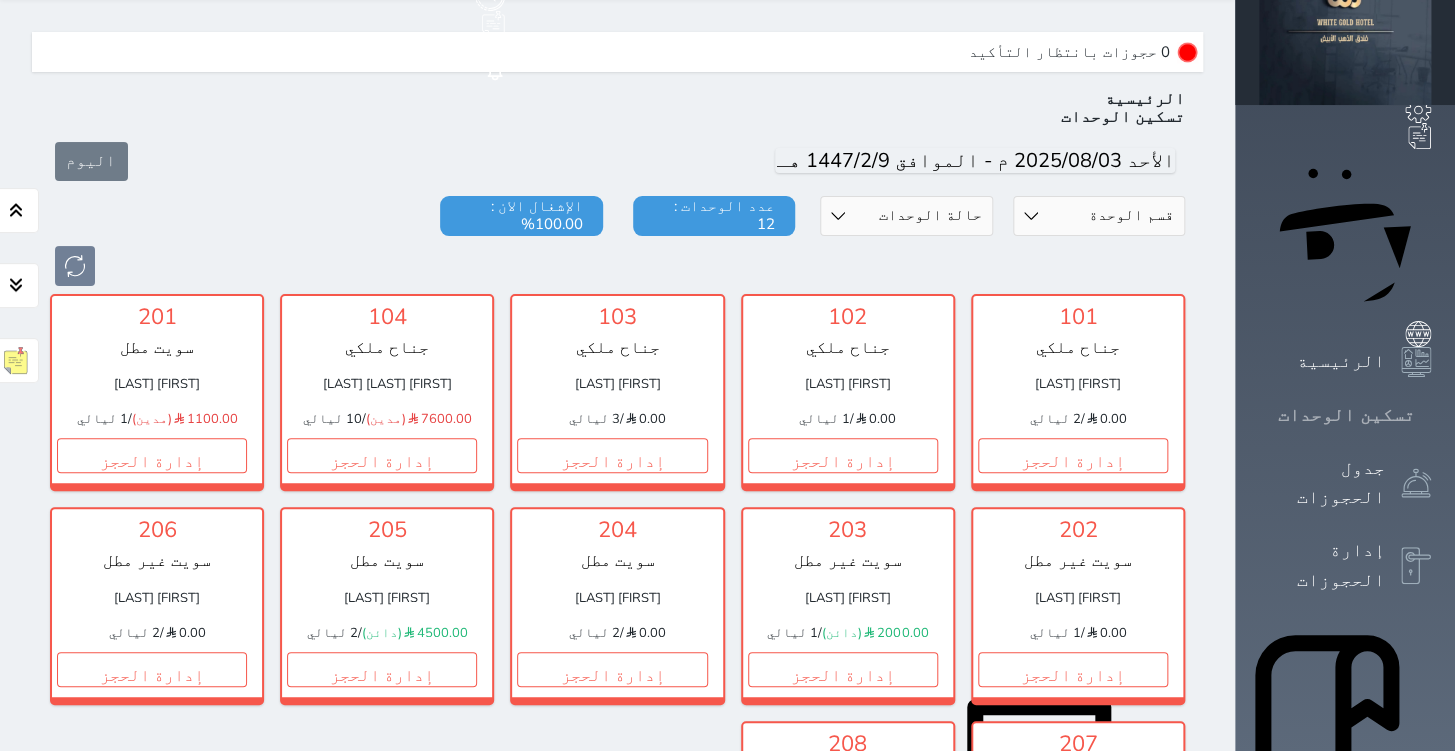 click 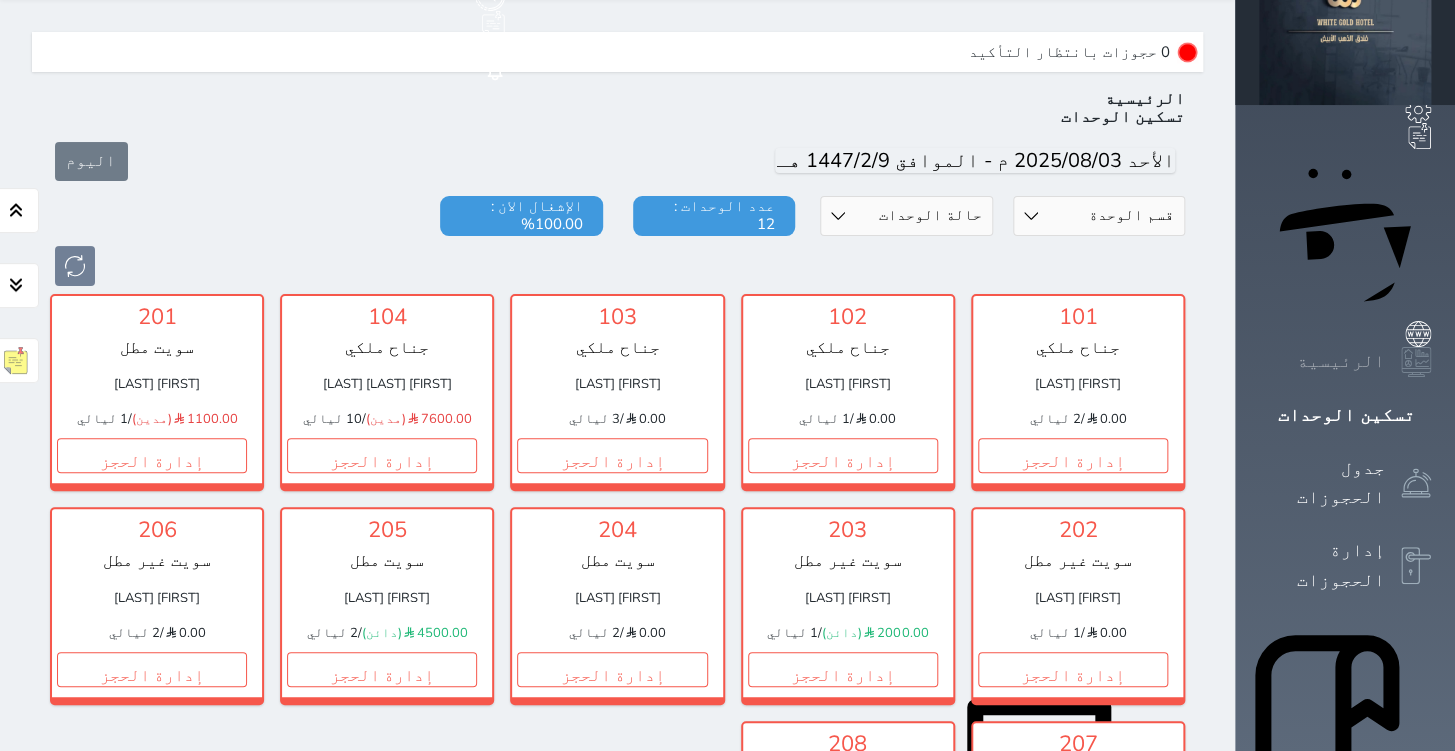 click 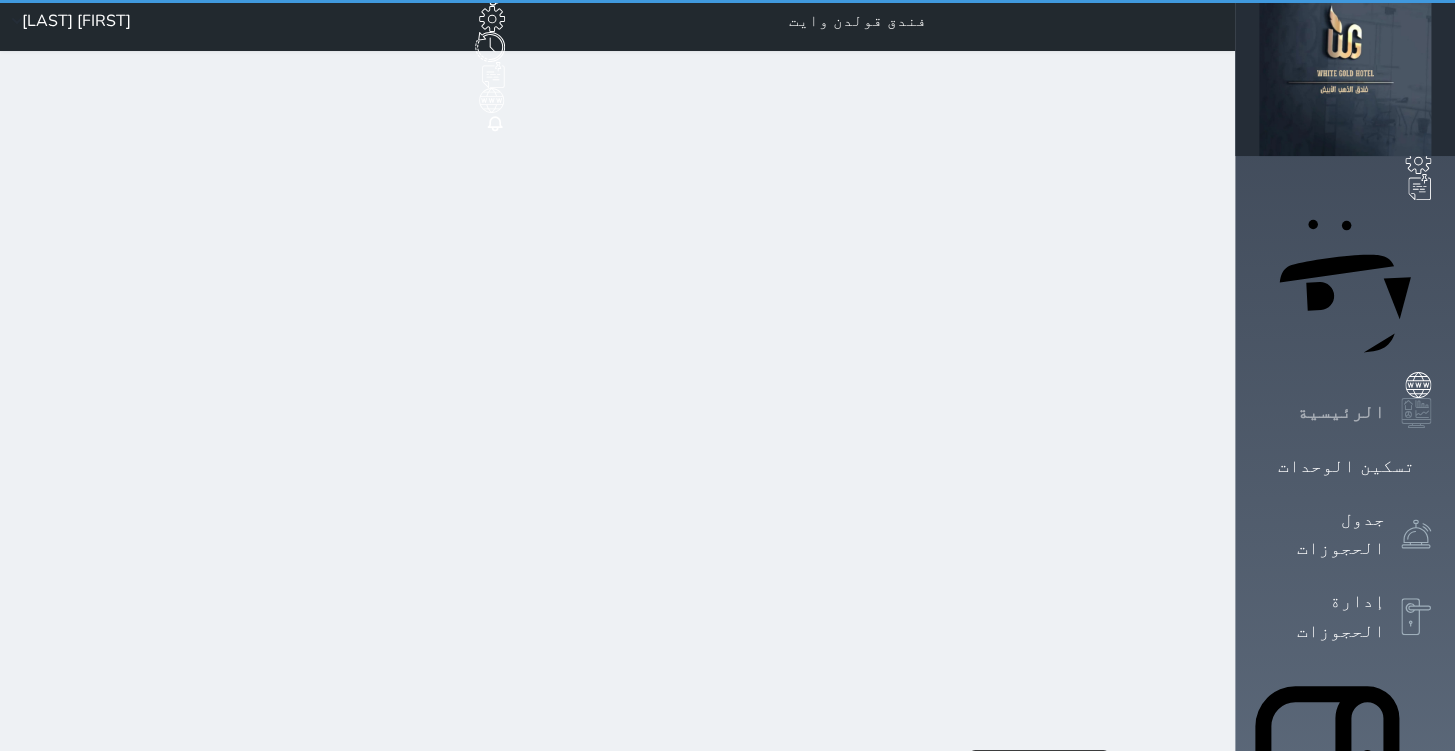 scroll, scrollTop: 0, scrollLeft: 0, axis: both 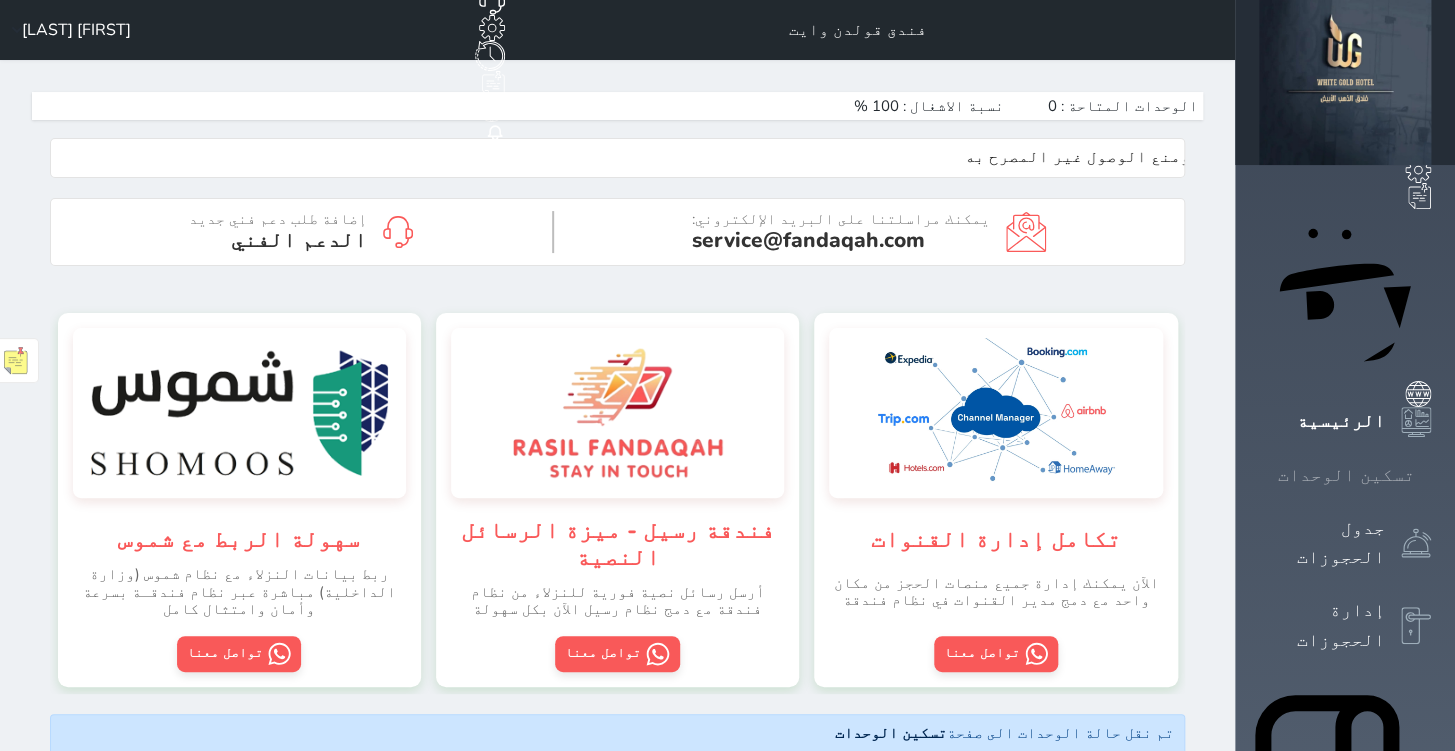 drag, startPoint x: 1374, startPoint y: 185, endPoint x: 1390, endPoint y: 216, distance: 34.88553 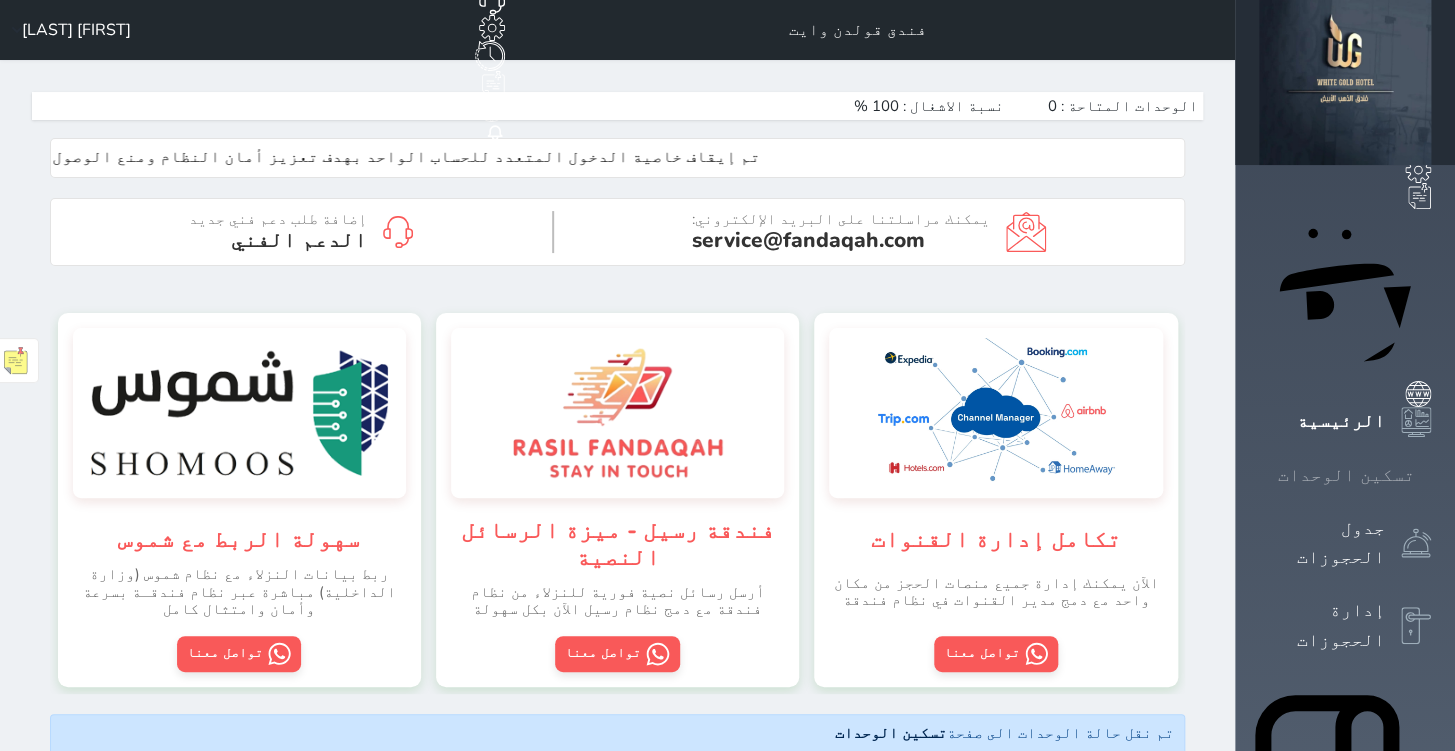 click 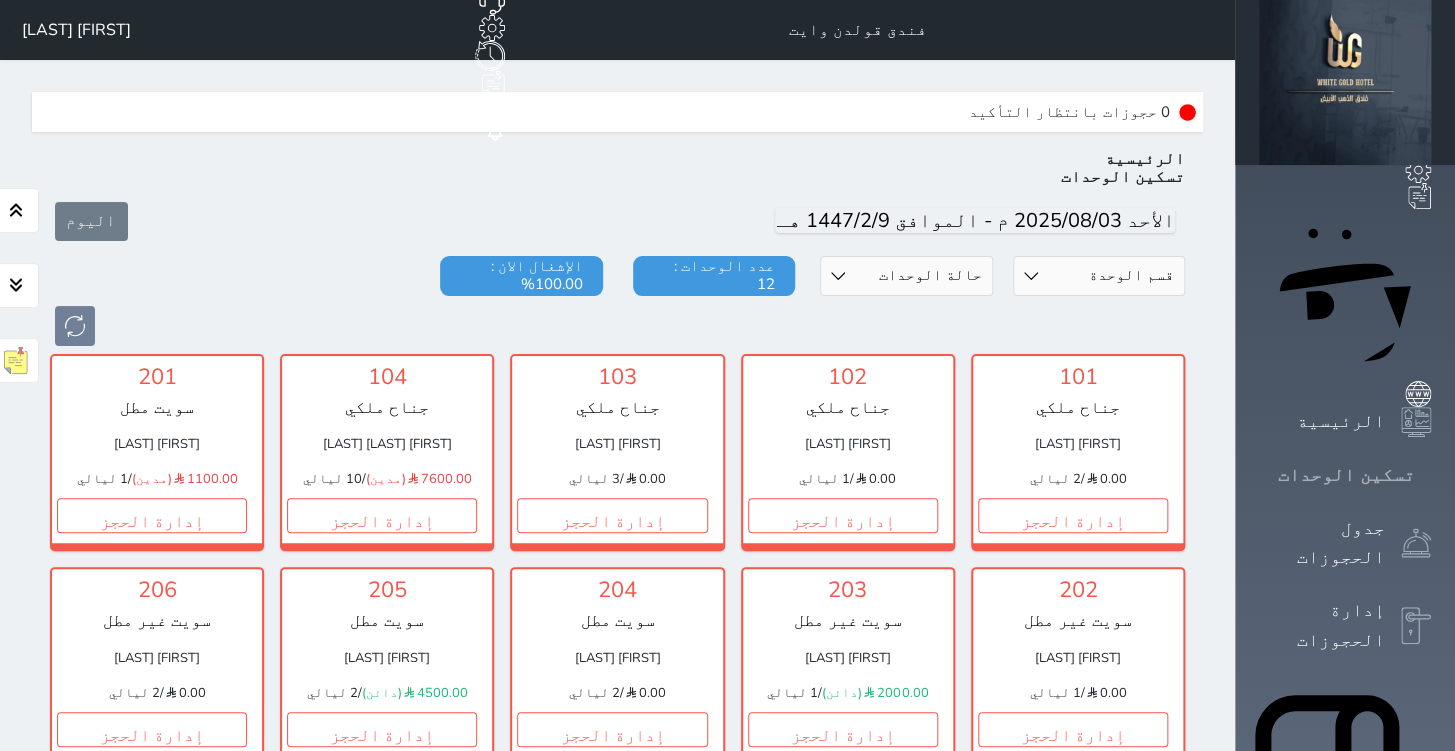 scroll, scrollTop: 60, scrollLeft: 0, axis: vertical 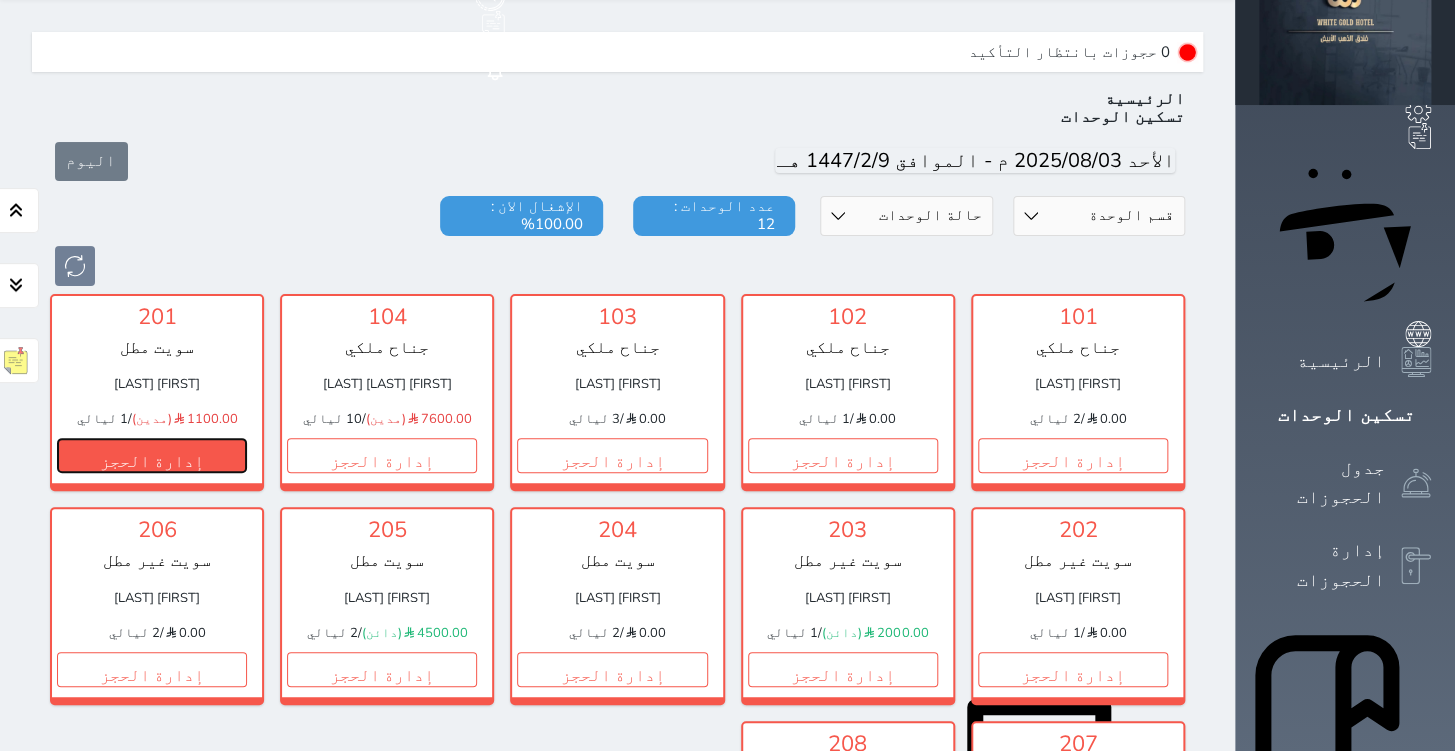 click on "إدارة الحجز" at bounding box center (152, 455) 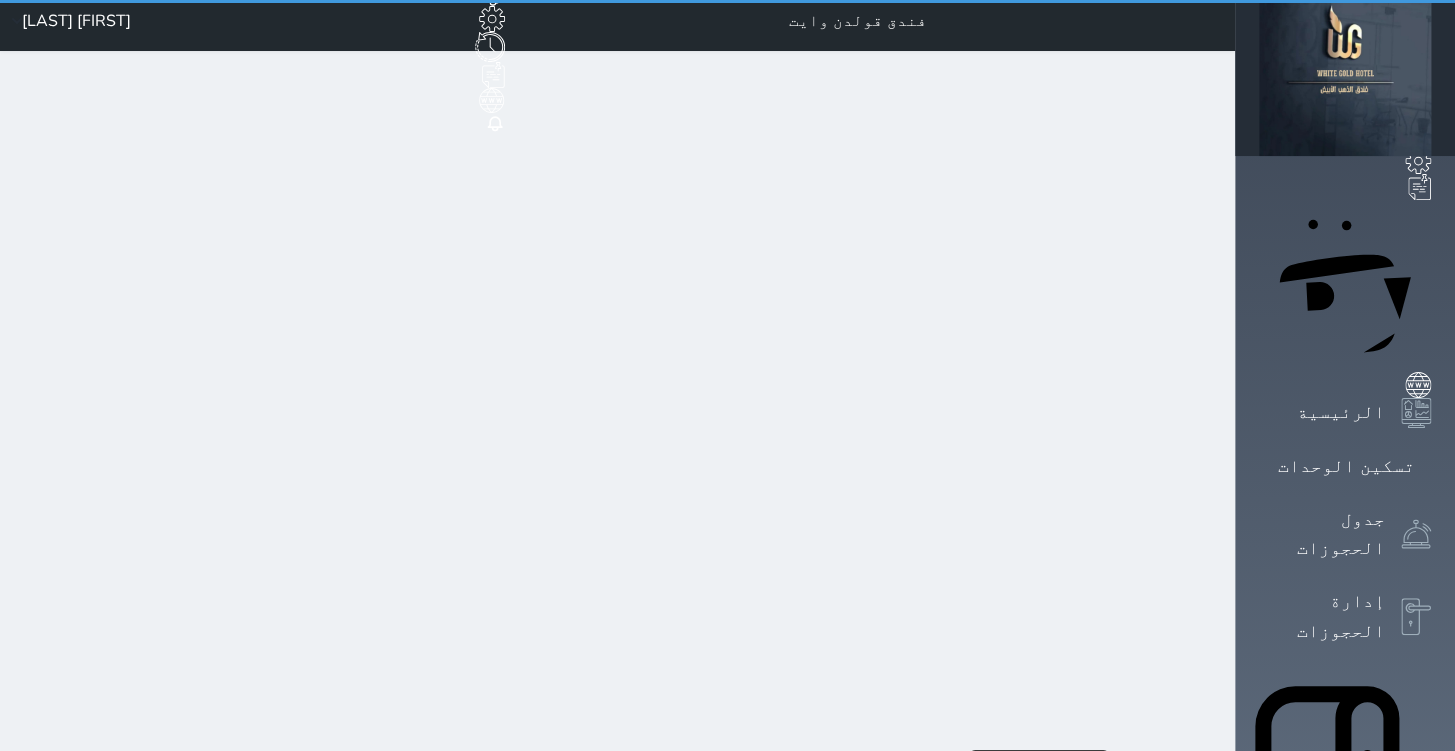 scroll, scrollTop: 0, scrollLeft: 0, axis: both 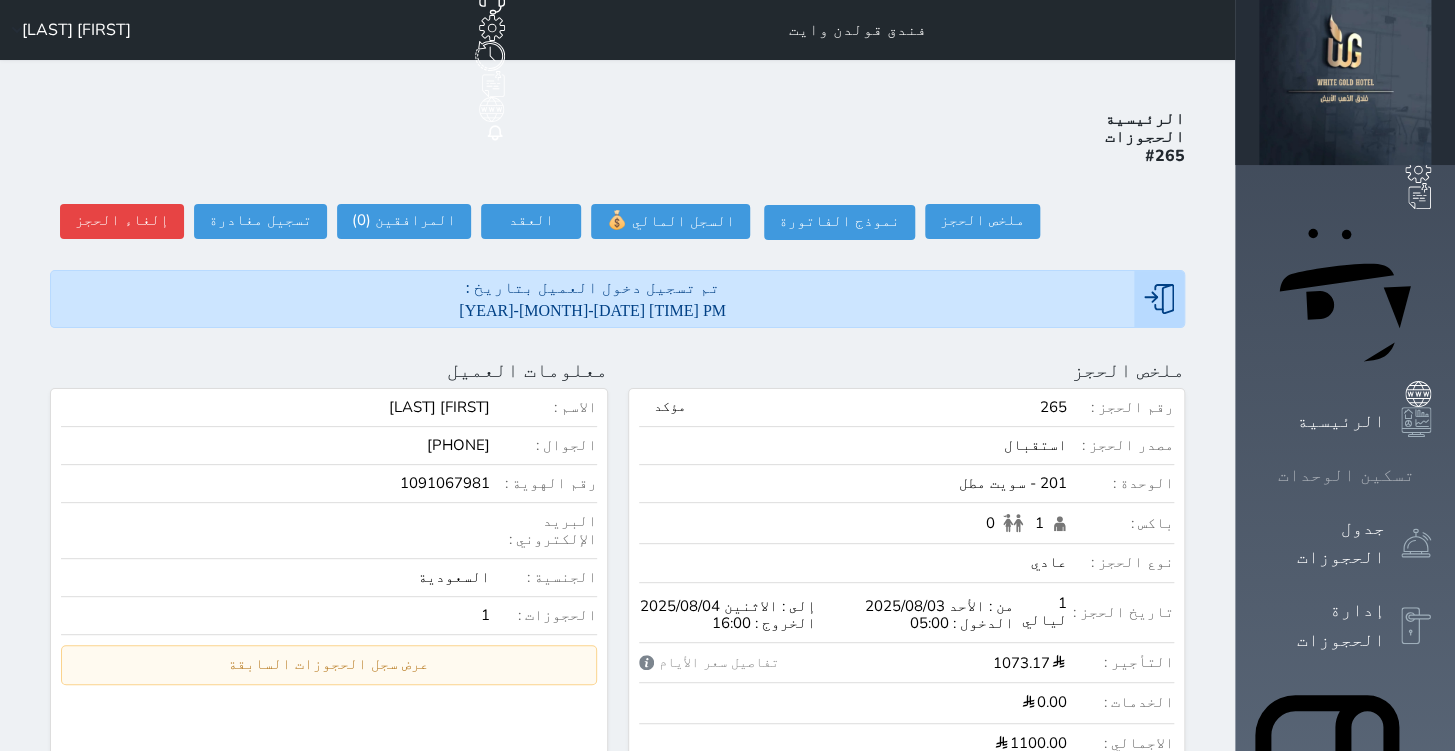 click on "تسكين الوحدات" at bounding box center [1346, 475] 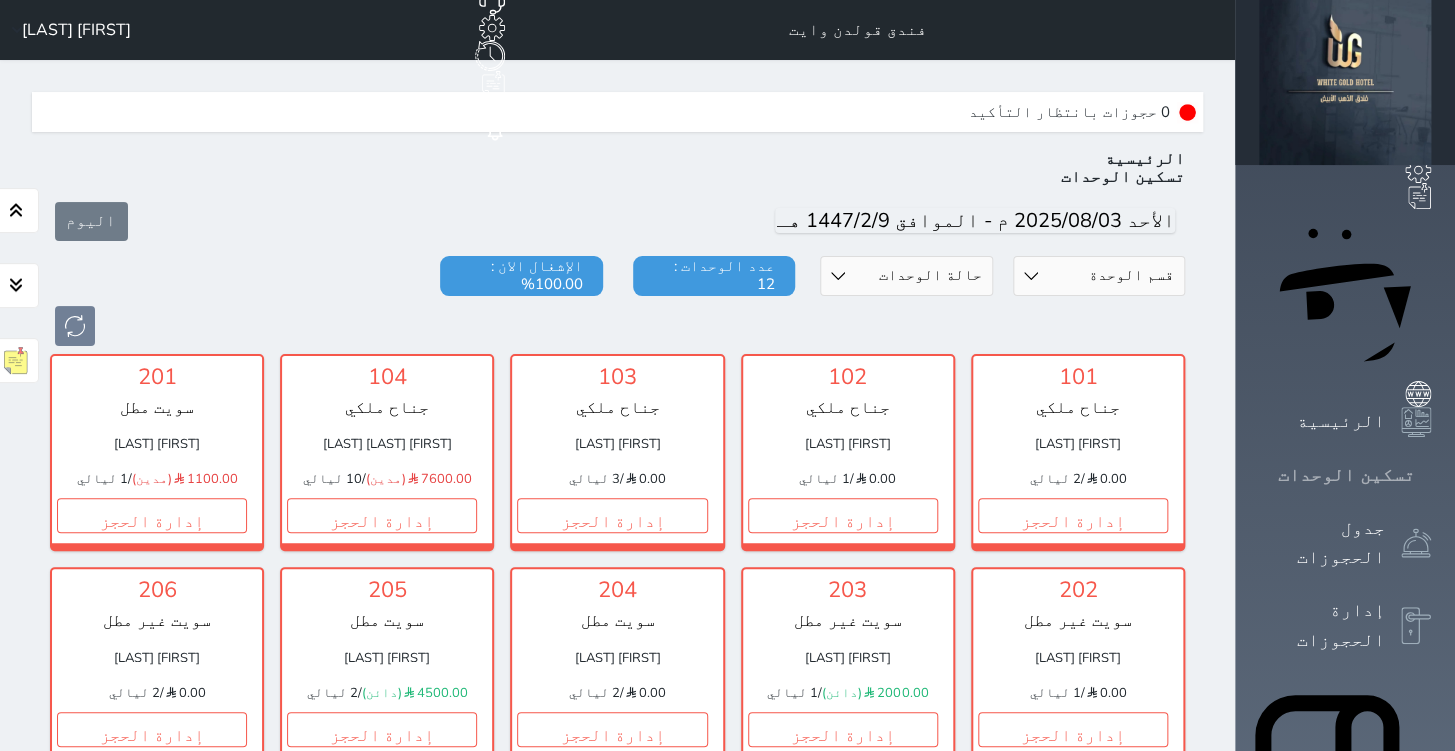 scroll, scrollTop: 60, scrollLeft: 0, axis: vertical 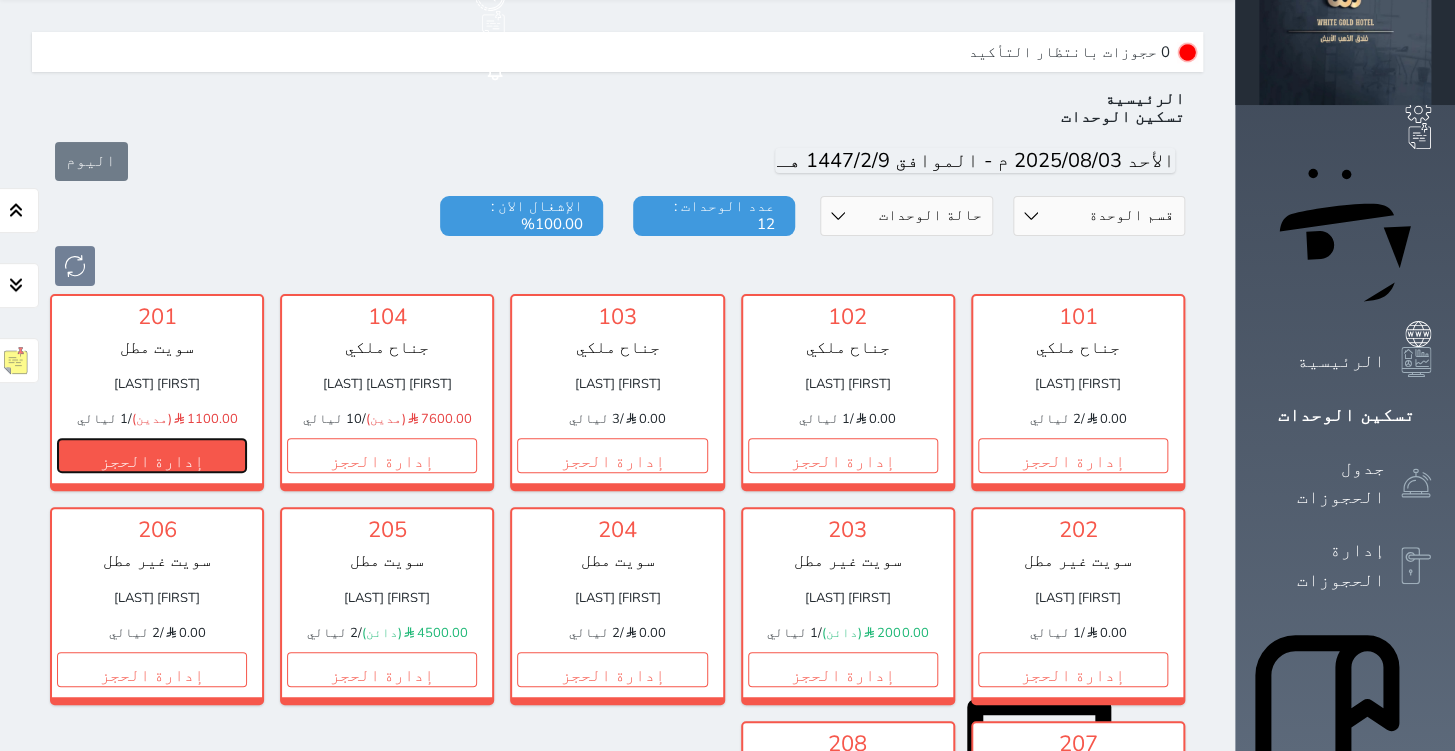 click on "إدارة الحجز" at bounding box center (152, 455) 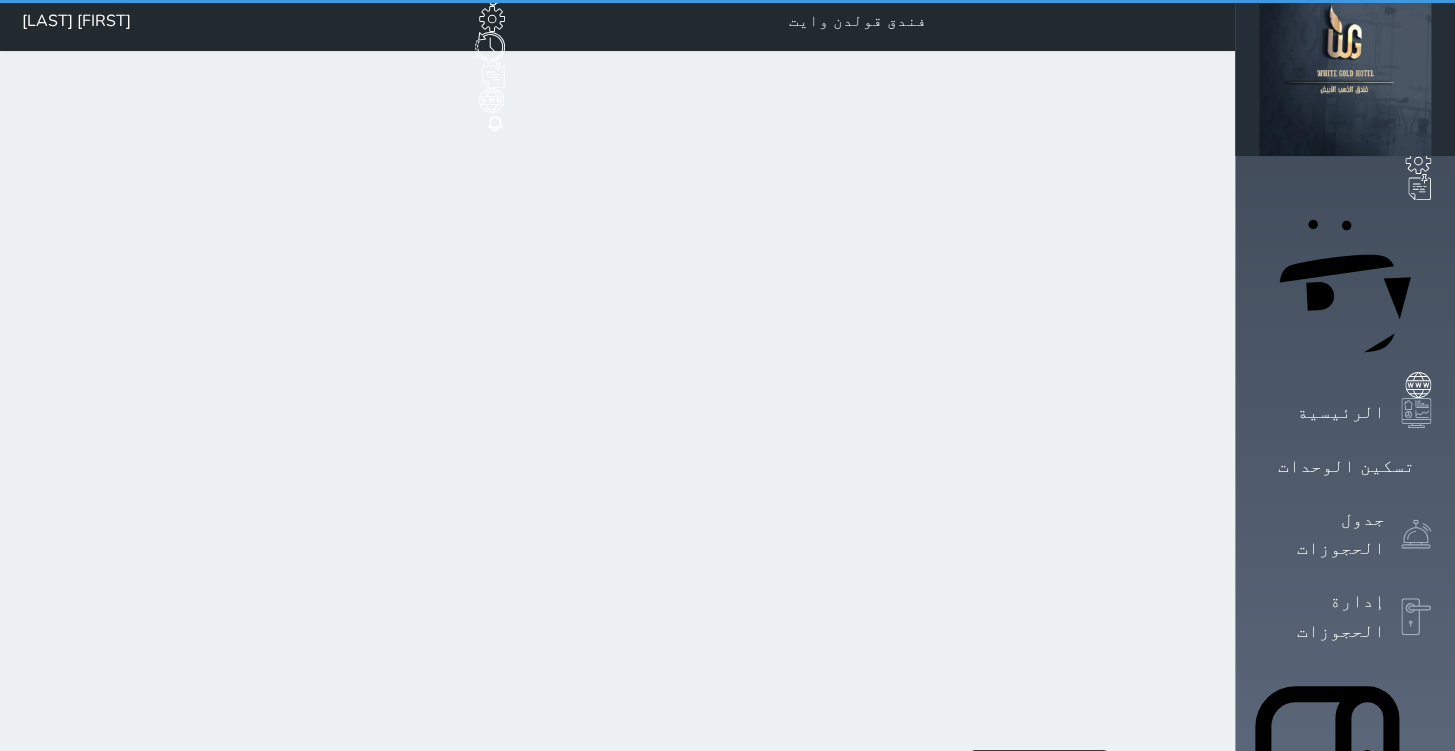 scroll, scrollTop: 0, scrollLeft: 0, axis: both 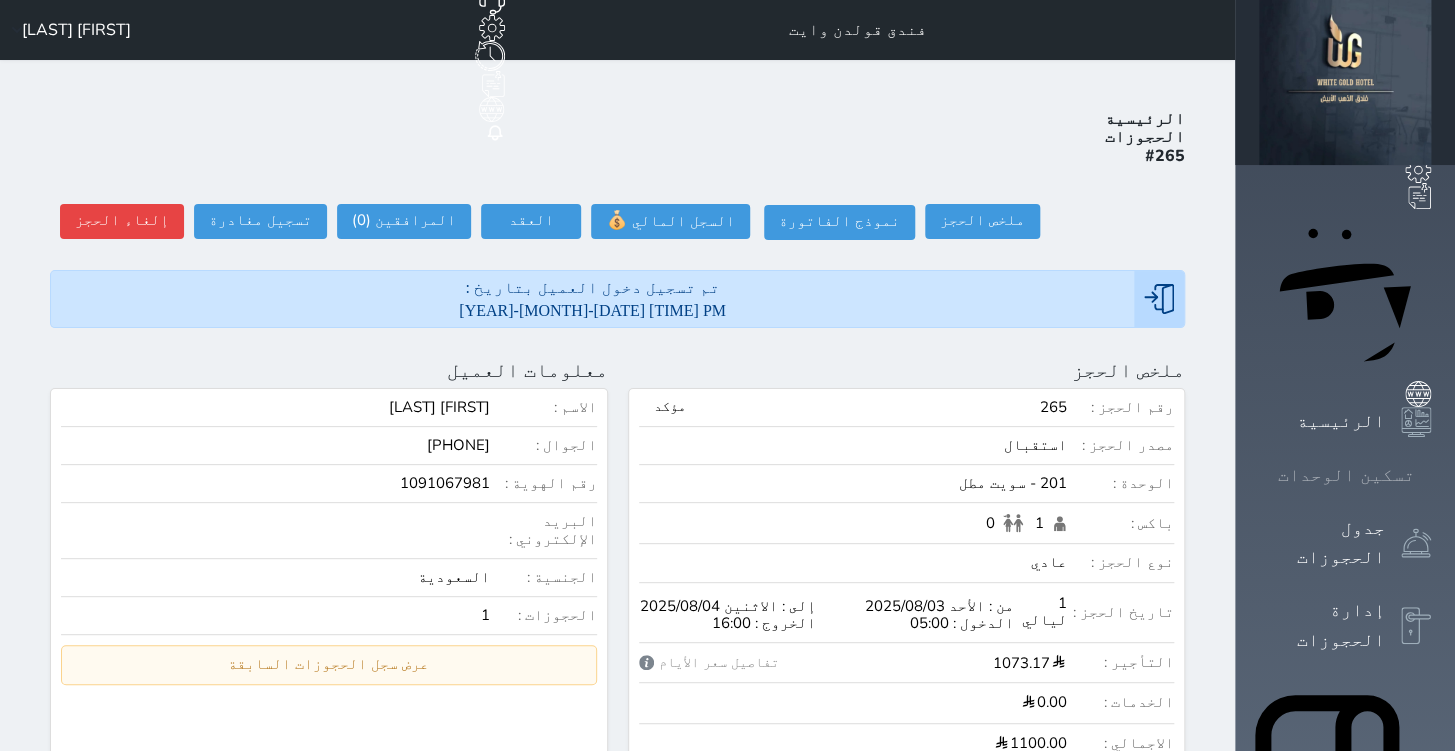 click on "تسكين الوحدات" at bounding box center [1346, 475] 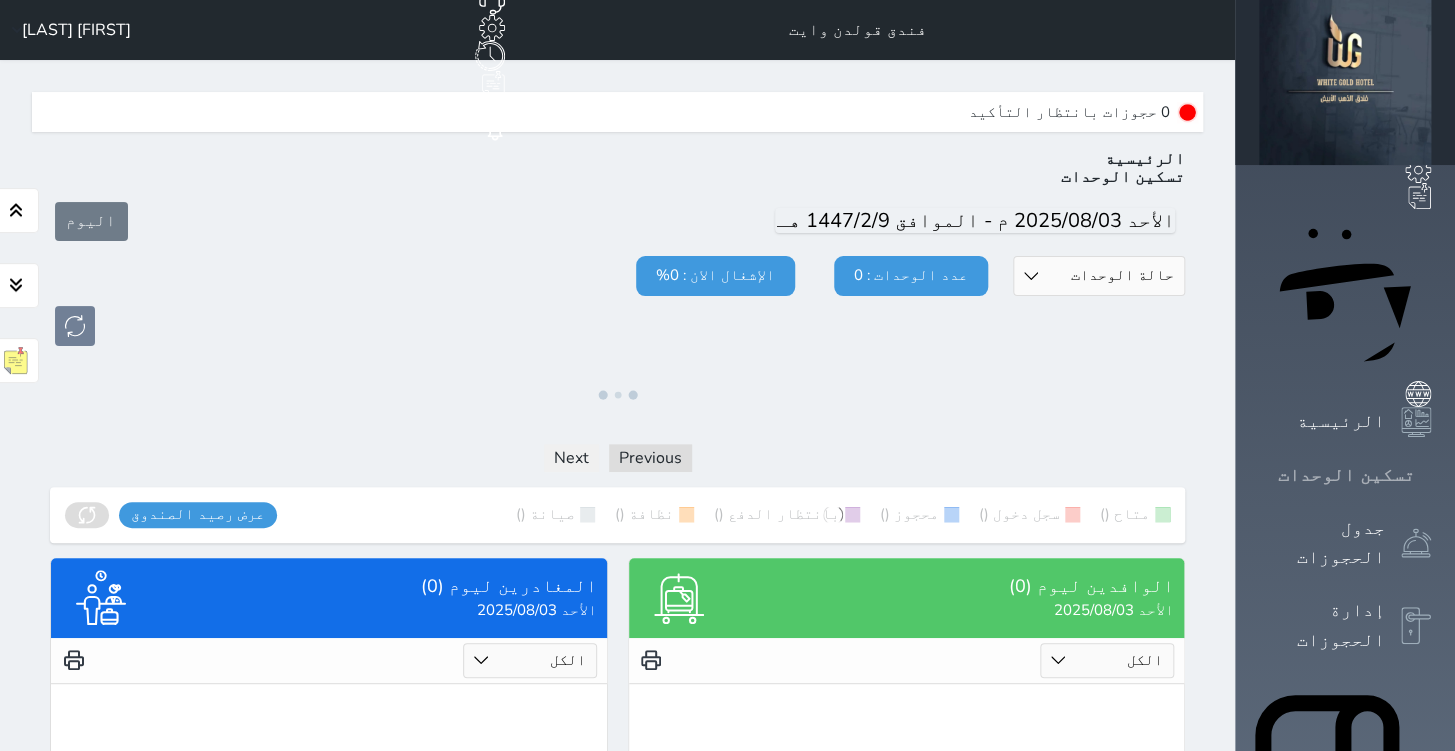 click on "تسكين الوحدات" at bounding box center (1346, 475) 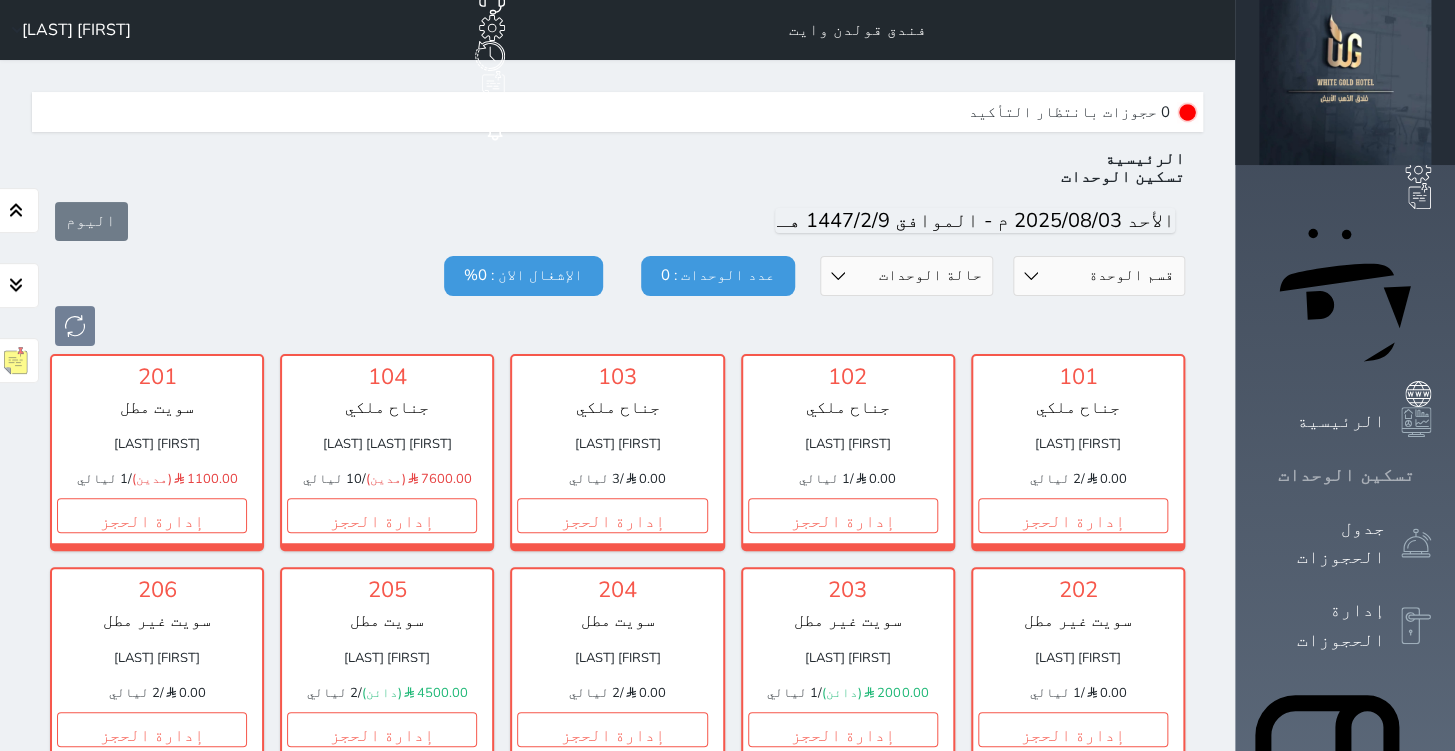 click on "حجز جماعي جديد   حجز جديد               الرئيسية     تسكين الوحدات     جدول الحجوزات     إدارة الحجوزات     POS       الإدارة المالية     العملاء     تقييمات العملاء     الوحدات     الخدمات     التقارير     الإعدادات     الدعم الفني" at bounding box center [1345, 837] 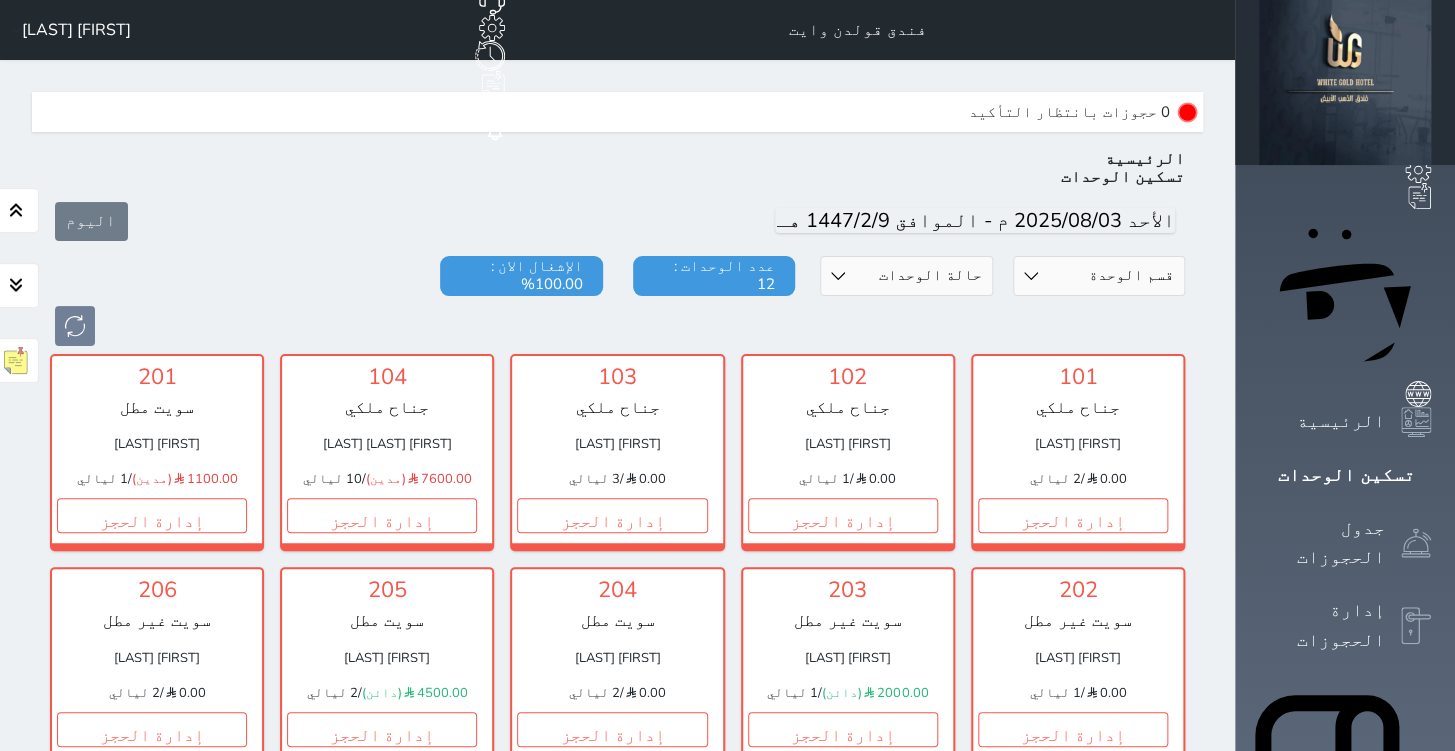 scroll, scrollTop: 60, scrollLeft: 0, axis: vertical 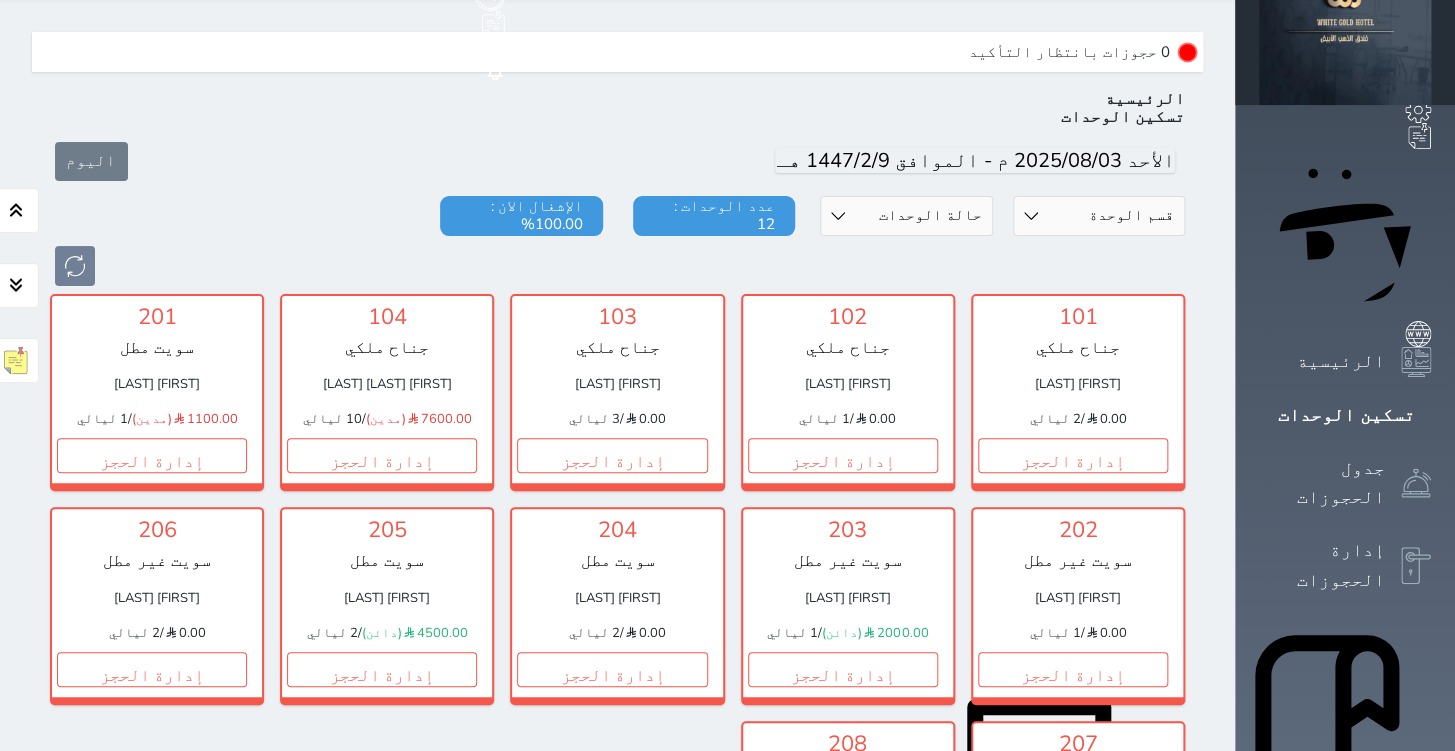 click on "اليوم" at bounding box center (617, 161) 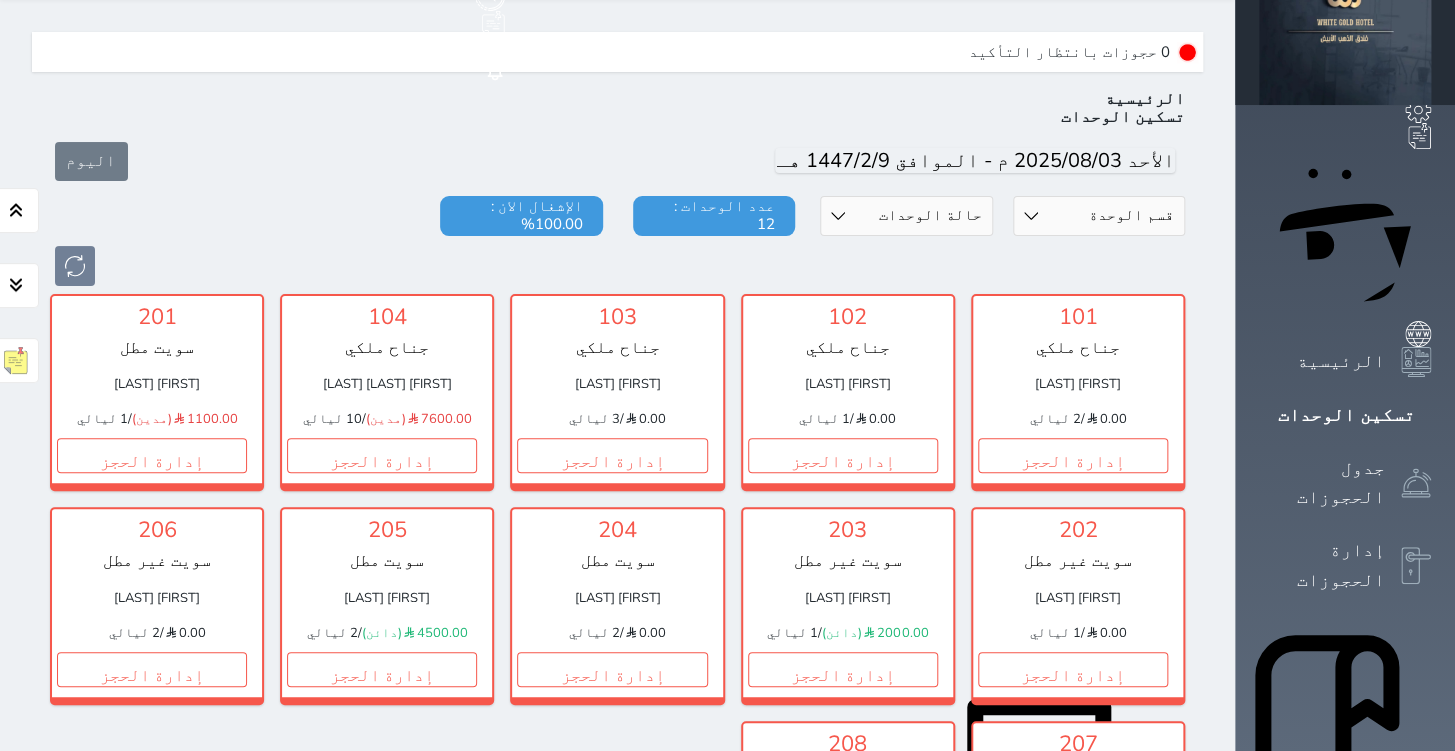 click on "201   سويت مطل
[FIRST] [LAST]
[PRICE]
(مدين)
/   1 ليالي           إدارة الحجز" at bounding box center (157, 392) 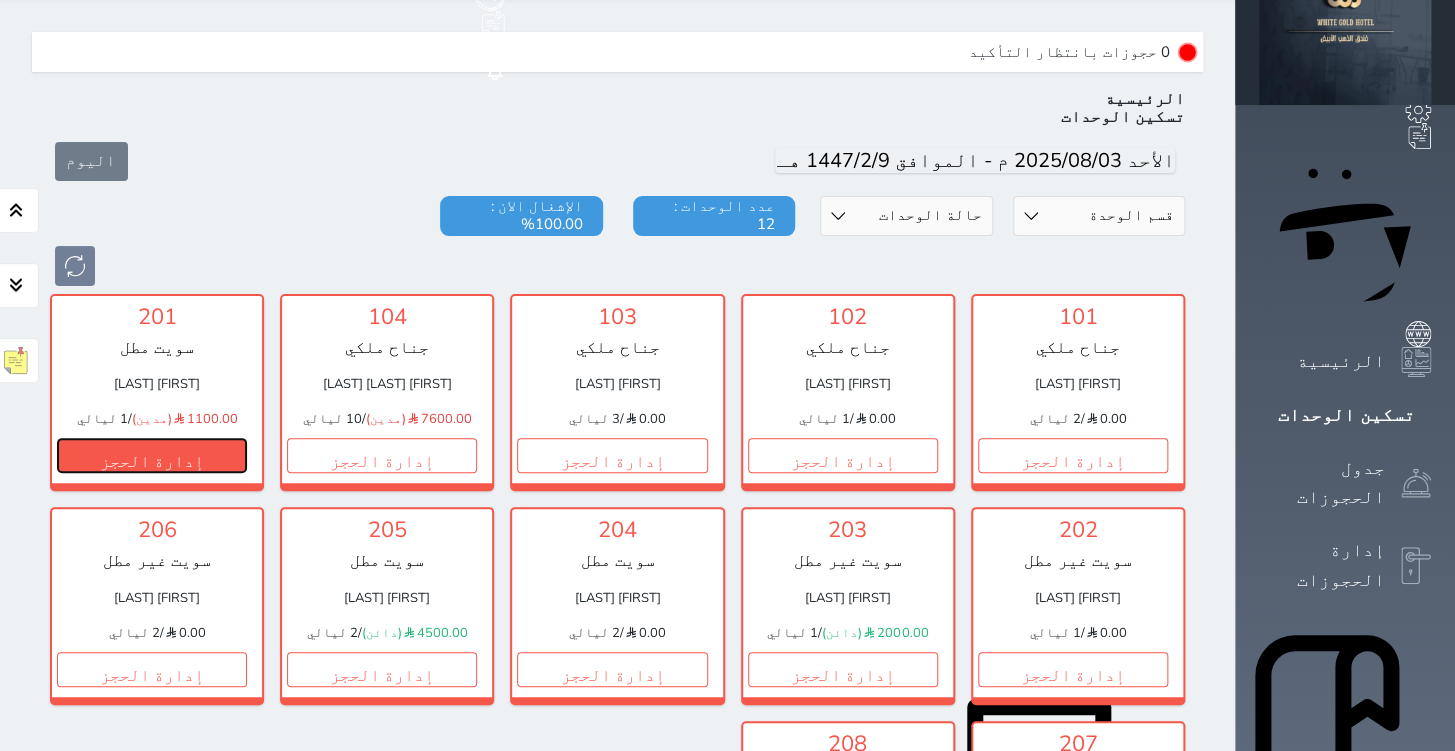 click on "إدارة الحجز" at bounding box center (152, 455) 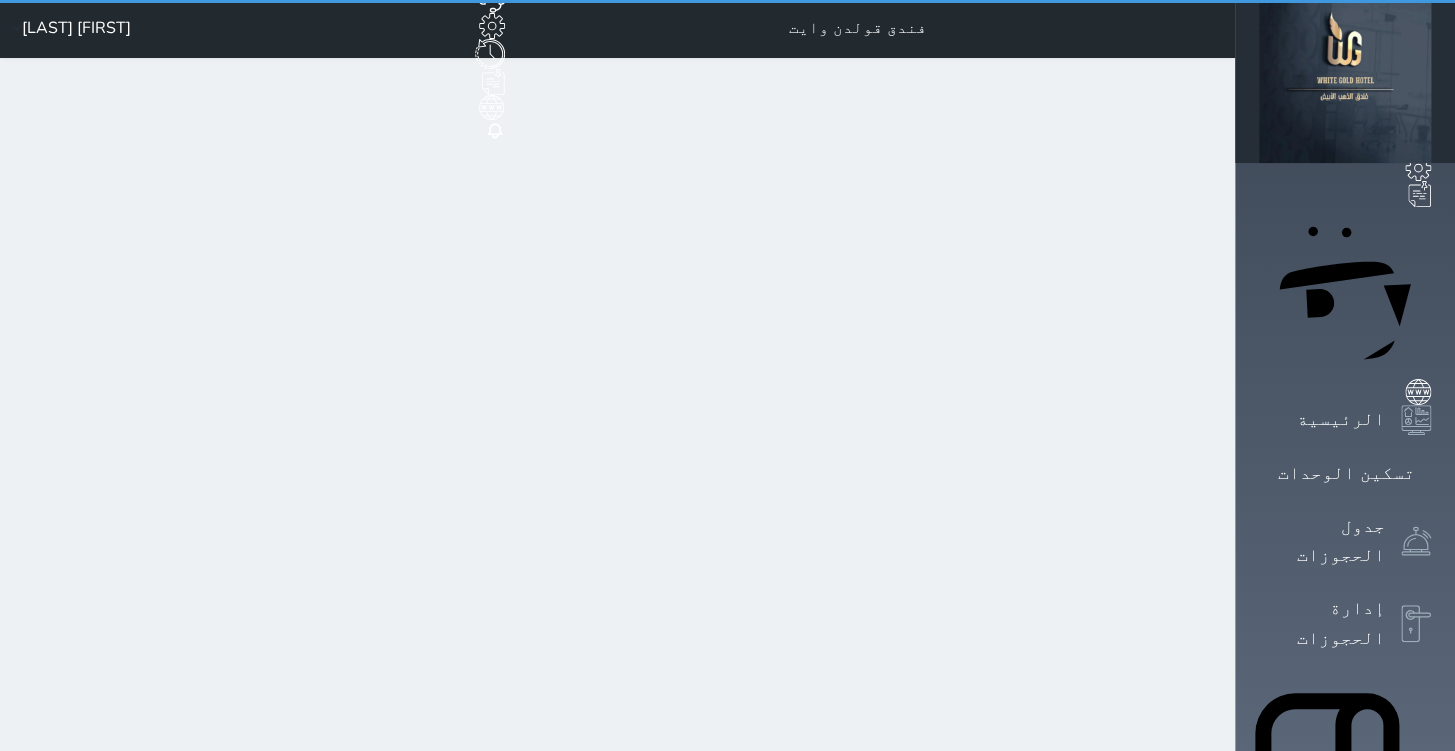 scroll, scrollTop: 0, scrollLeft: 0, axis: both 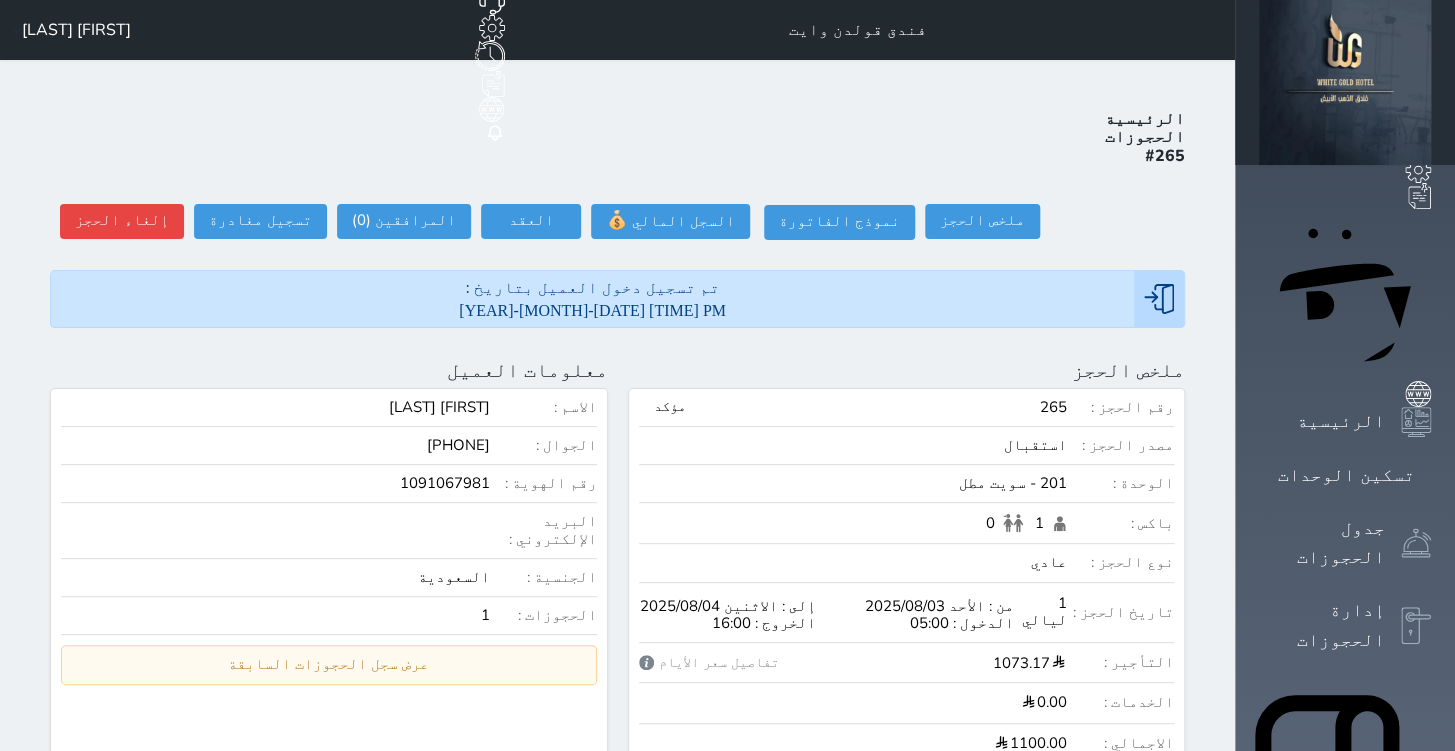 click 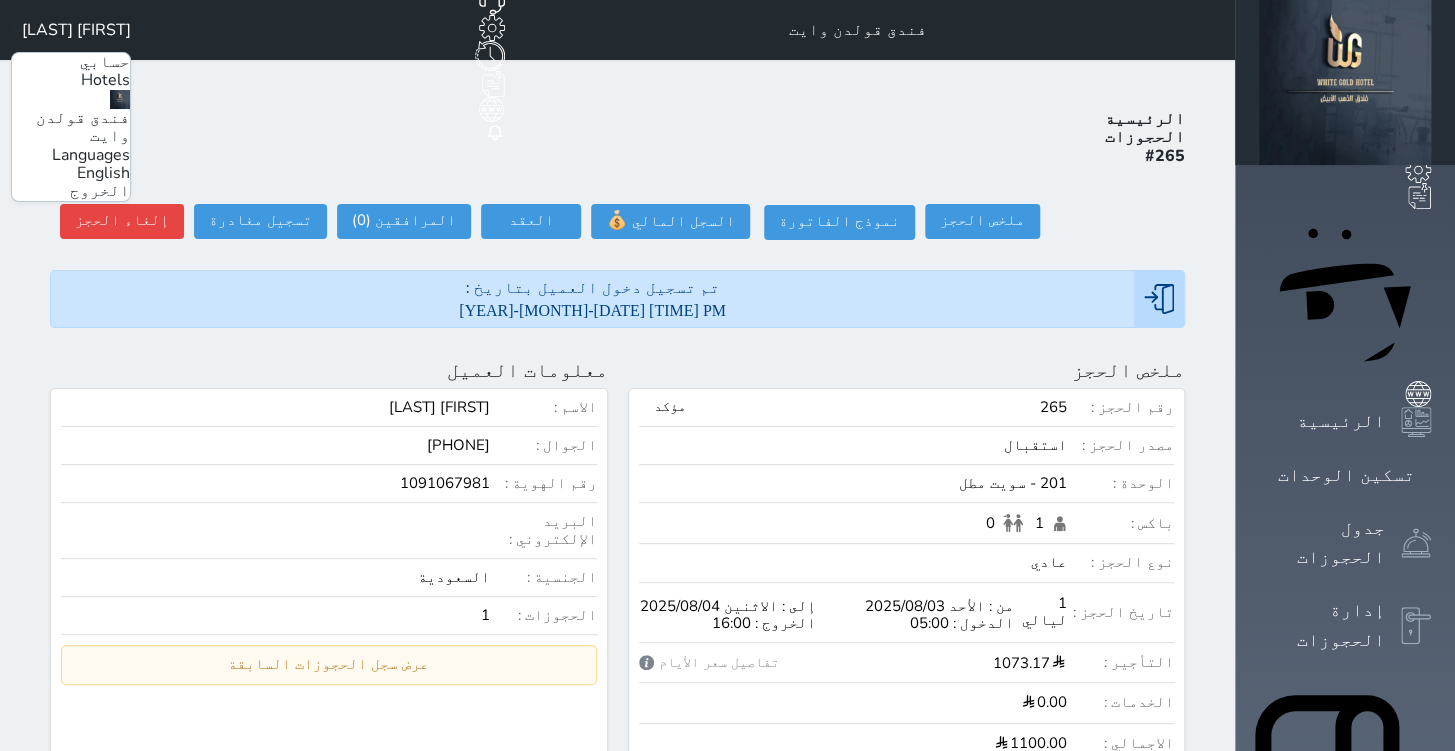 click on "الخروج" at bounding box center (100, 191) 